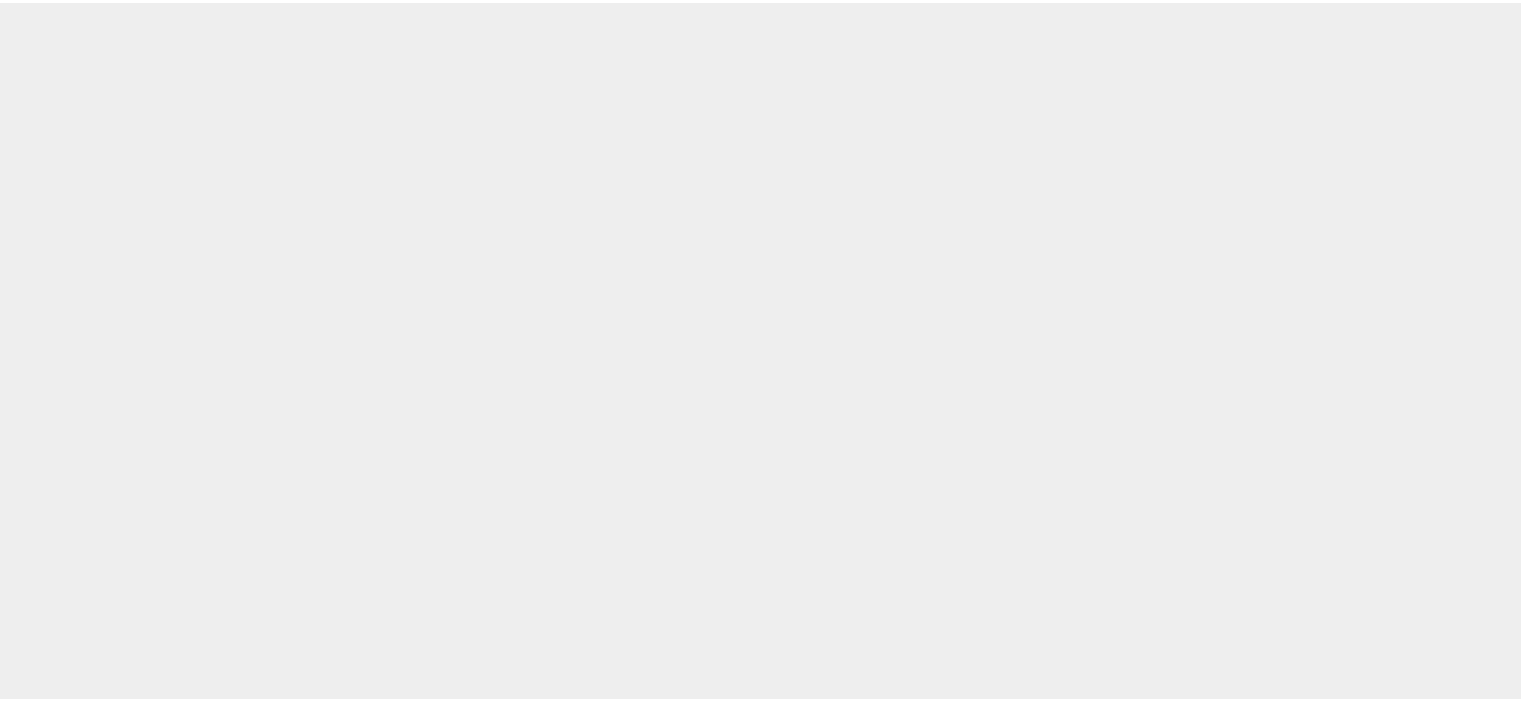 scroll, scrollTop: 0, scrollLeft: 0, axis: both 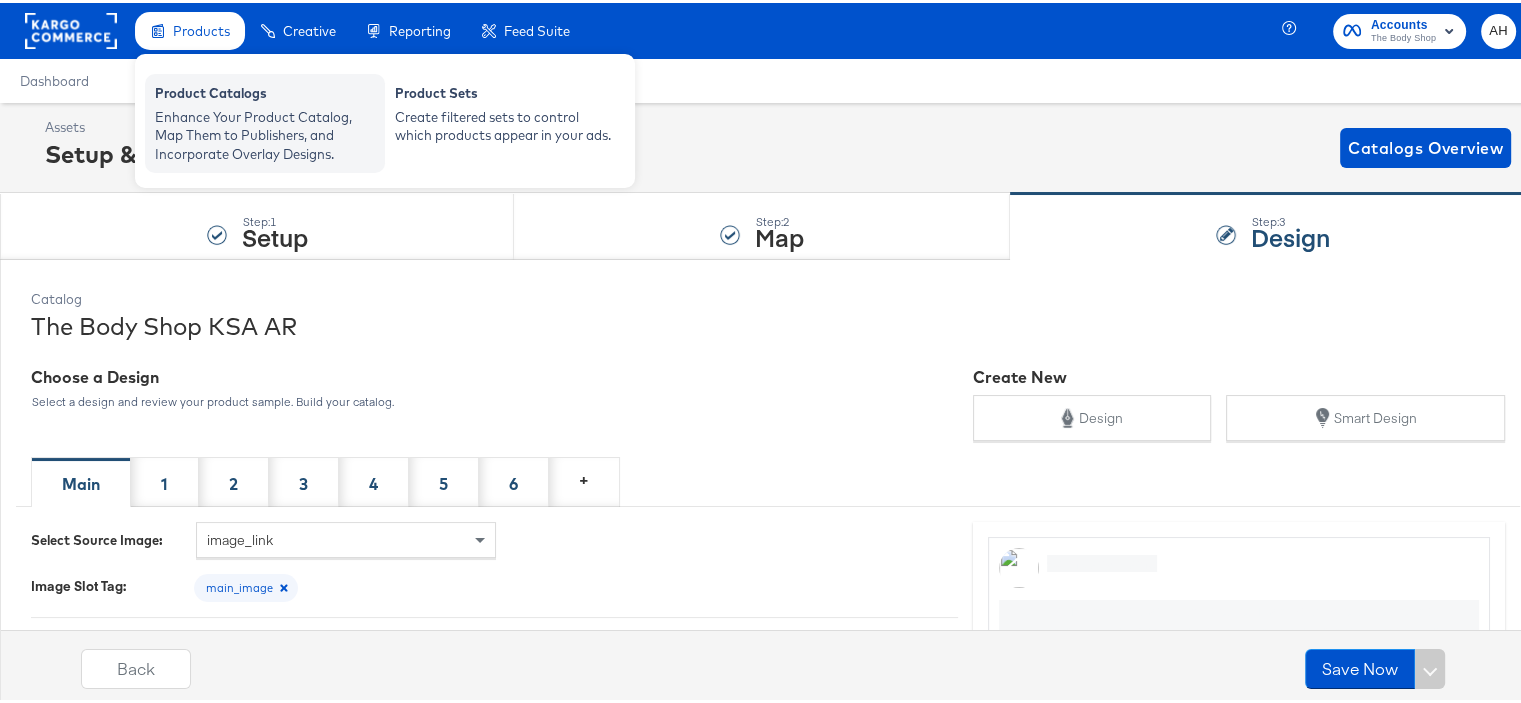 click on "Enhance Your Product Catalog, Map Them to Publishers, and Incorporate Overlay Designs." at bounding box center (265, 133) 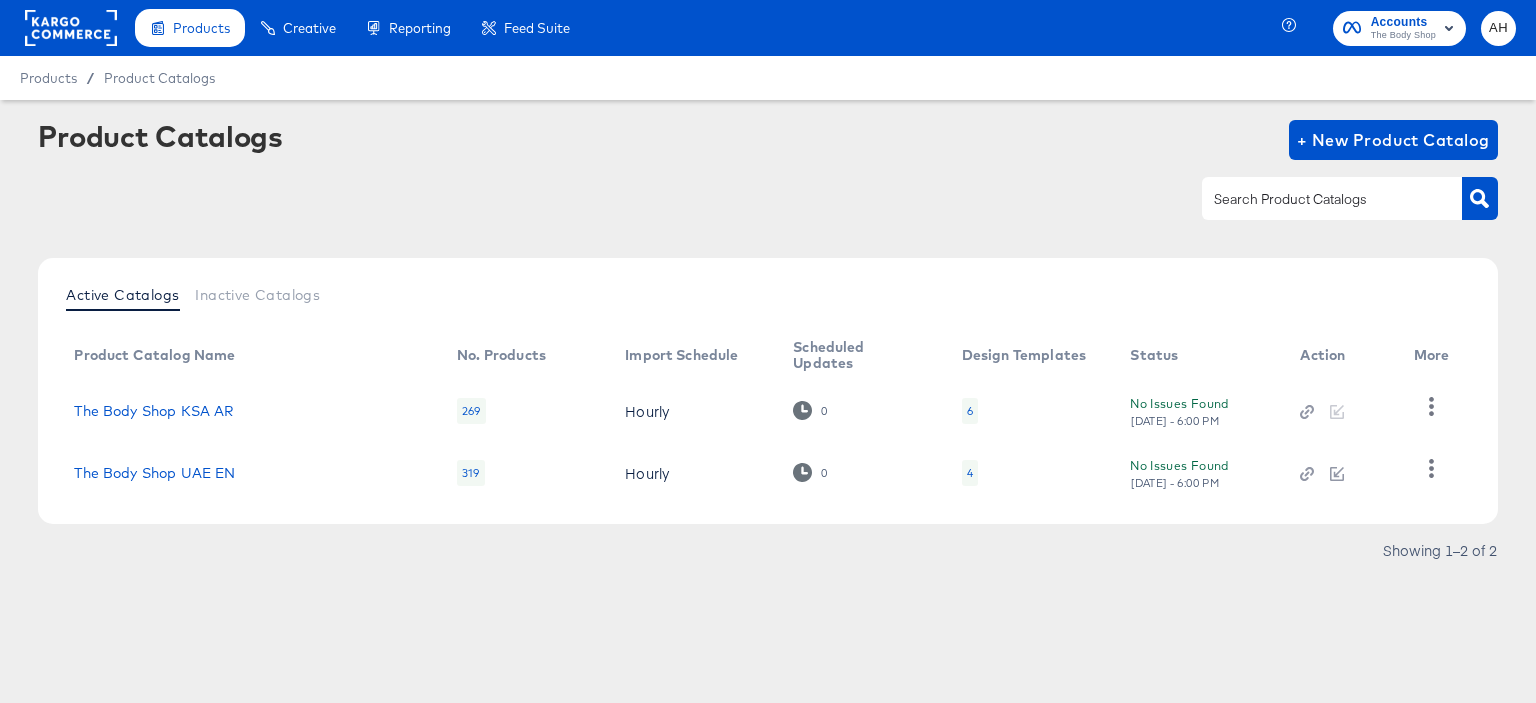 click on "6" at bounding box center [970, 411] 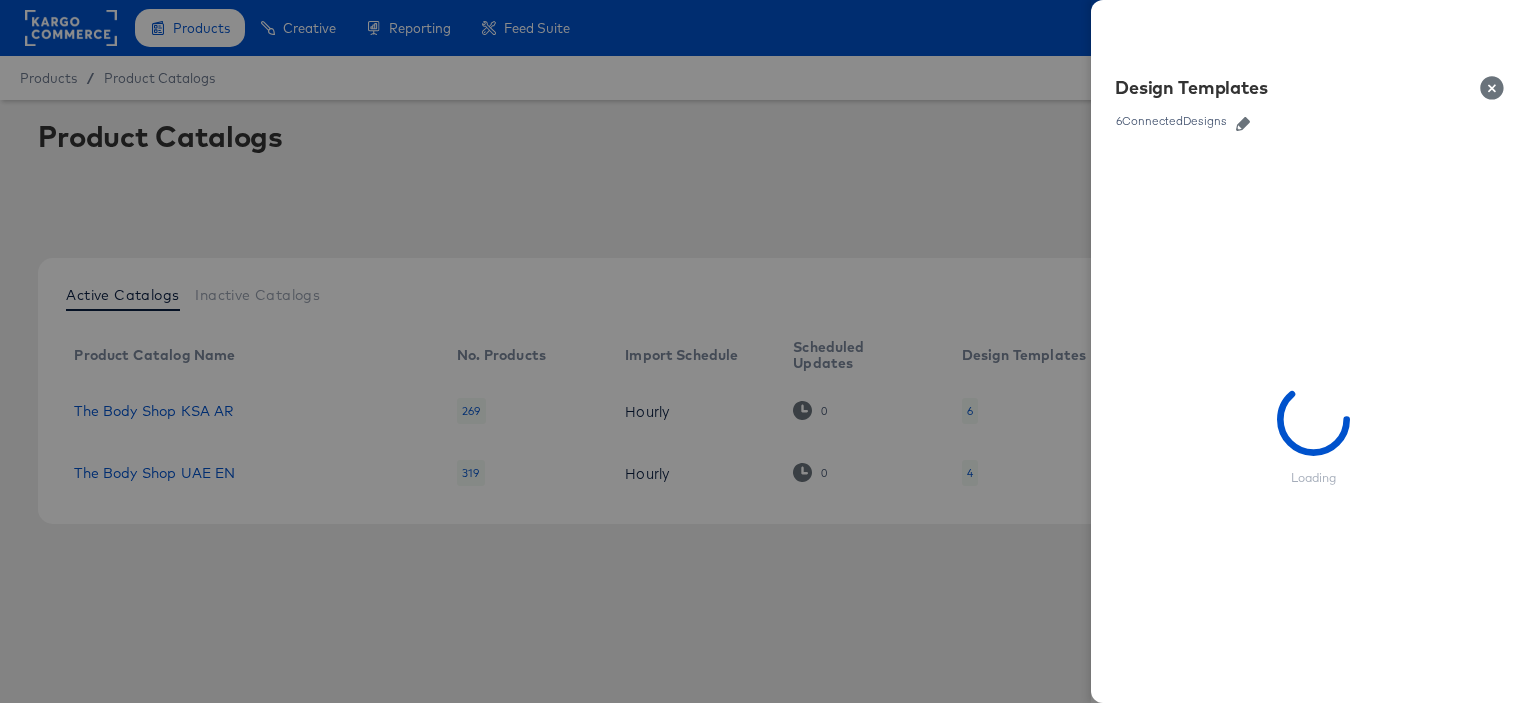 click 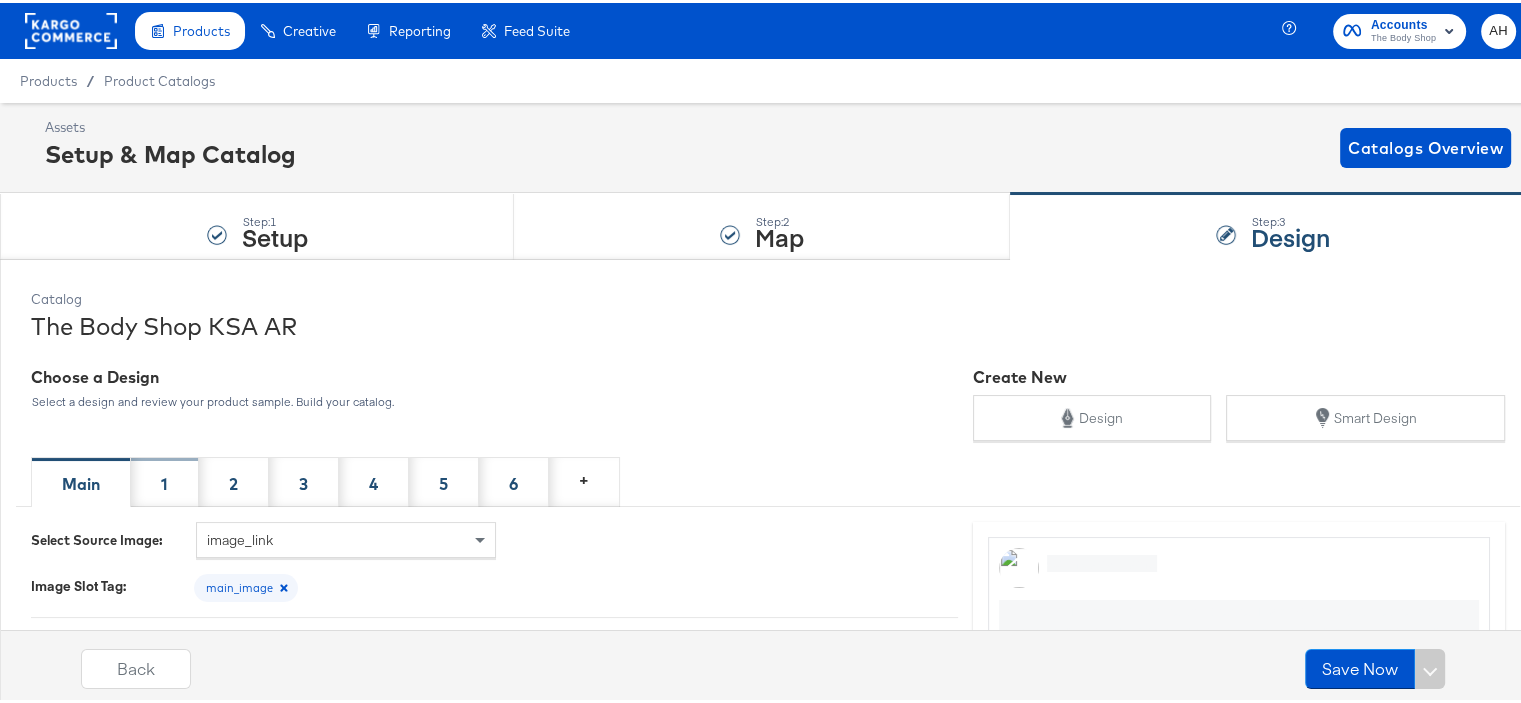 click on "1" at bounding box center (164, 481) 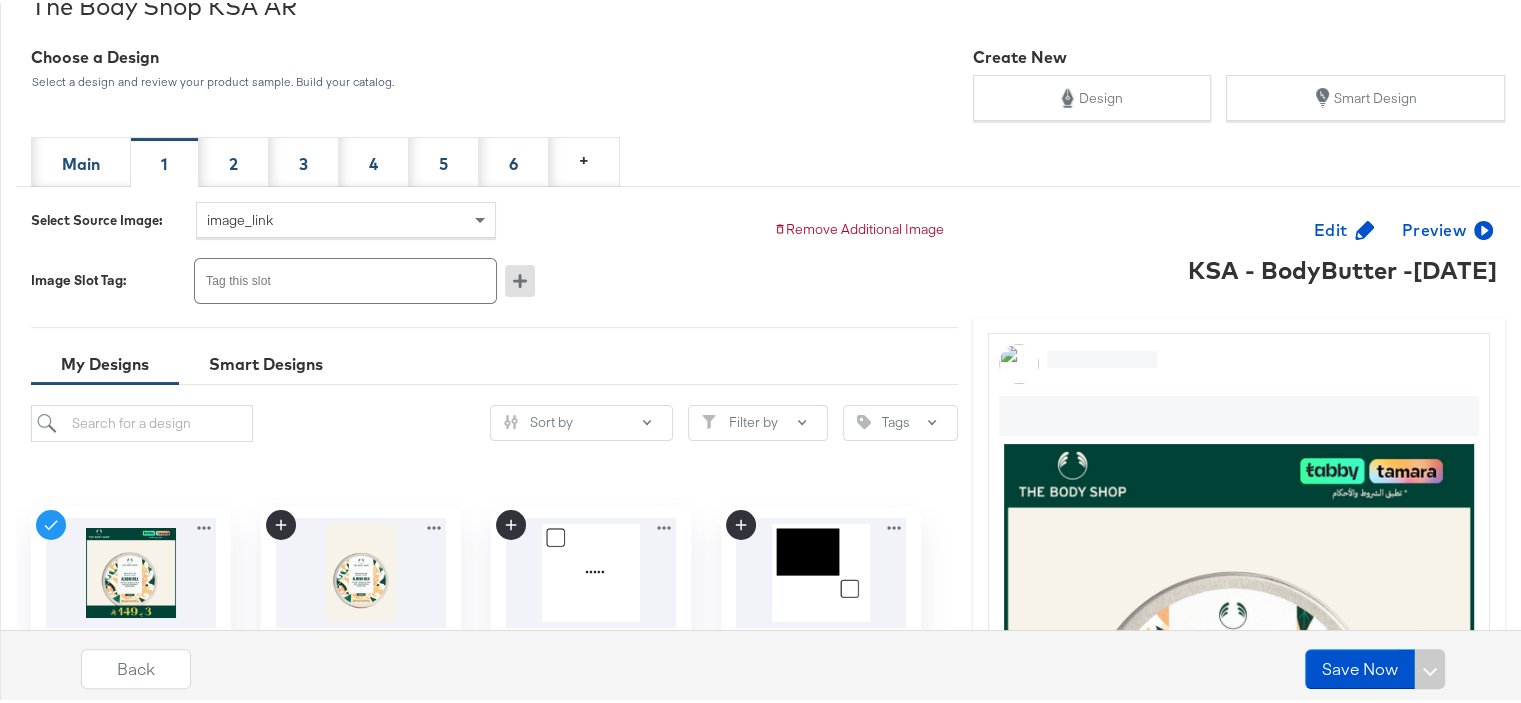 scroll, scrollTop: 300, scrollLeft: 0, axis: vertical 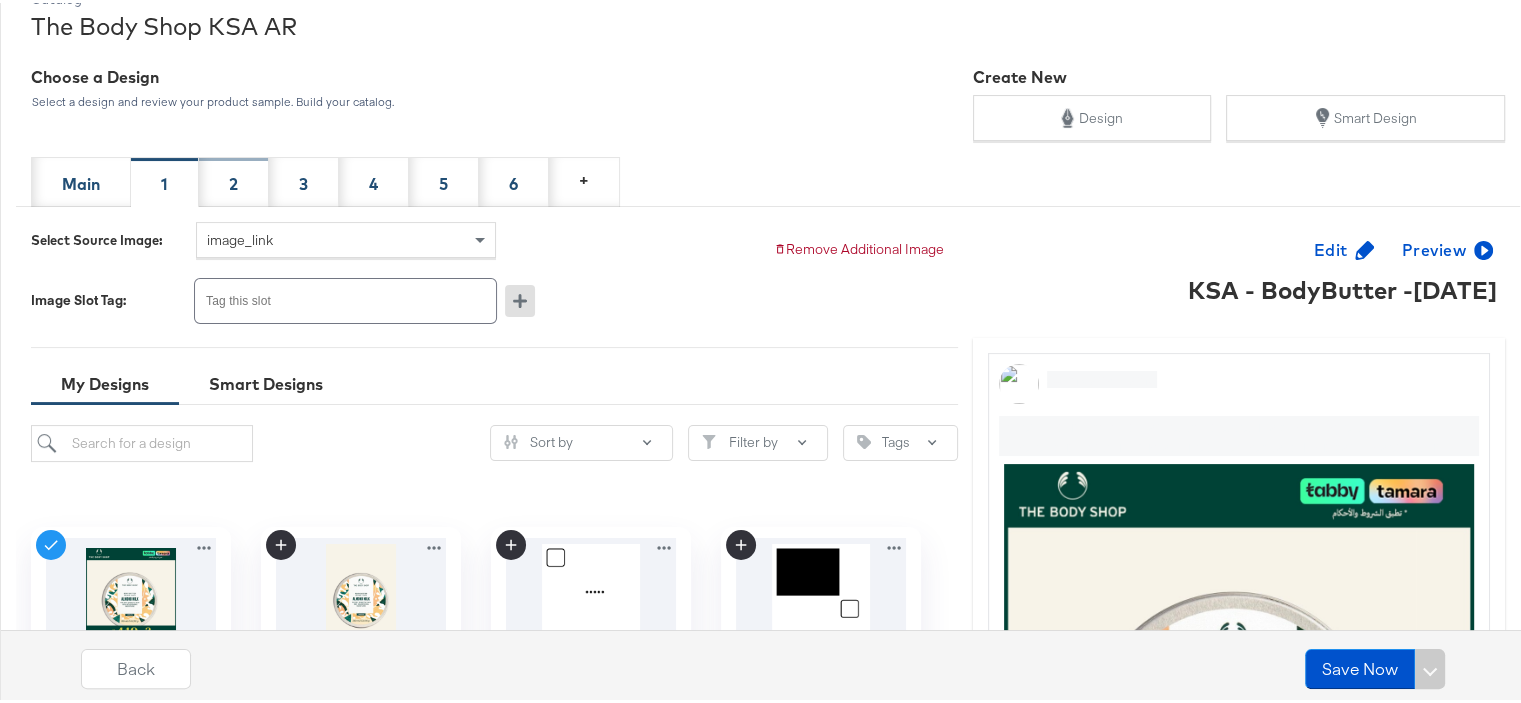 click on "2" at bounding box center [234, 179] 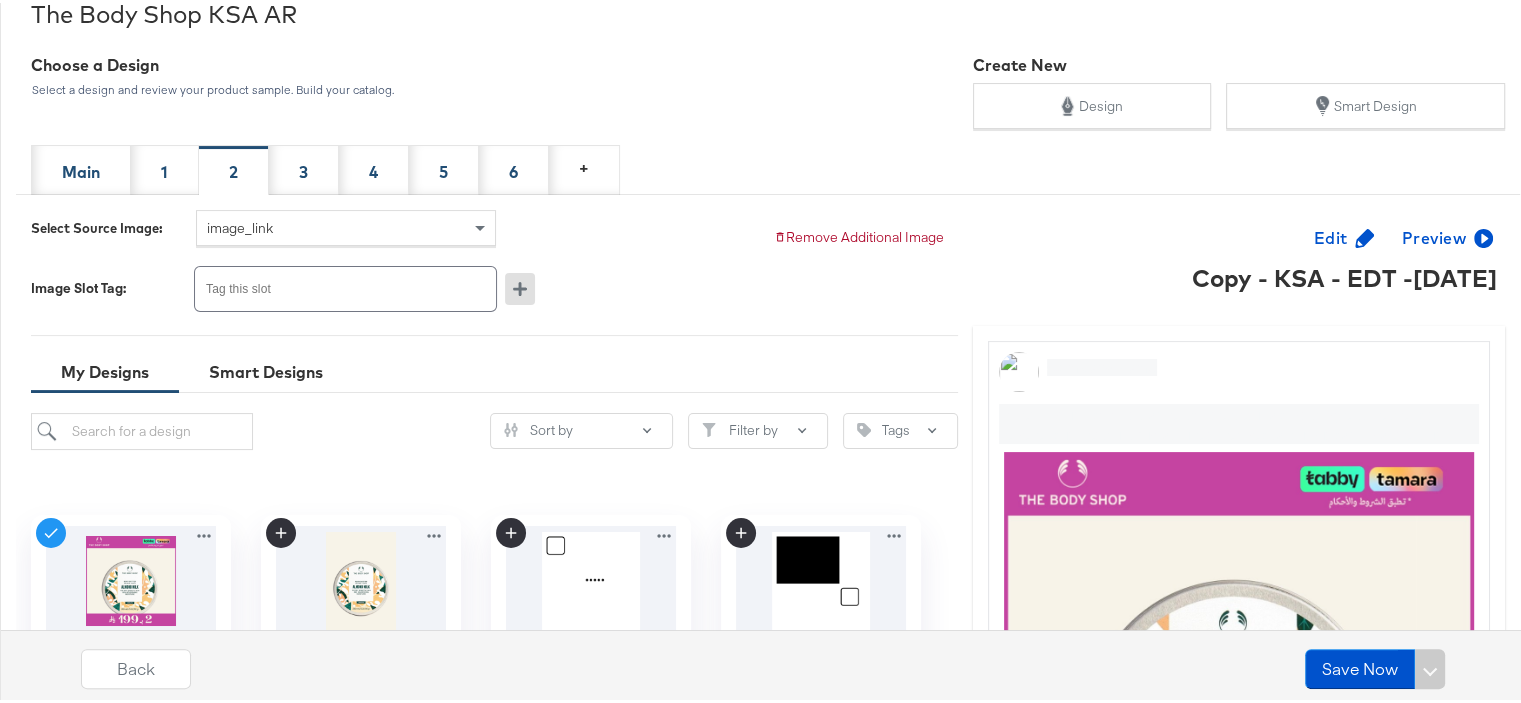 scroll, scrollTop: 300, scrollLeft: 0, axis: vertical 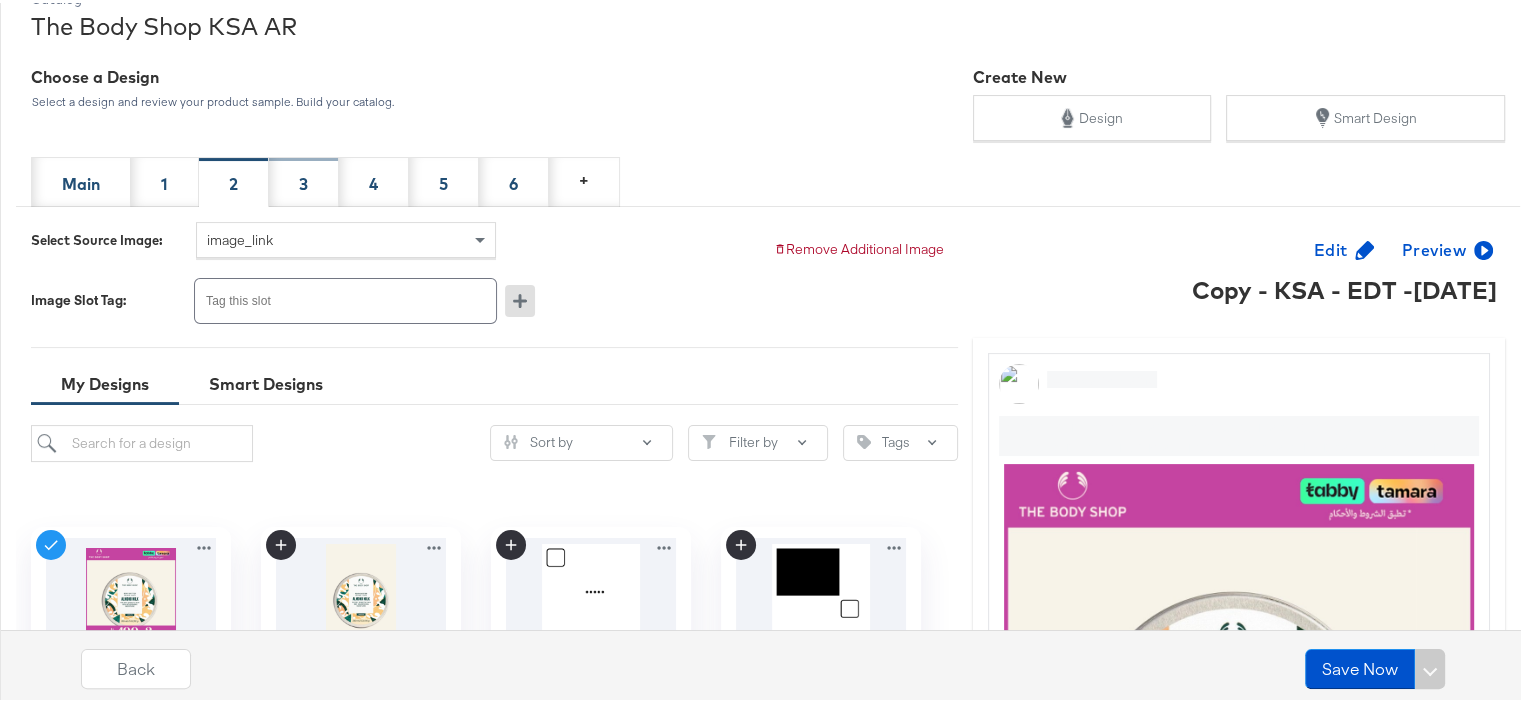 click on "3" at bounding box center [304, 179] 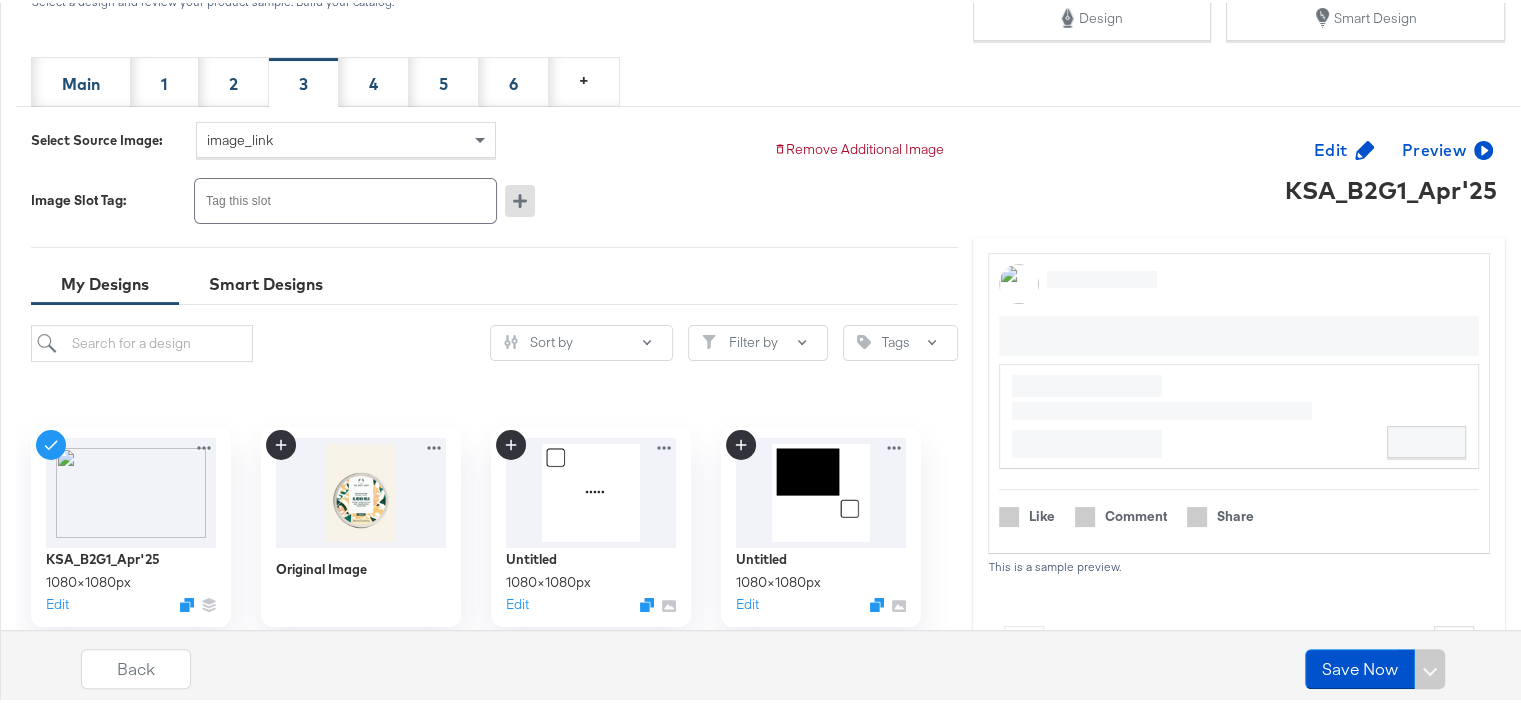 scroll, scrollTop: 500, scrollLeft: 0, axis: vertical 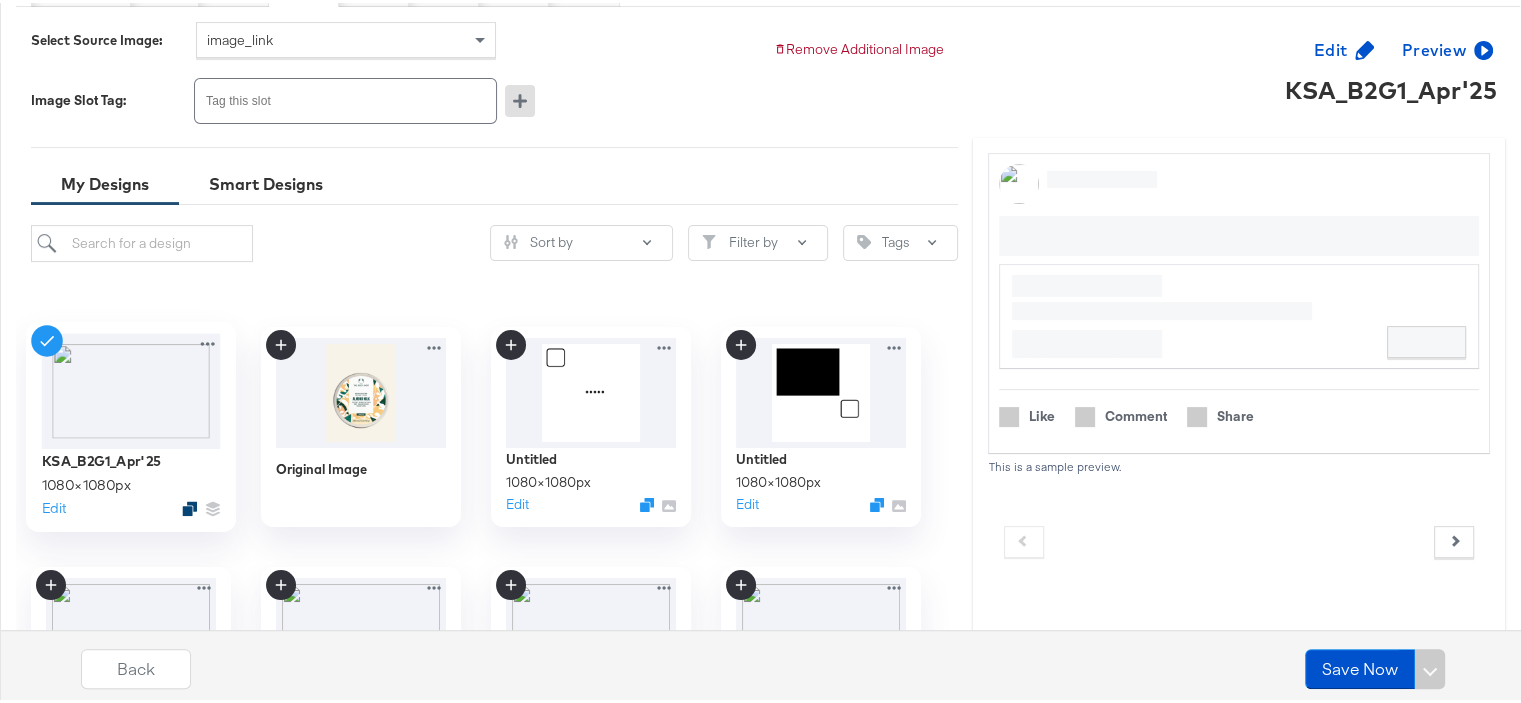 click 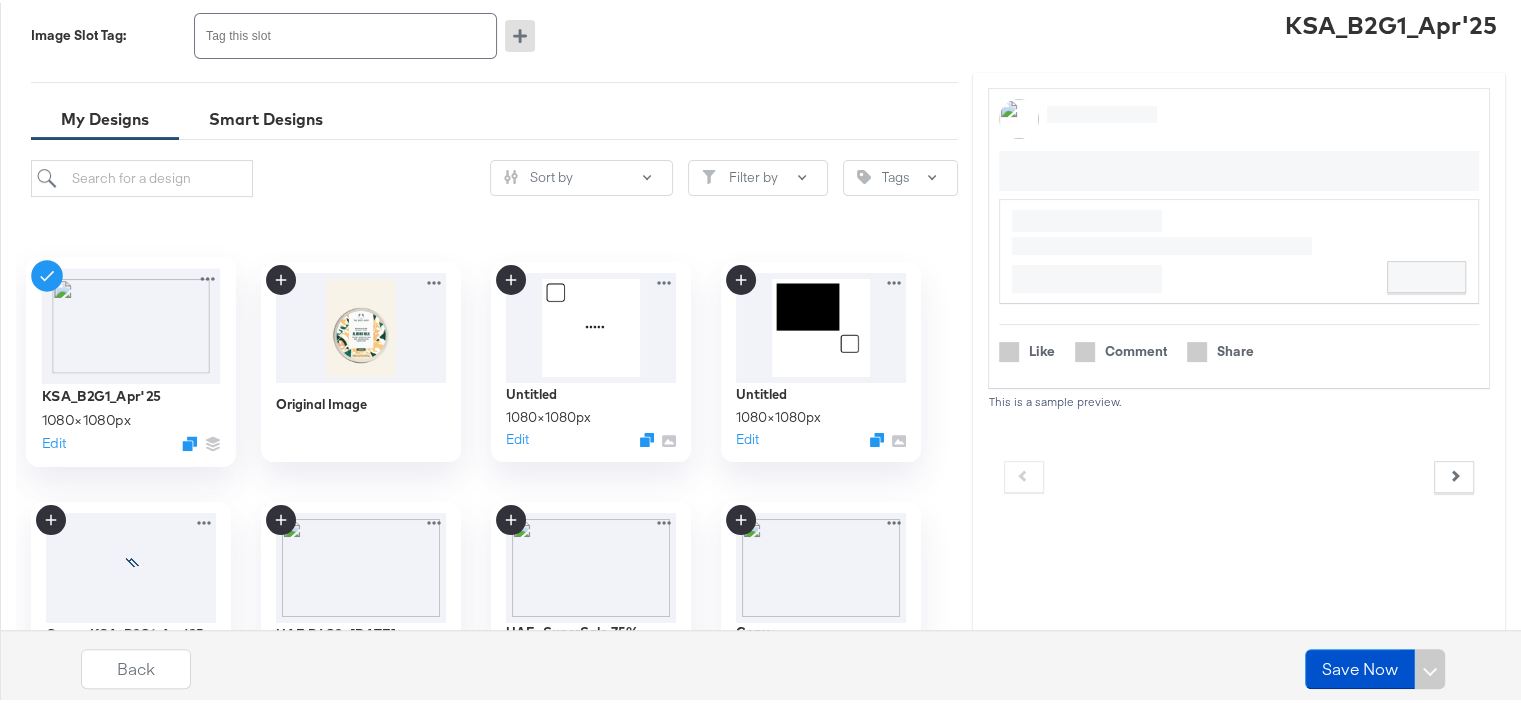 scroll, scrollTop: 600, scrollLeft: 0, axis: vertical 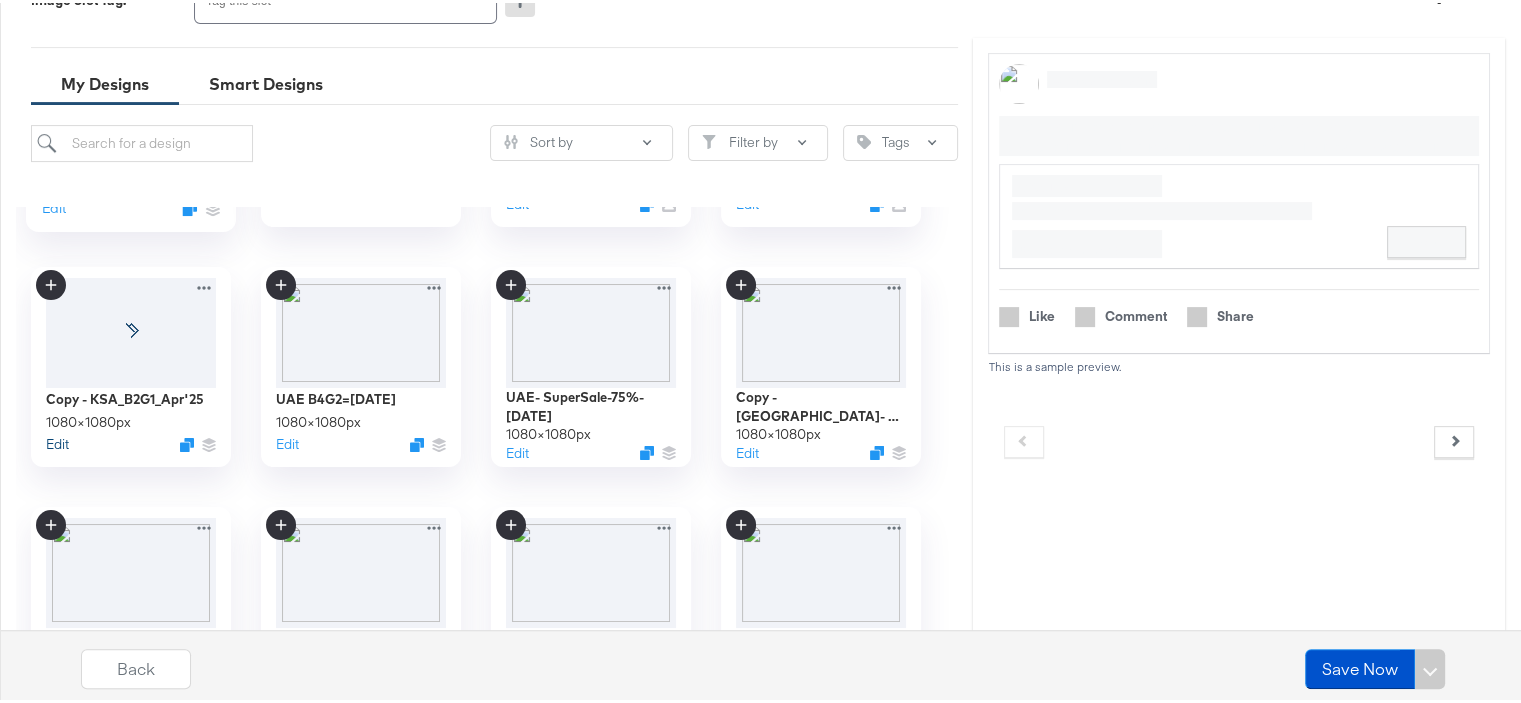 click on "Edit" at bounding box center [57, 441] 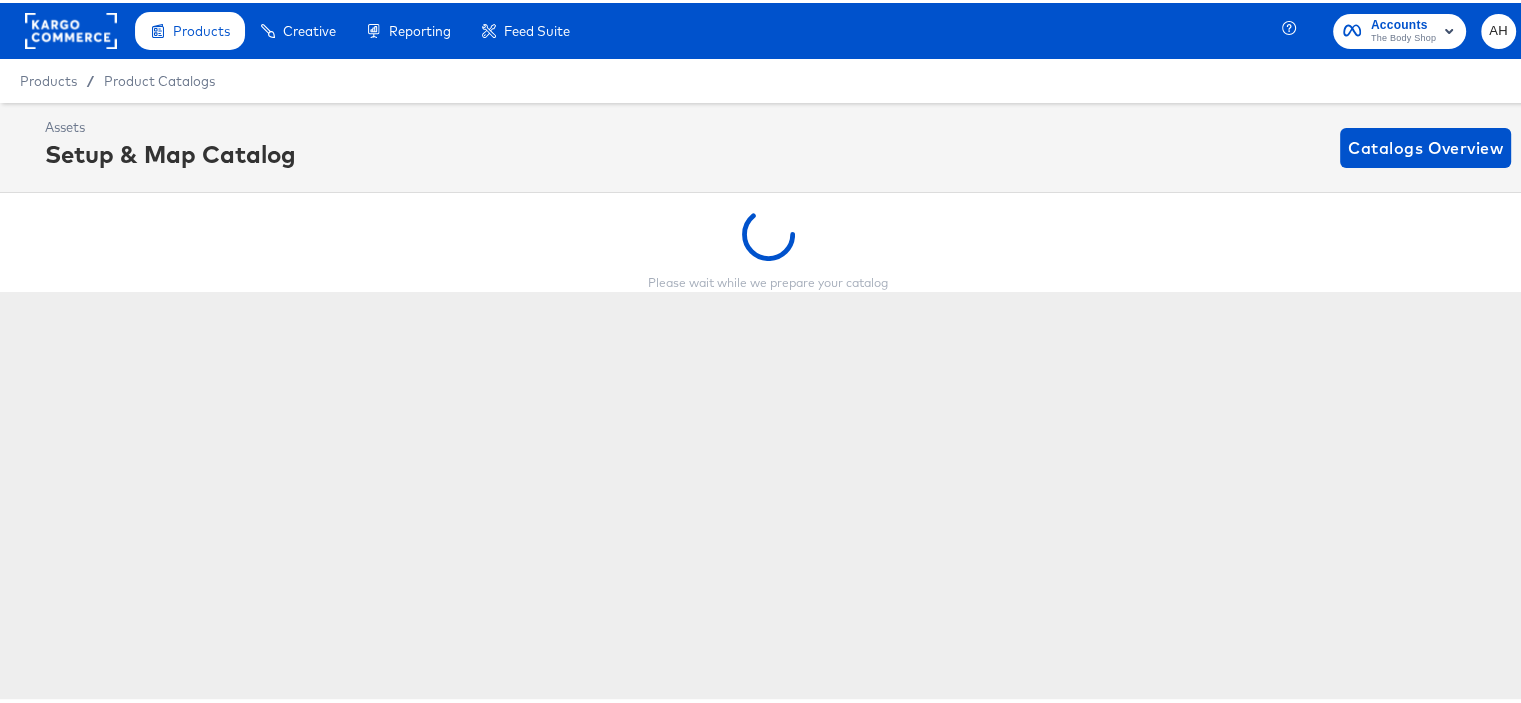 scroll, scrollTop: 0, scrollLeft: 0, axis: both 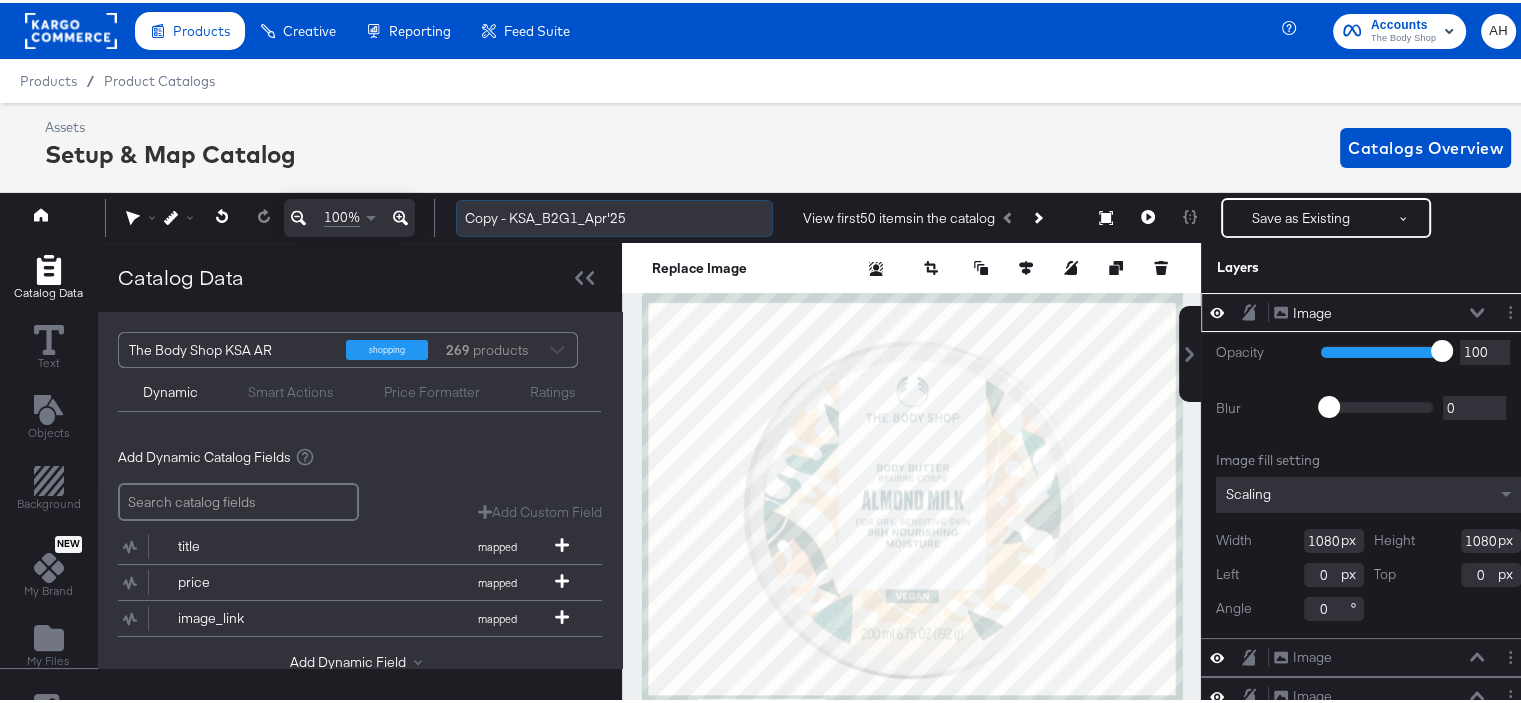 drag, startPoint x: 508, startPoint y: 213, endPoint x: 458, endPoint y: 207, distance: 50.358715 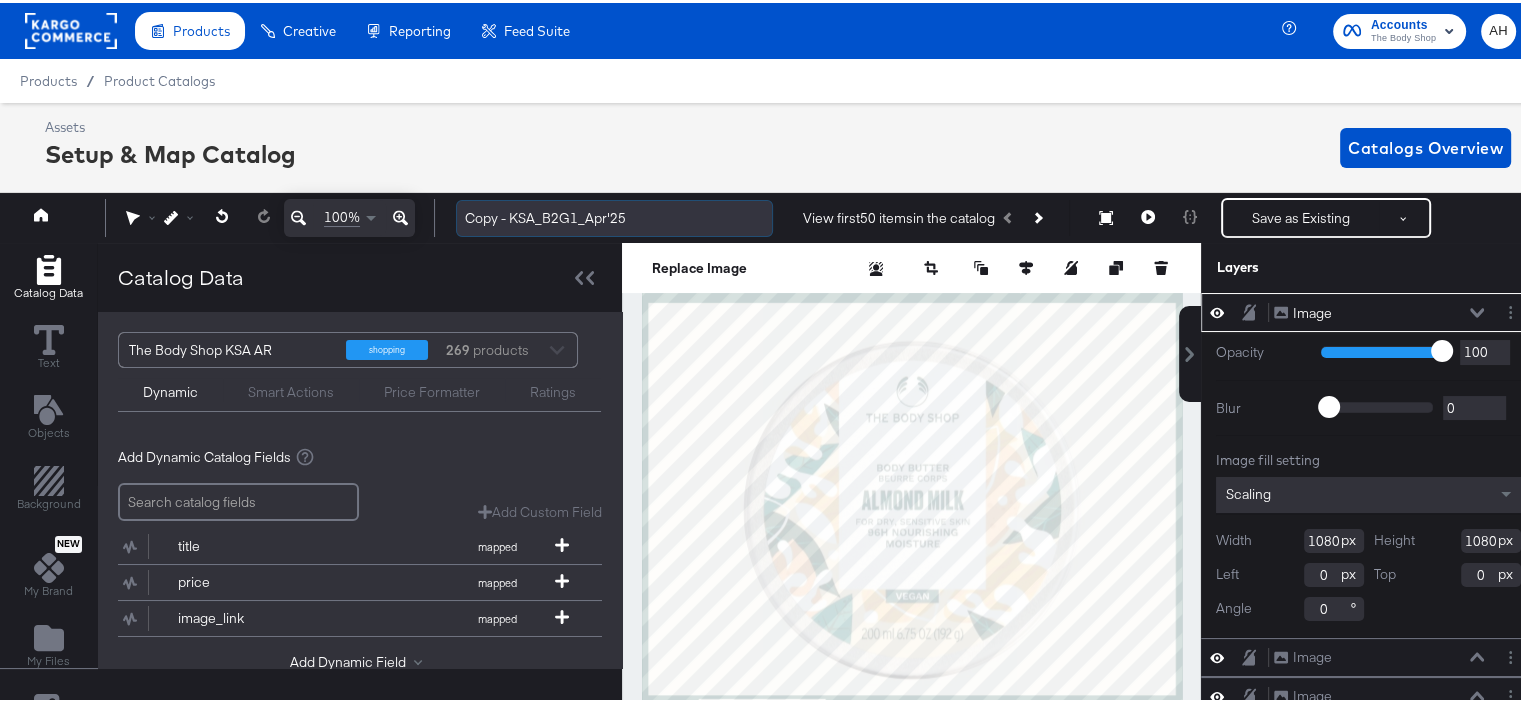 click on "Copy - KSA_B2G1_Apr'25" at bounding box center (614, 215) 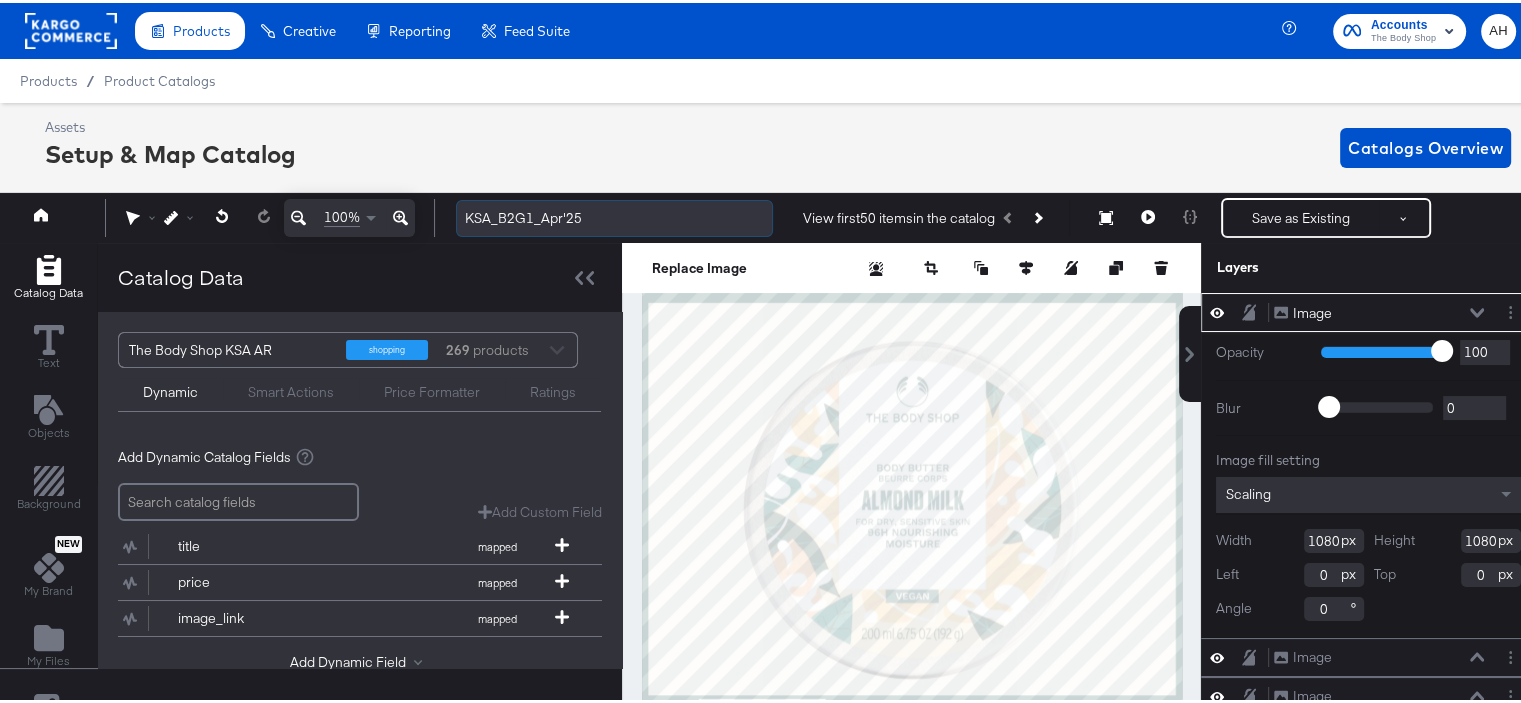 drag, startPoint x: 542, startPoint y: 213, endPoint x: 560, endPoint y: 213, distance: 18 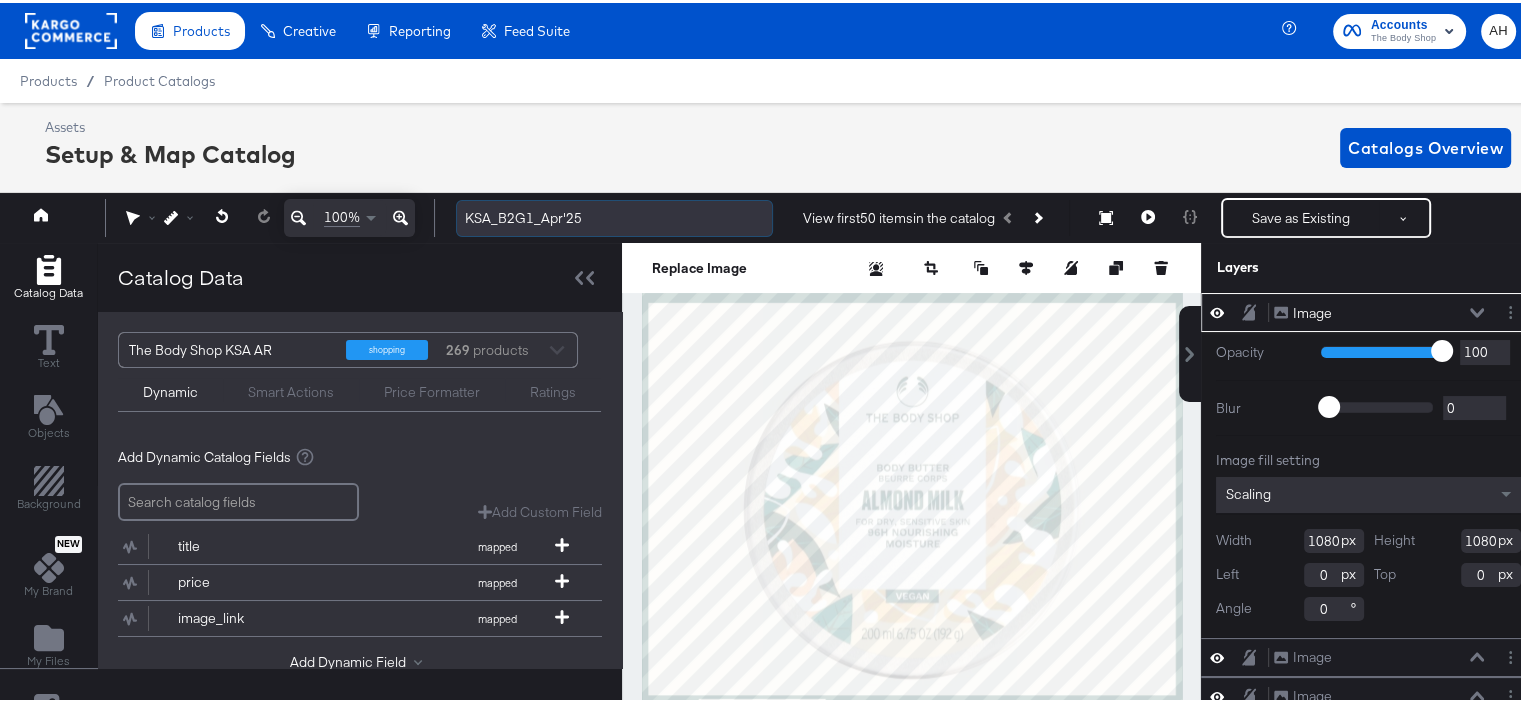 click on "KSA_B2G1_Apr'25" at bounding box center (614, 215) 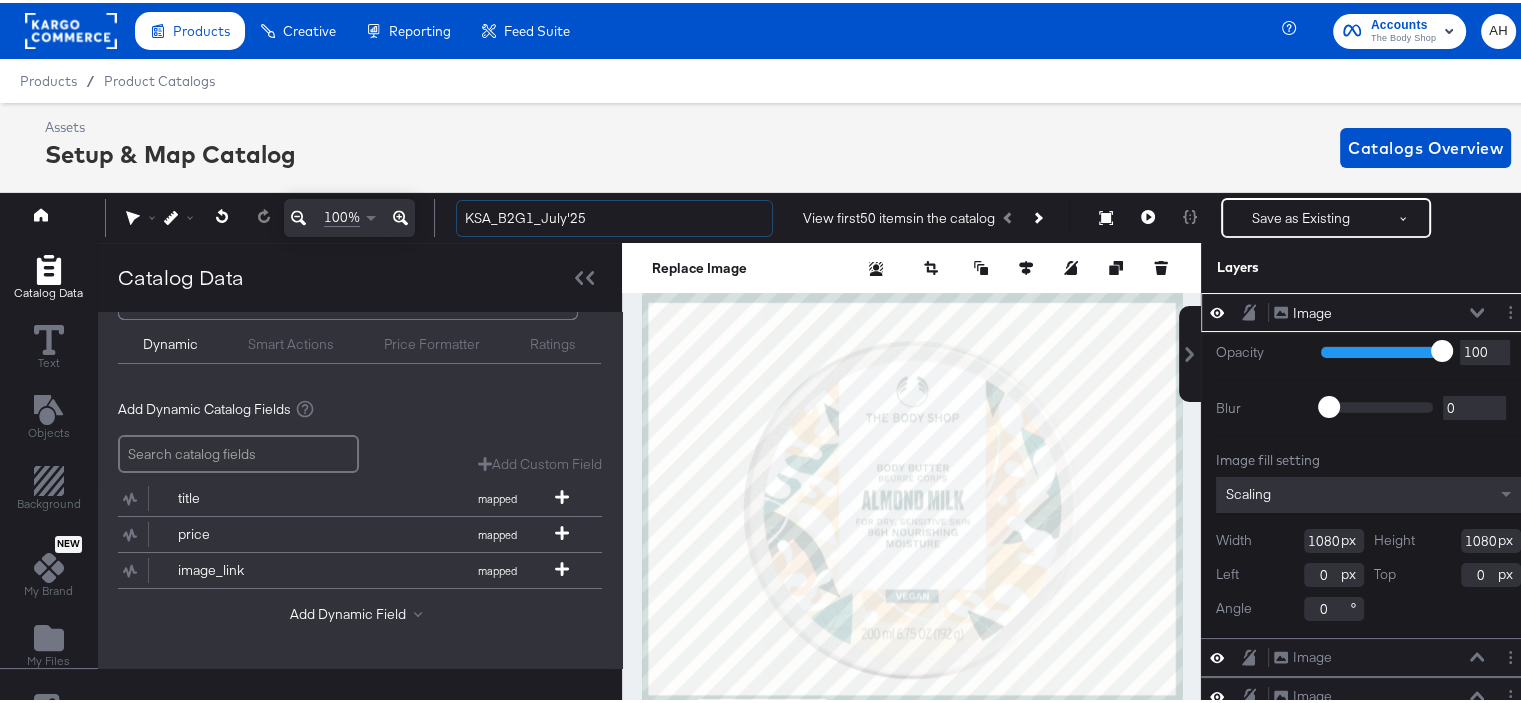 scroll, scrollTop: 59, scrollLeft: 0, axis: vertical 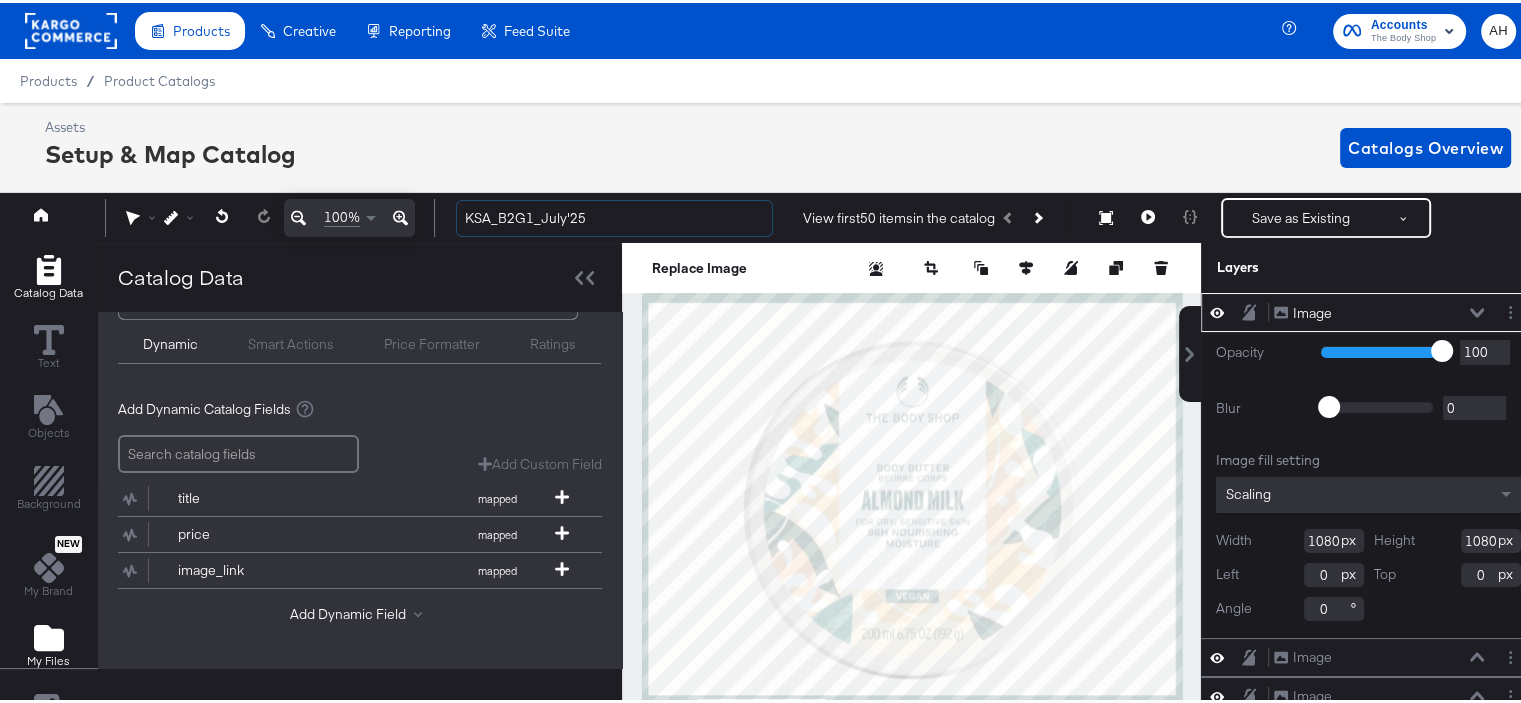 type on "KSA_B2G1_July'25" 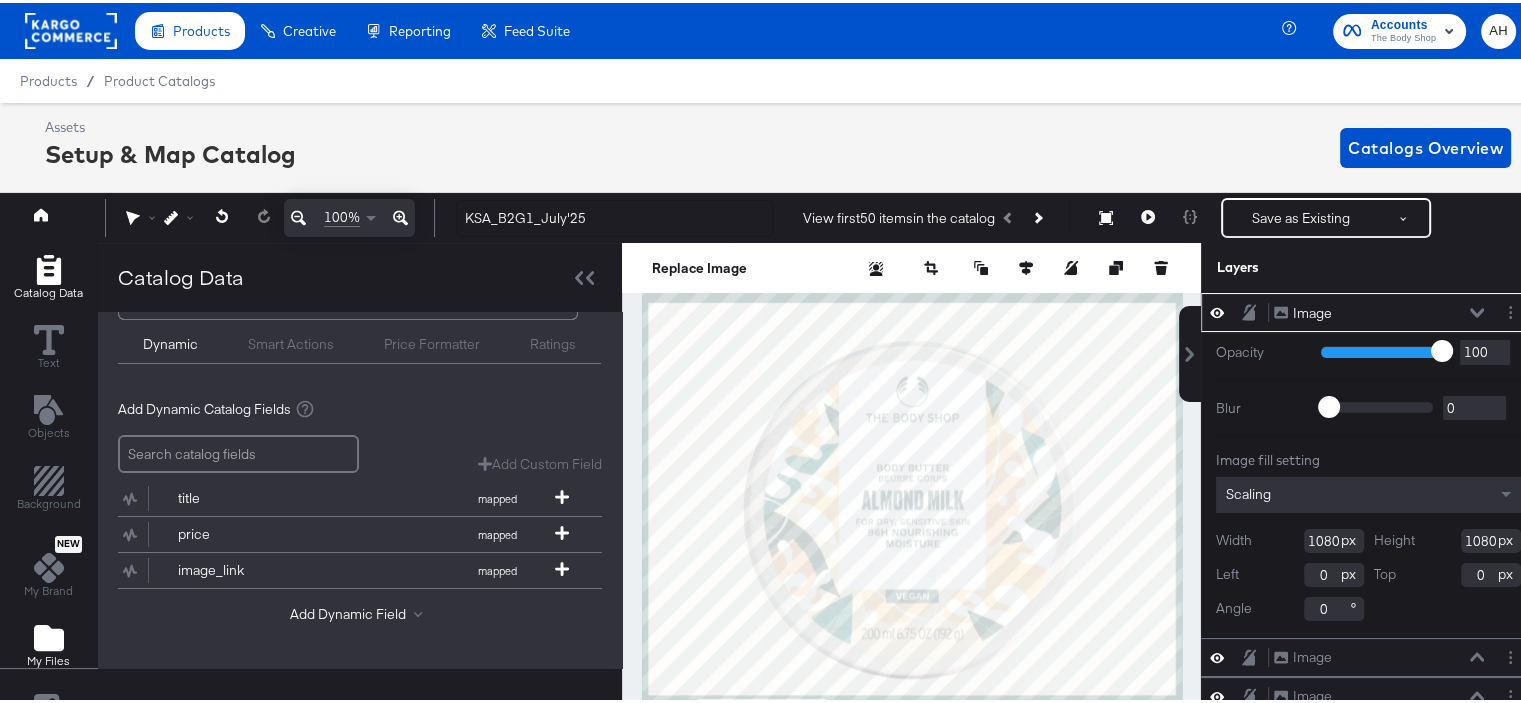 click 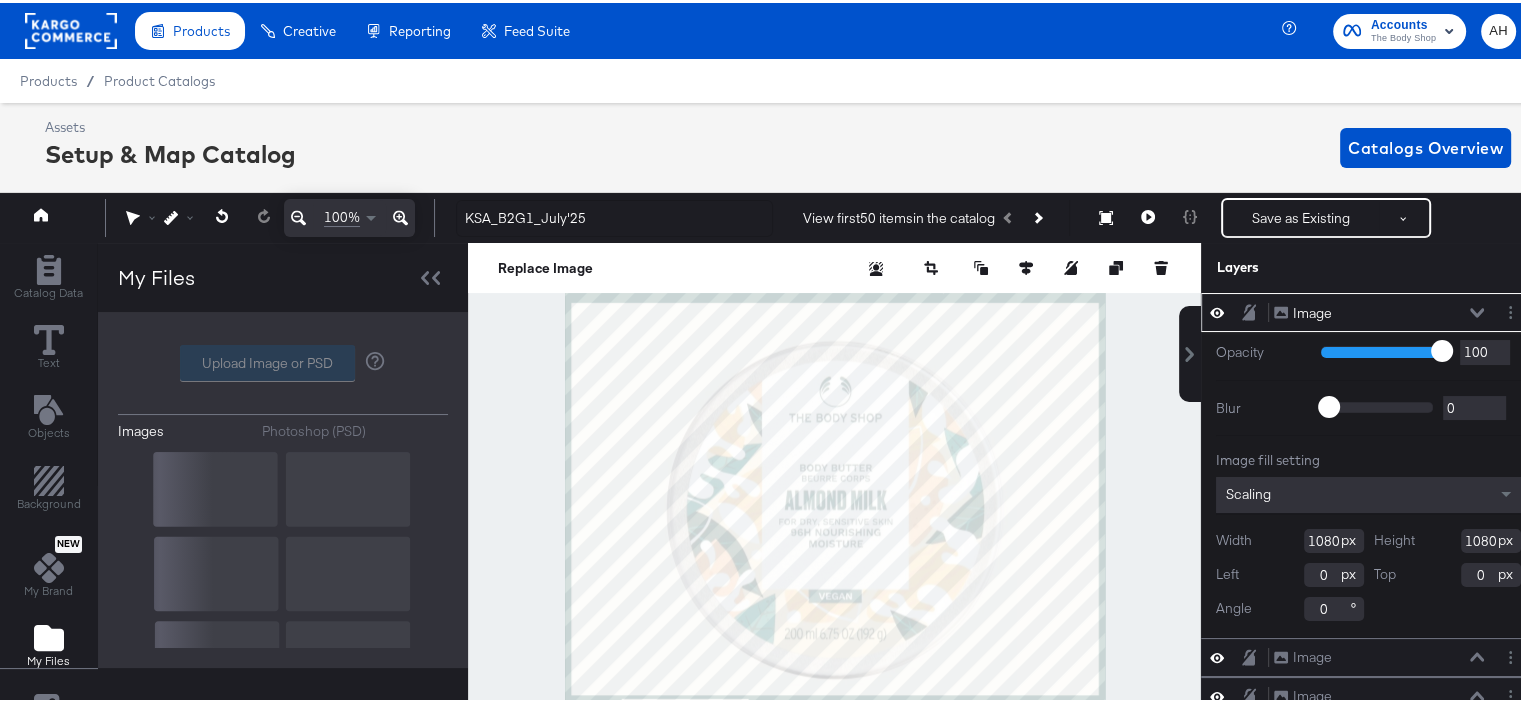 click on "Upload Image or PSD" at bounding box center [267, 360] 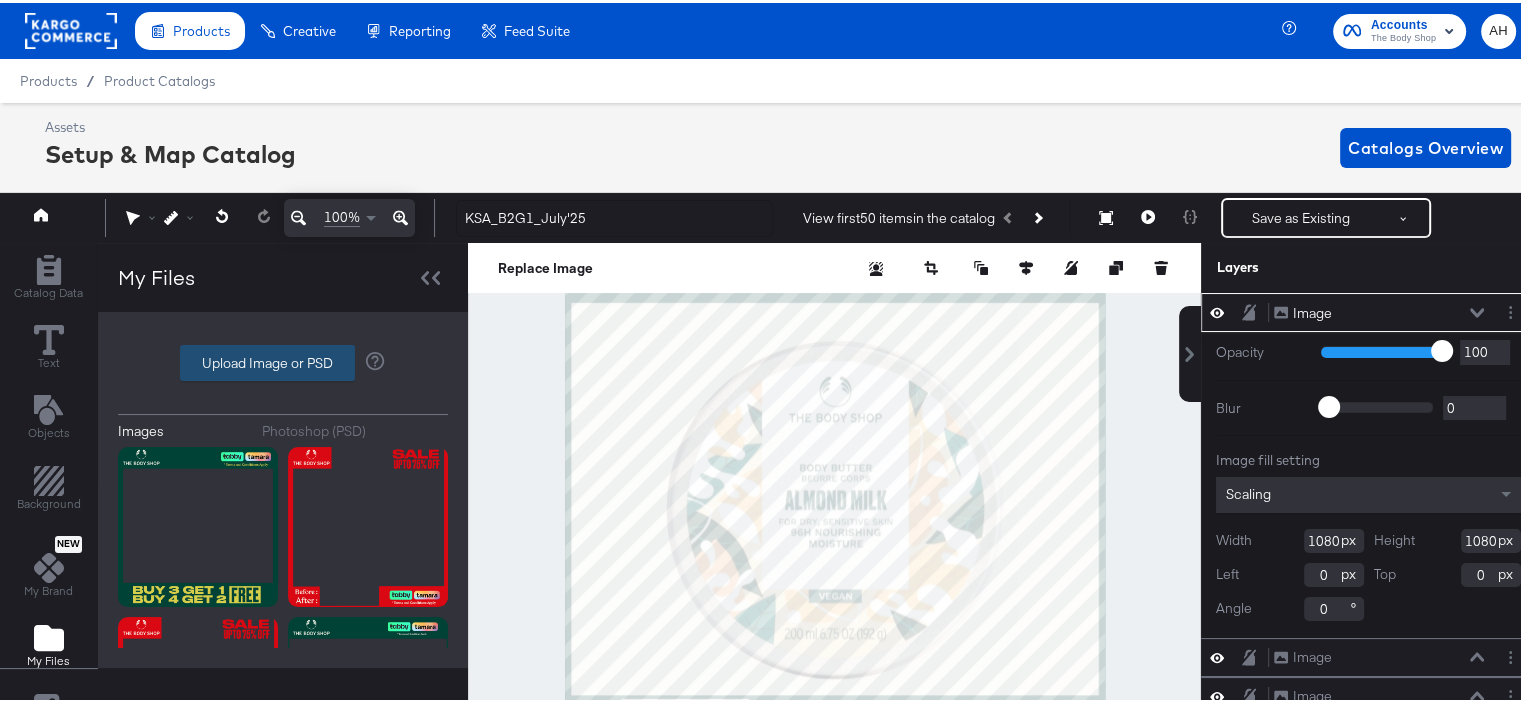 type on "C:\fakepath\AR (8).png" 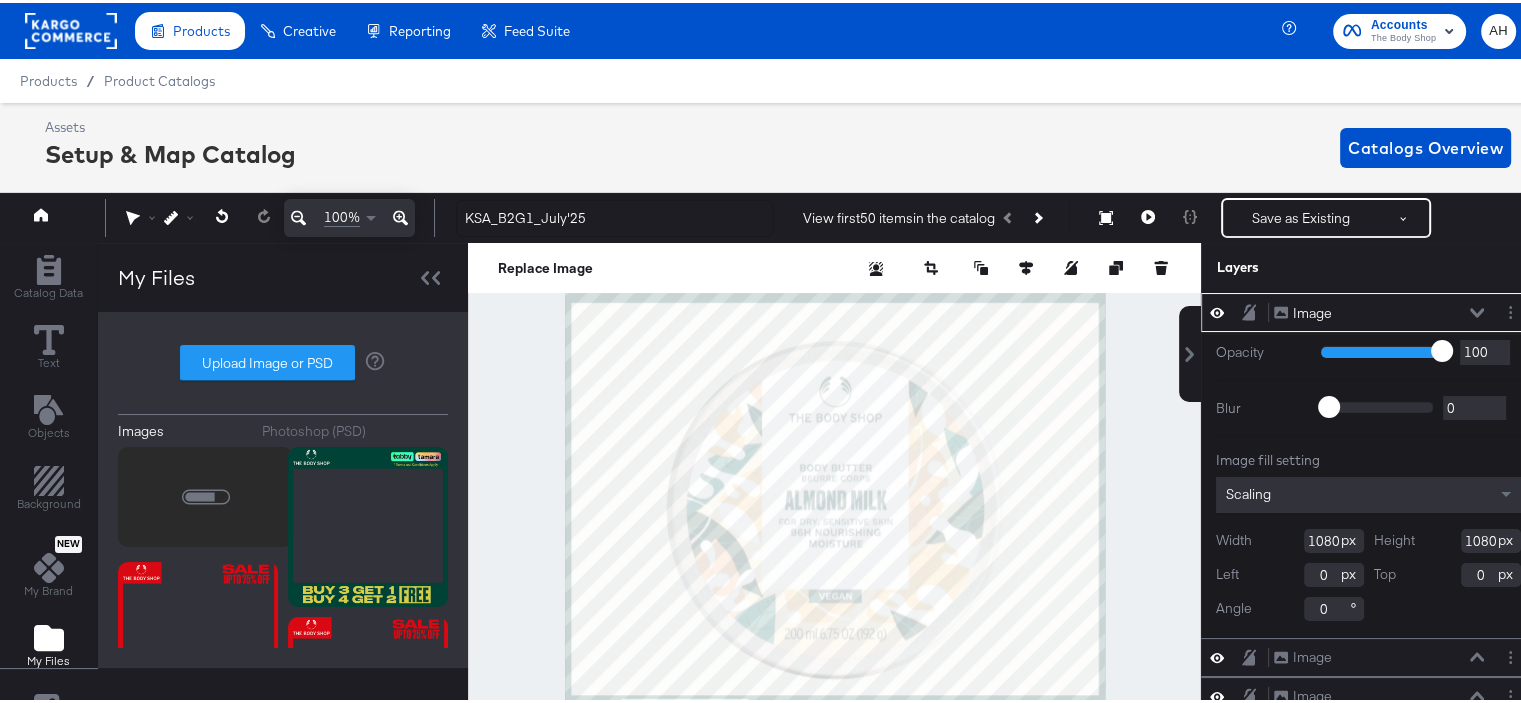 scroll, scrollTop: 113, scrollLeft: 0, axis: vertical 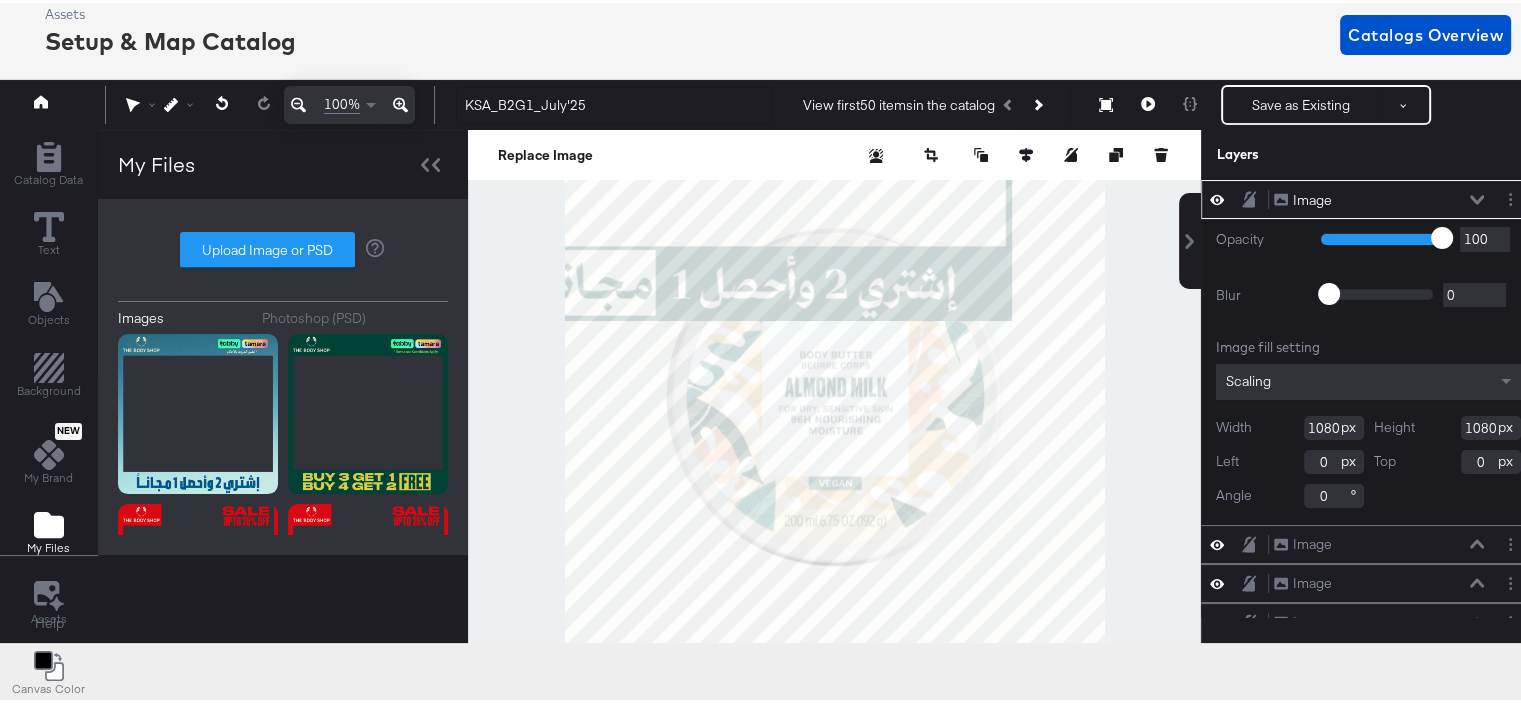 click on "Products Creative Reporting Feed Suite Accounts The Body Shop  AH Products / Product Catalogs Assets Setup & Map Catalog Catalogs Overview 100% KSA_B2G1_July'25 View first  50   items  in the catalog Save as Existing See more options Catalog Data Text Objects Background New My Brand My Files Assets Canvas Color Help My Files Images Photoshop (PSD) Upload Image or PSD     Replace an image with another image,
maintaining its settings.  Replace Image Layers Image Image Opacity 1 100 100 Blur 0 2000 0 Image fill setting Scaling Width 1080 Height 1080 Left 0 Top 0 Angle 0 Image Image Image Image Image Image Image Image Image Image Image Image Image Image Image Image Image Image Image Image Image Image Dynamic Ima...image_link) Dynamic Image (image_link) Close layers" at bounding box center (768, 238) 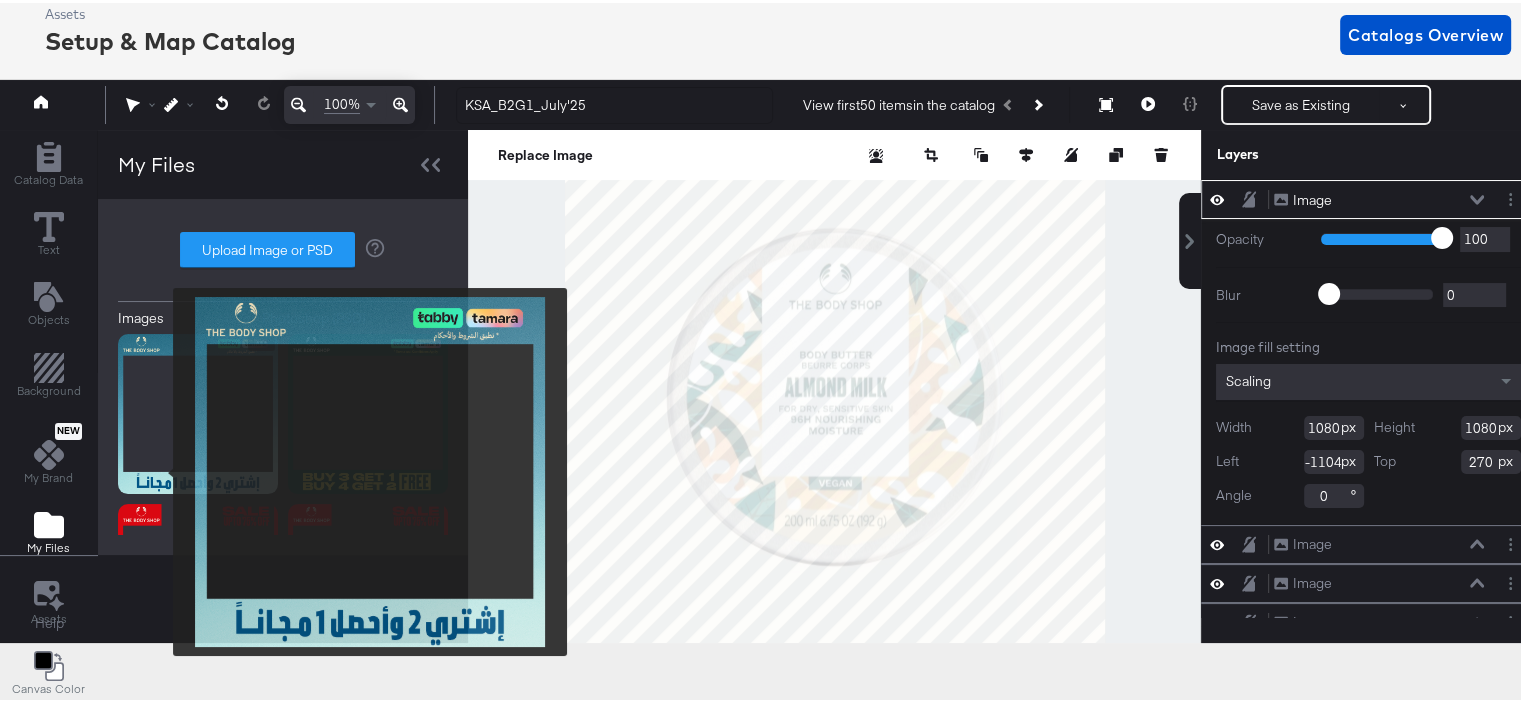 click at bounding box center [198, 411] 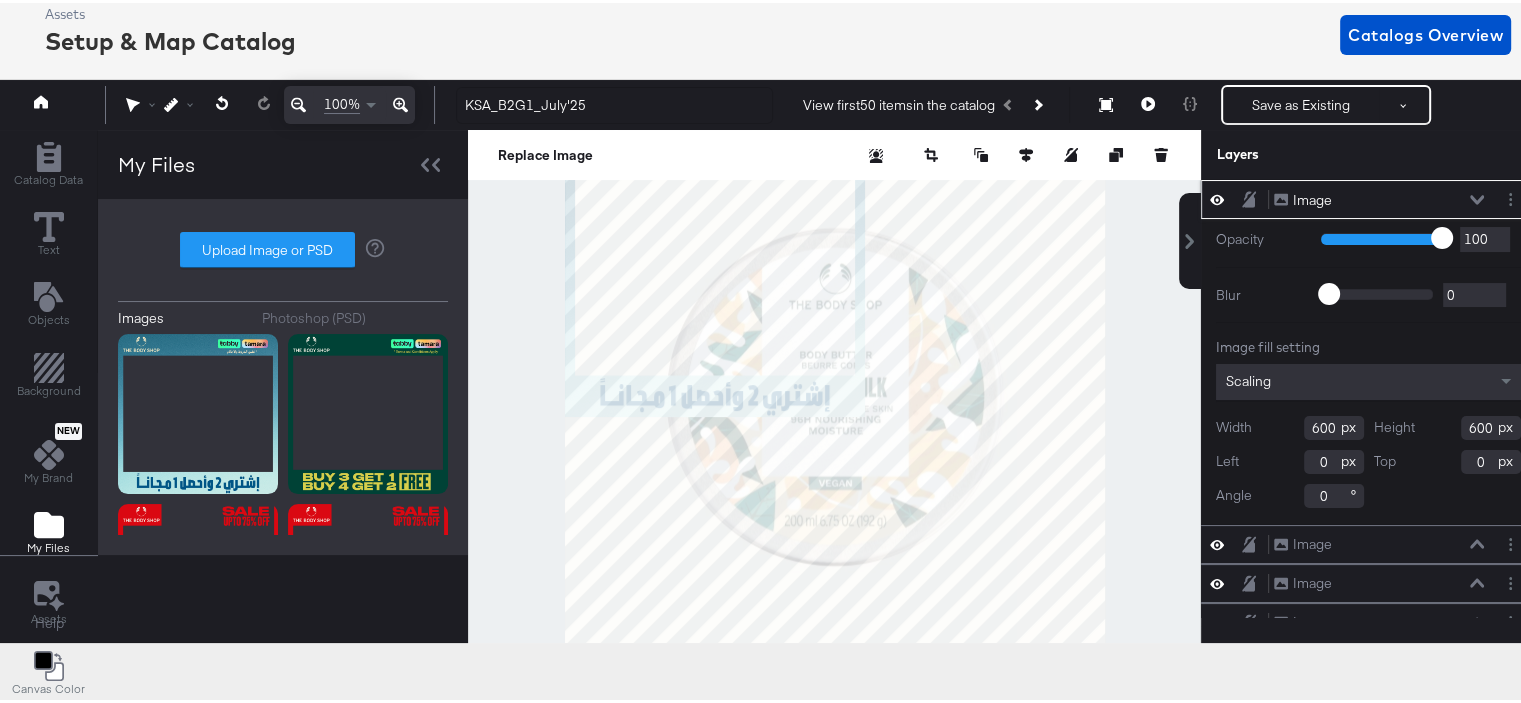 click on "600" at bounding box center [1334, 425] 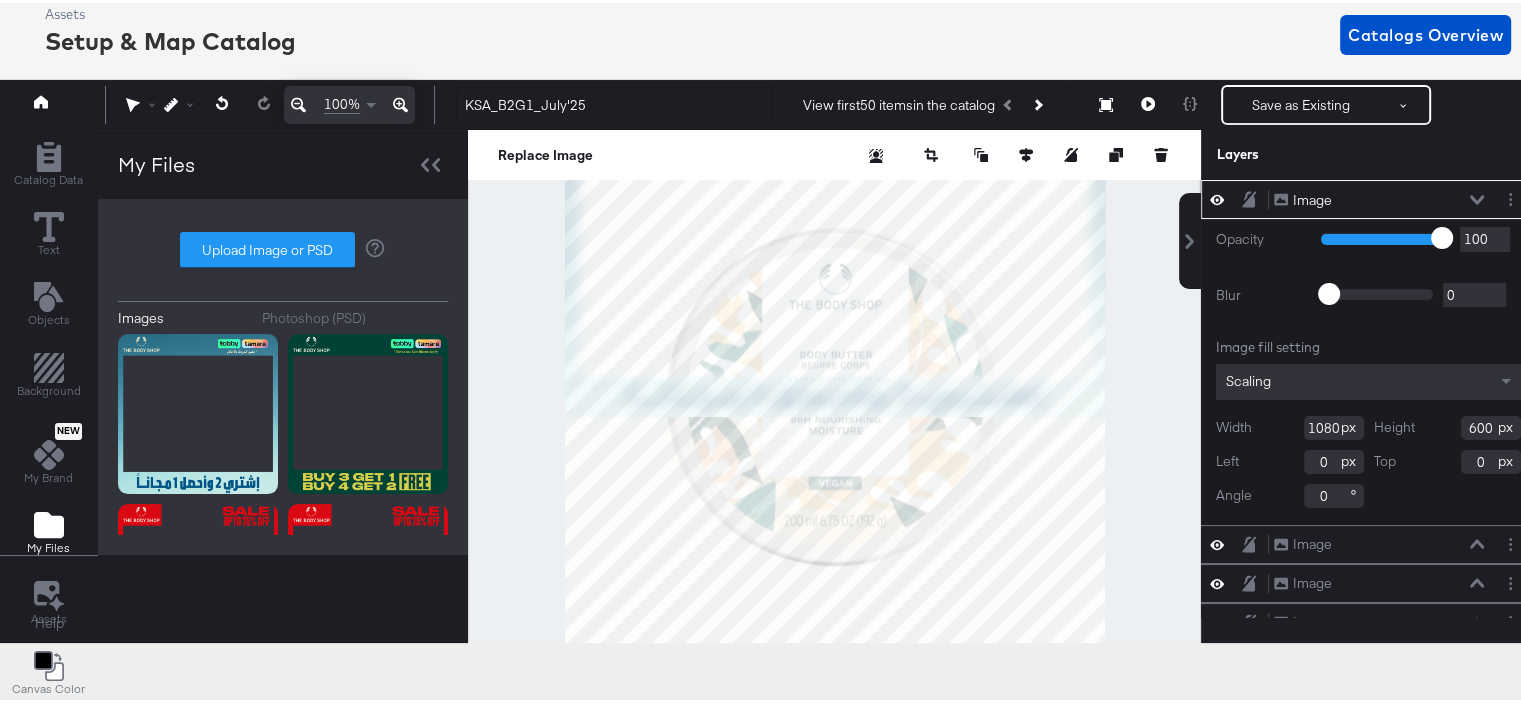 type on "1080" 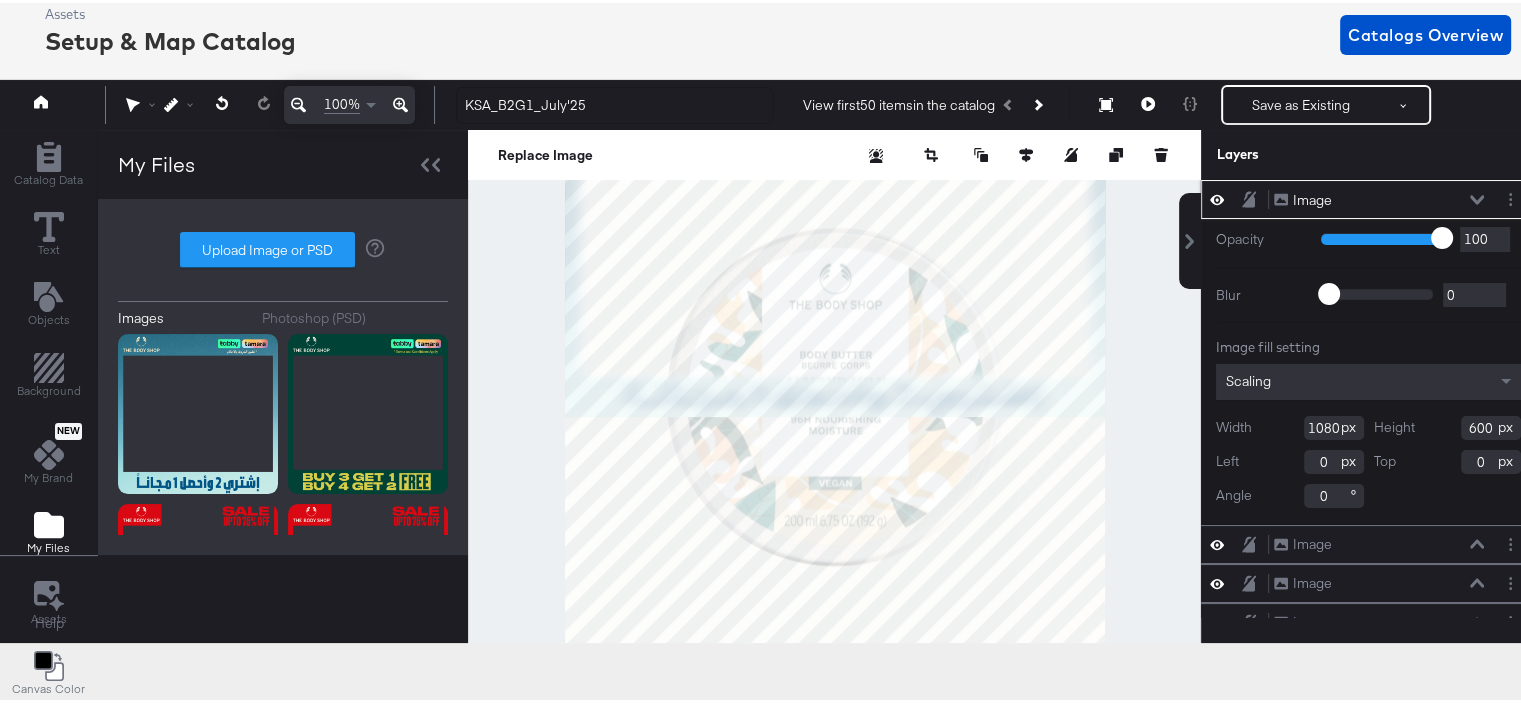 click on "600" at bounding box center [1491, 425] 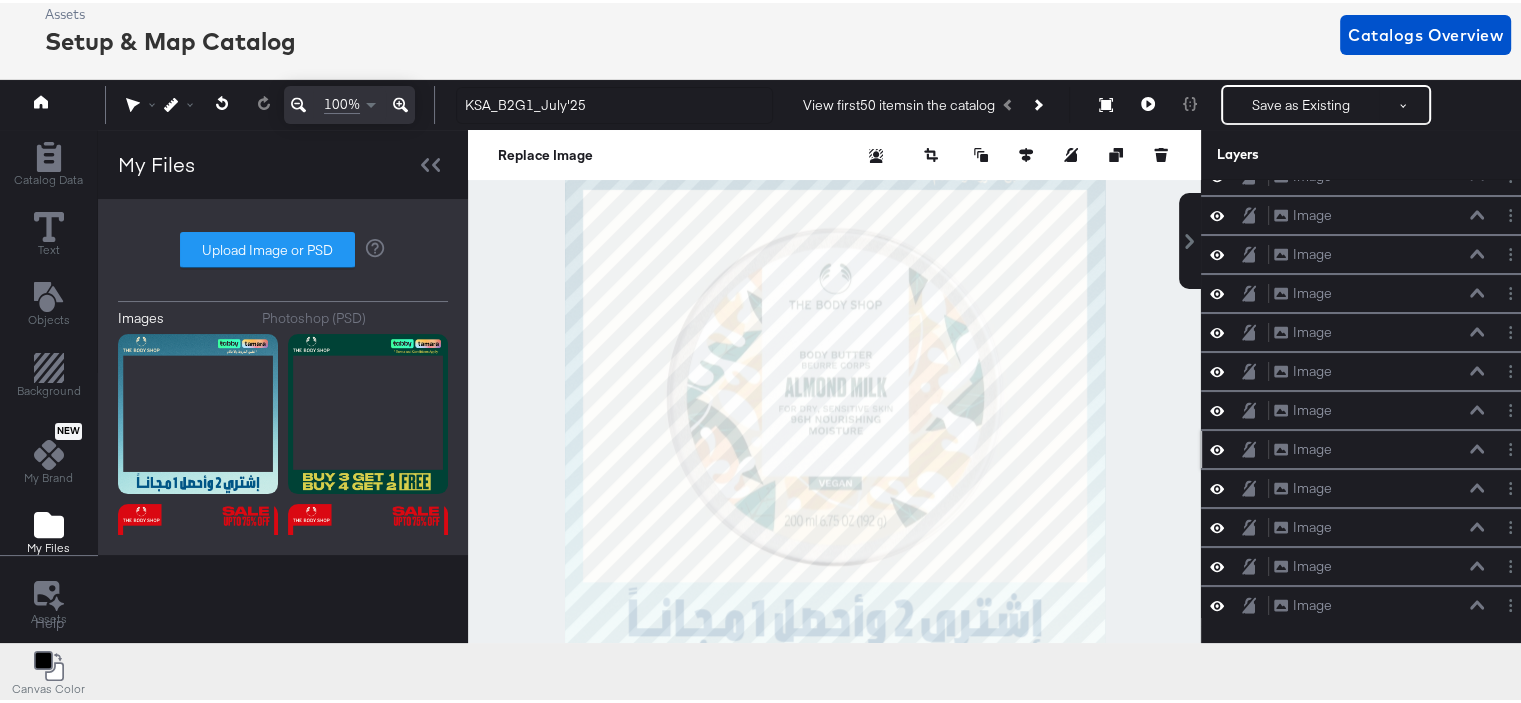 scroll, scrollTop: 405, scrollLeft: 0, axis: vertical 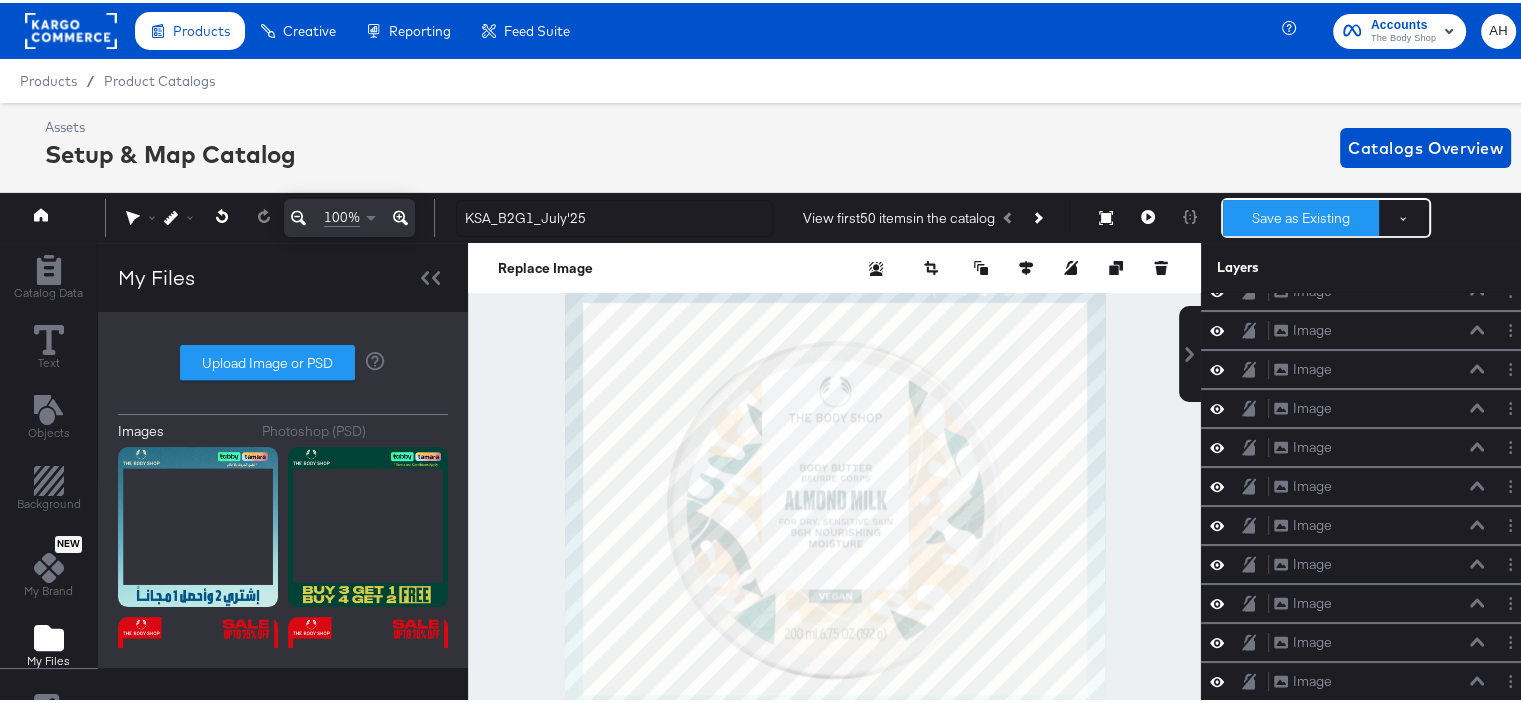 type on "1080" 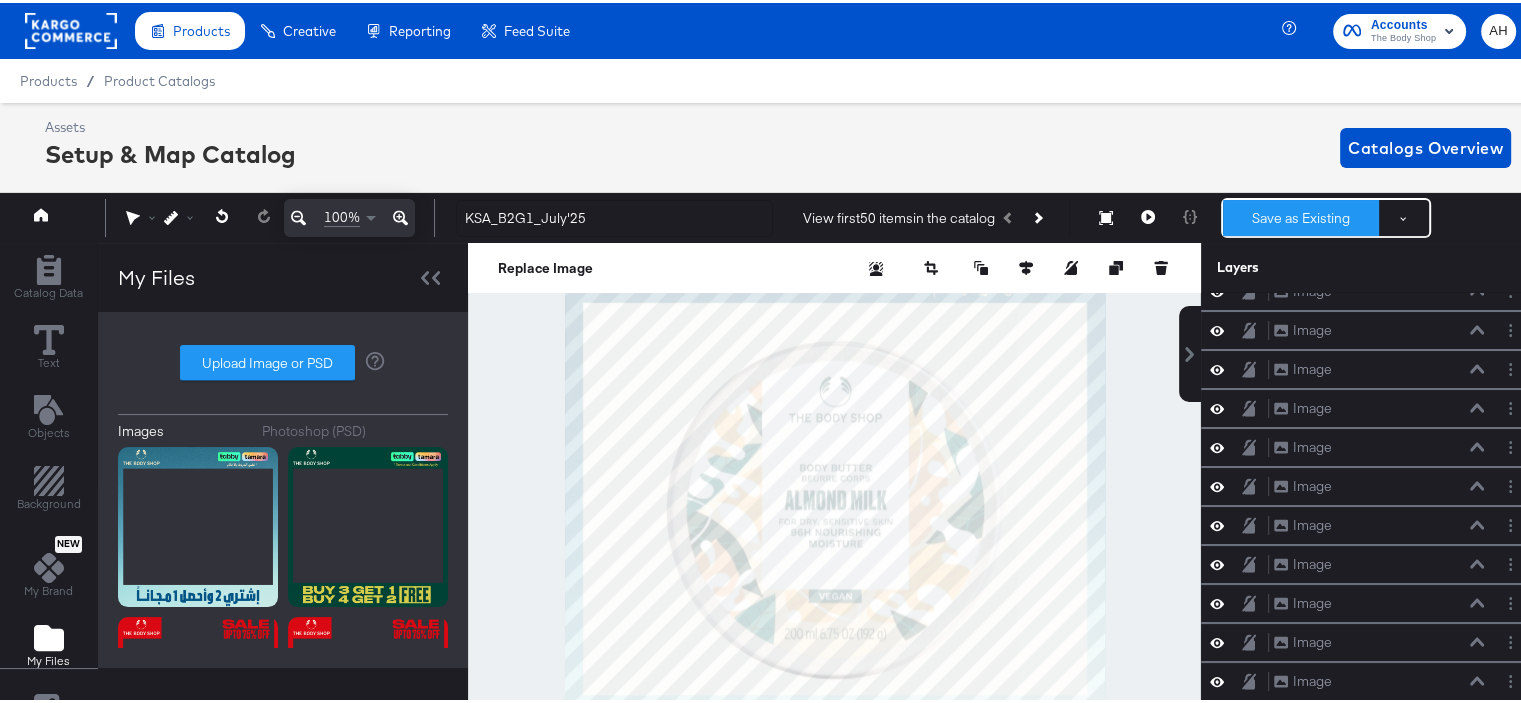 click on "Save as Existing" at bounding box center [1301, 215] 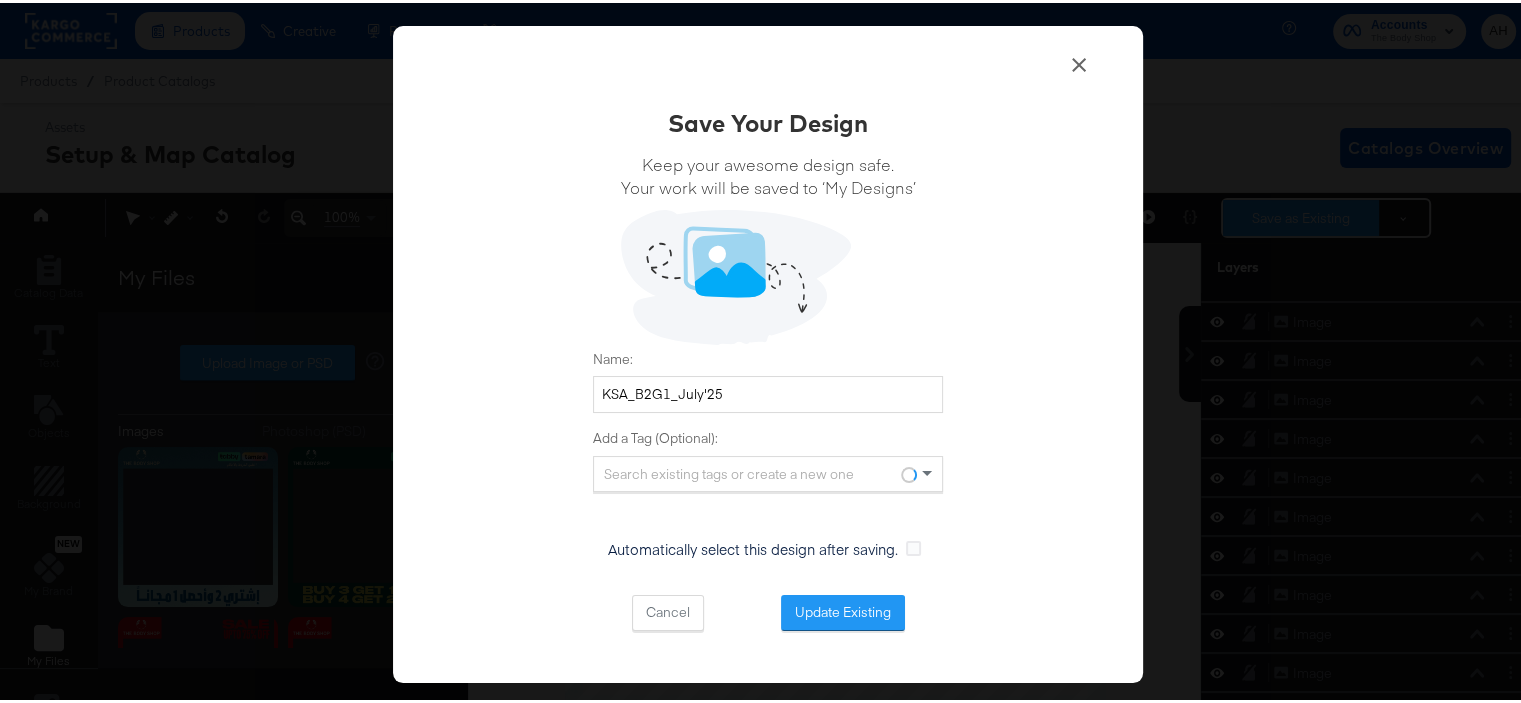 scroll, scrollTop: 102, scrollLeft: 0, axis: vertical 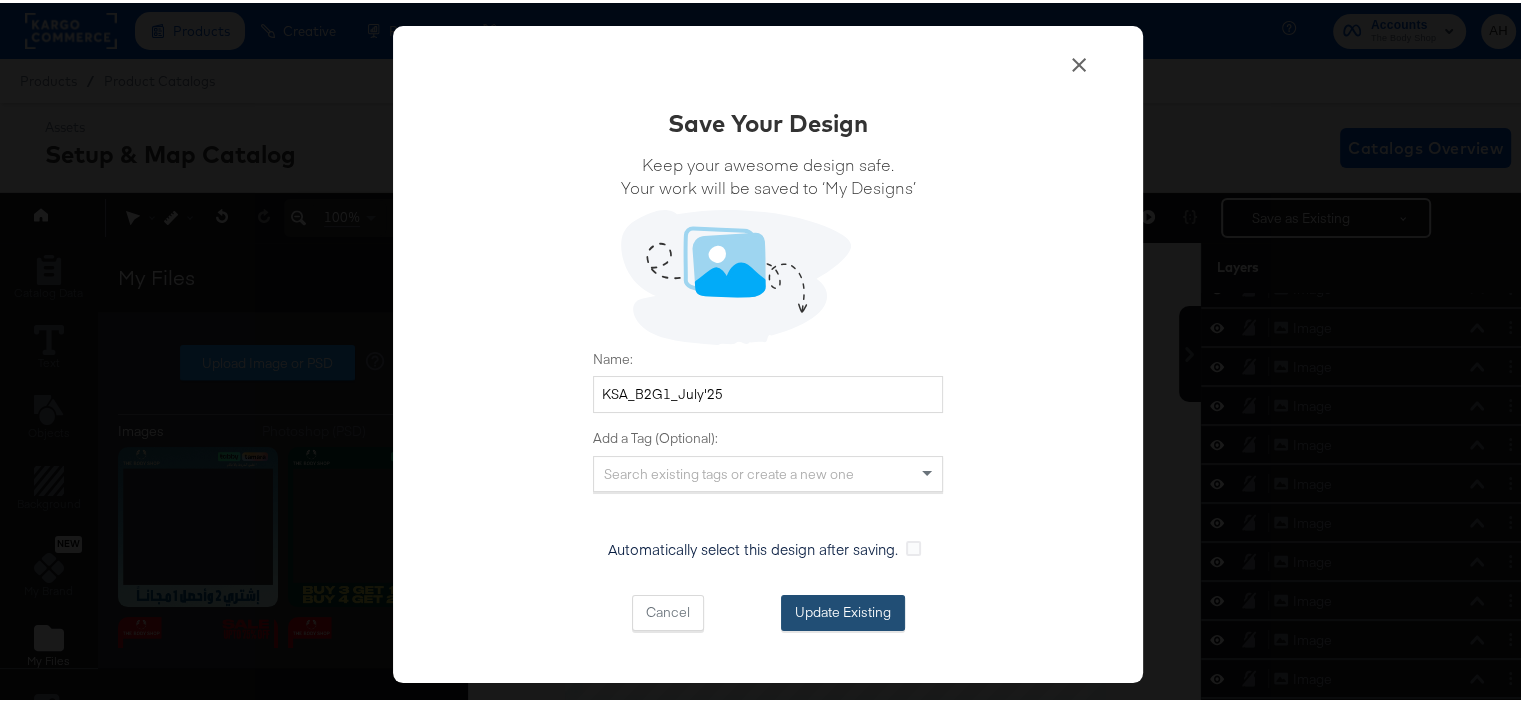 click on "Update Existing" at bounding box center (843, 610) 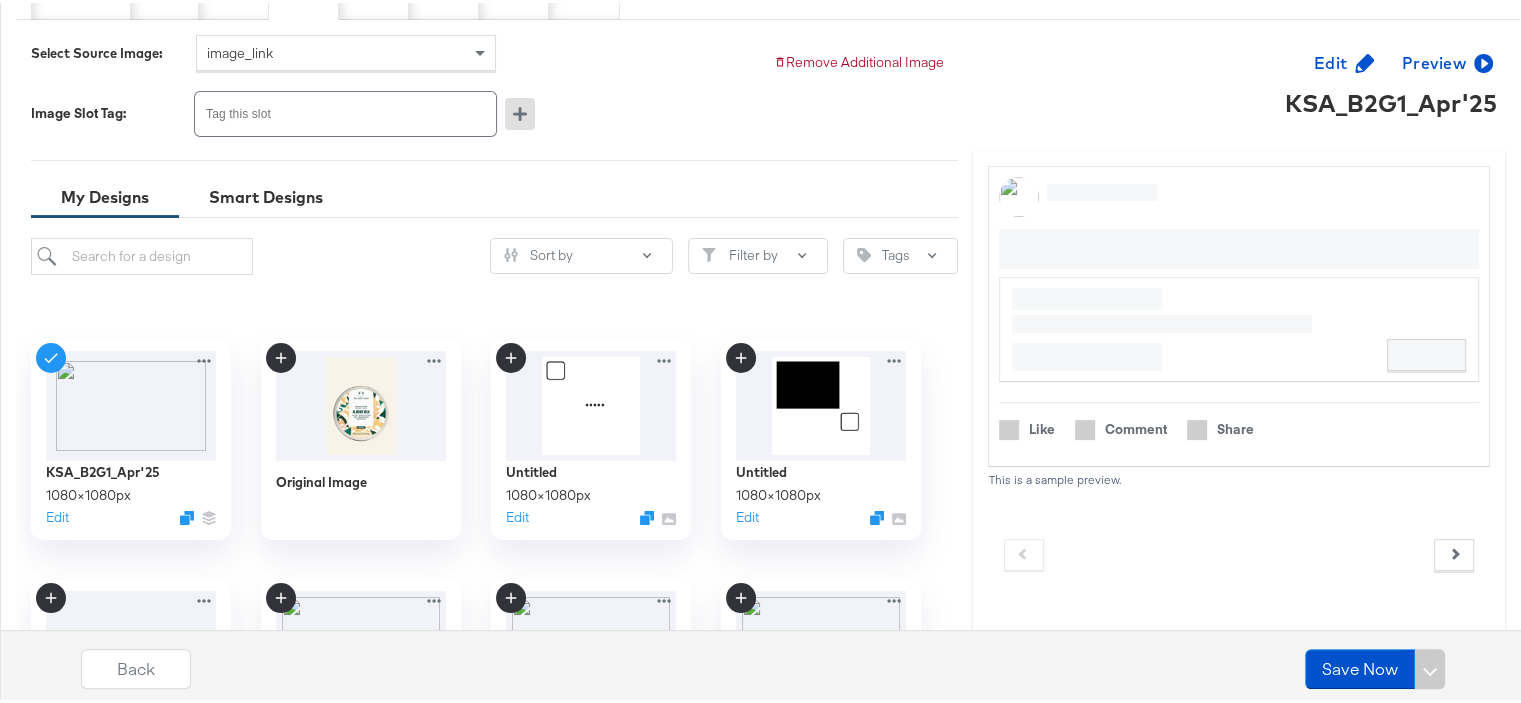 scroll, scrollTop: 500, scrollLeft: 0, axis: vertical 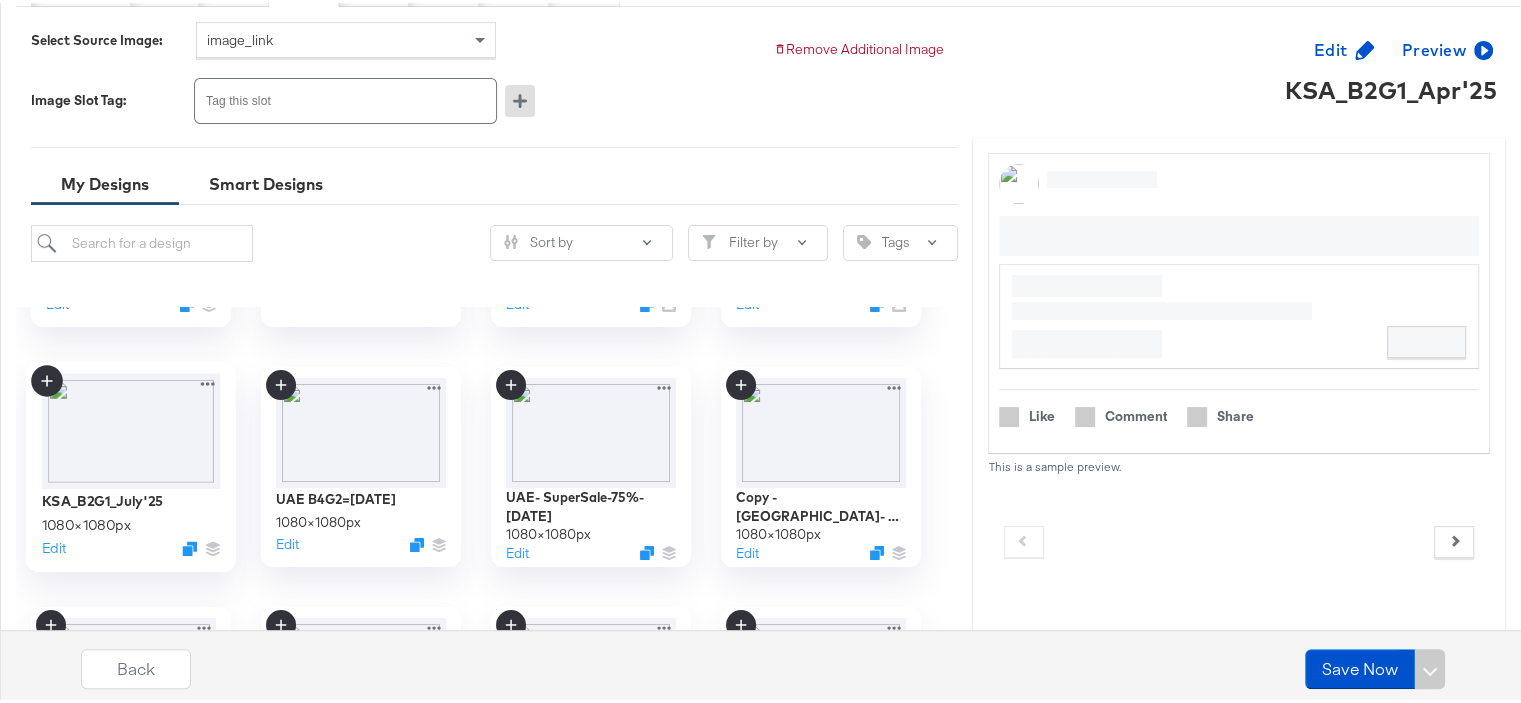 click on "1080  ×  1080  px" at bounding box center [86, 521] 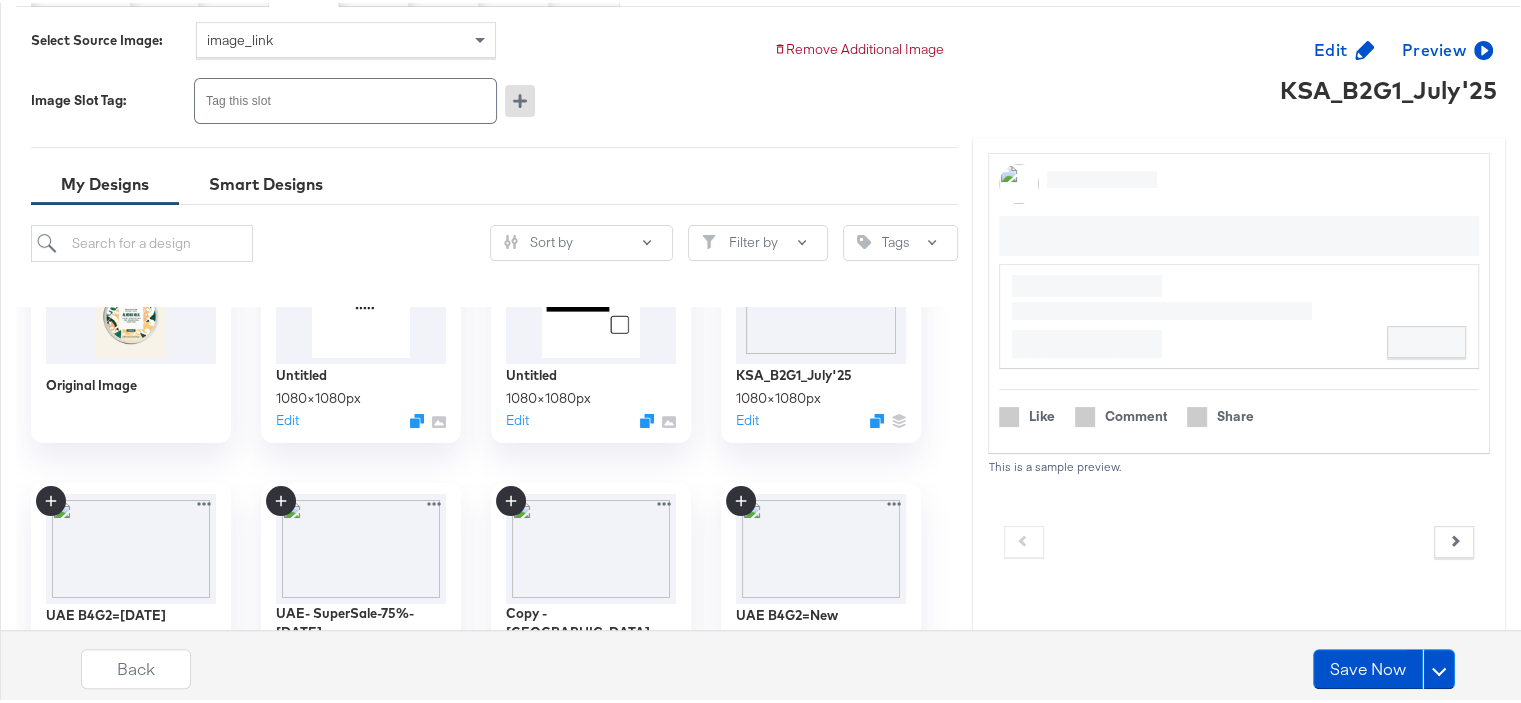 scroll, scrollTop: 0, scrollLeft: 0, axis: both 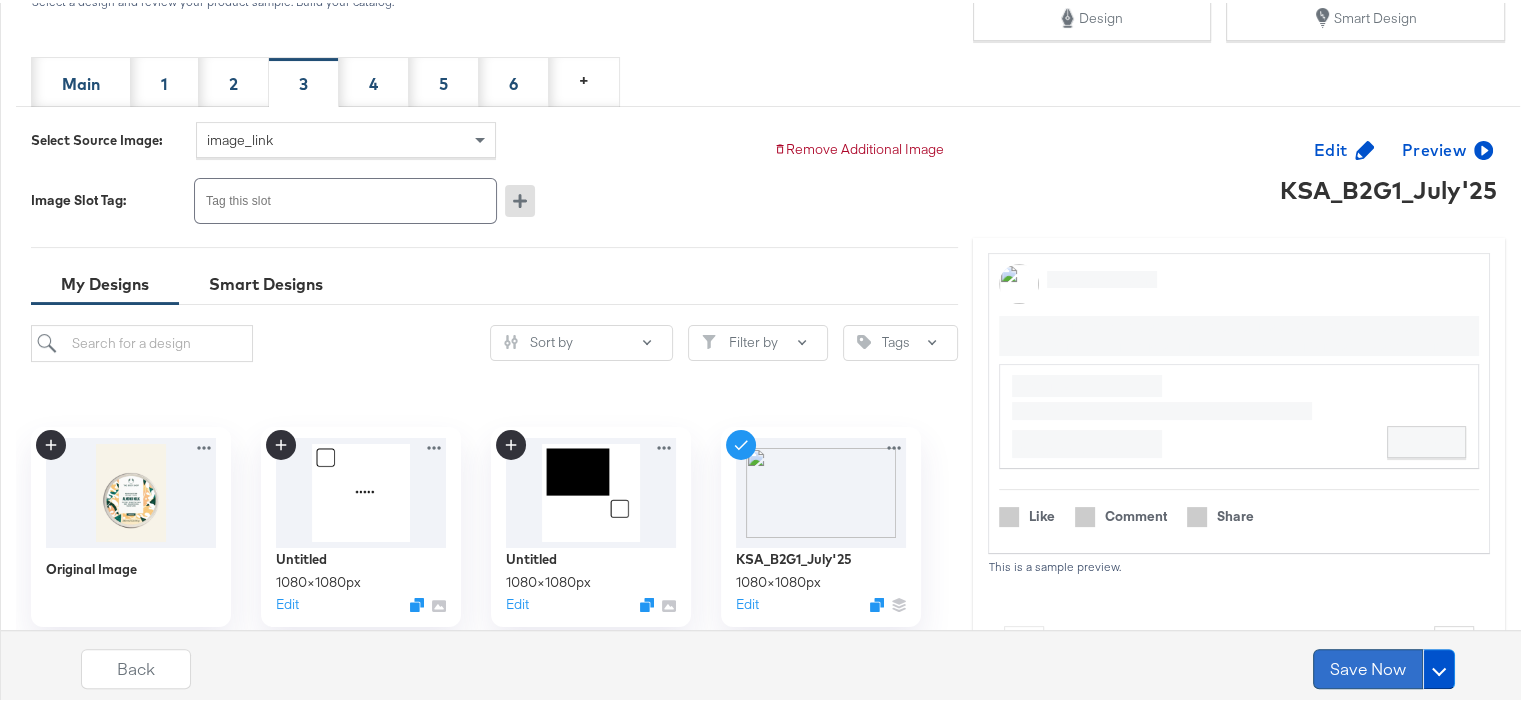 click on "Save Now" at bounding box center [1368, 666] 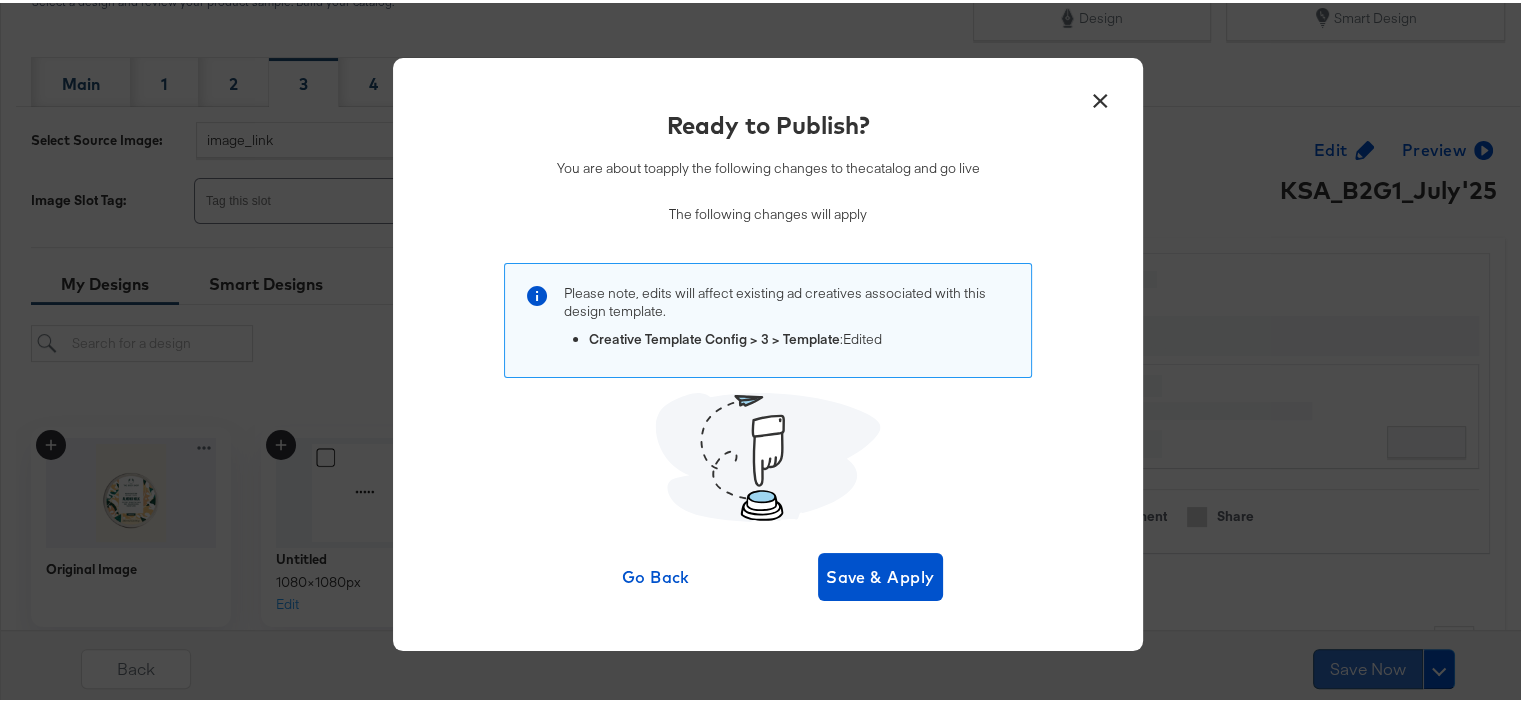 scroll, scrollTop: 0, scrollLeft: 0, axis: both 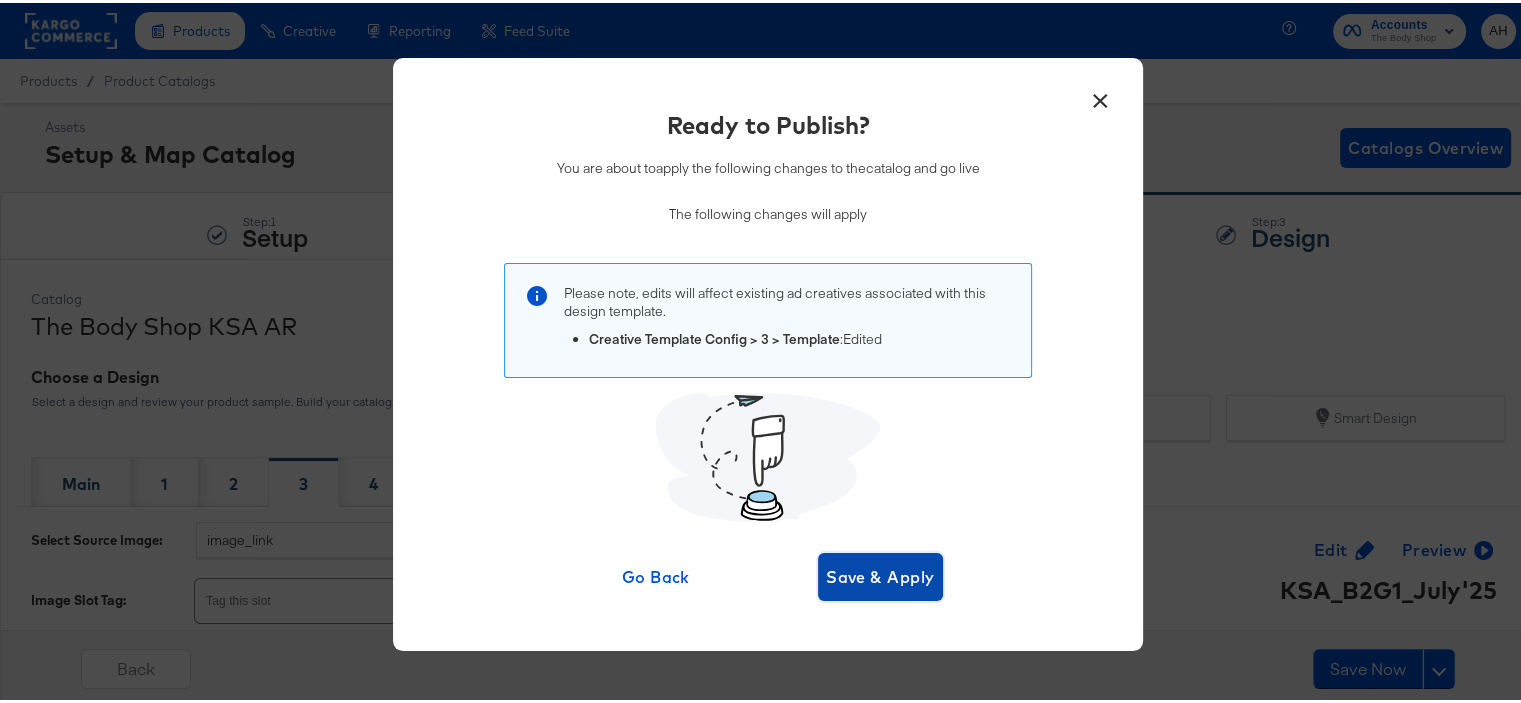 click on "Save & Apply" at bounding box center [880, 574] 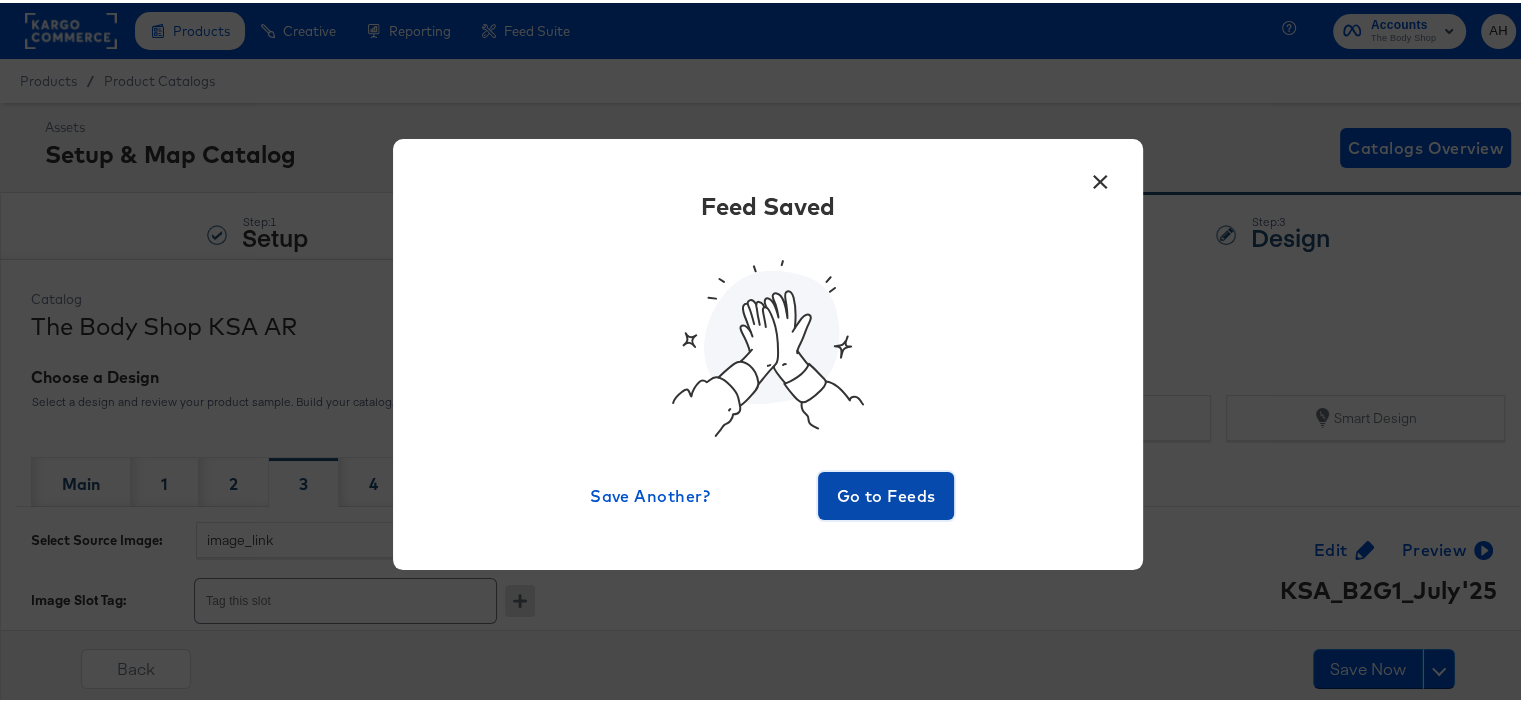 click on "Go to Feeds" at bounding box center [886, 493] 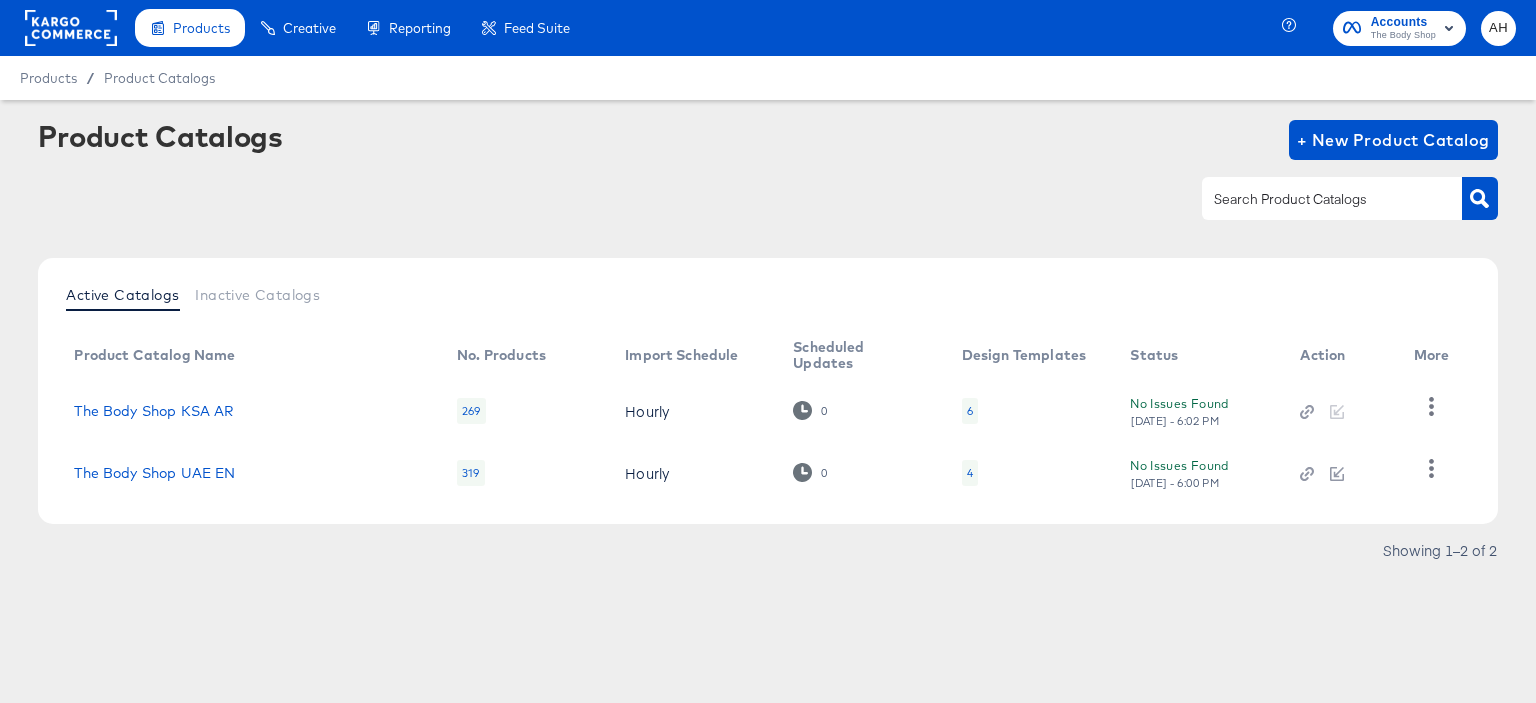 click on "6" at bounding box center [970, 411] 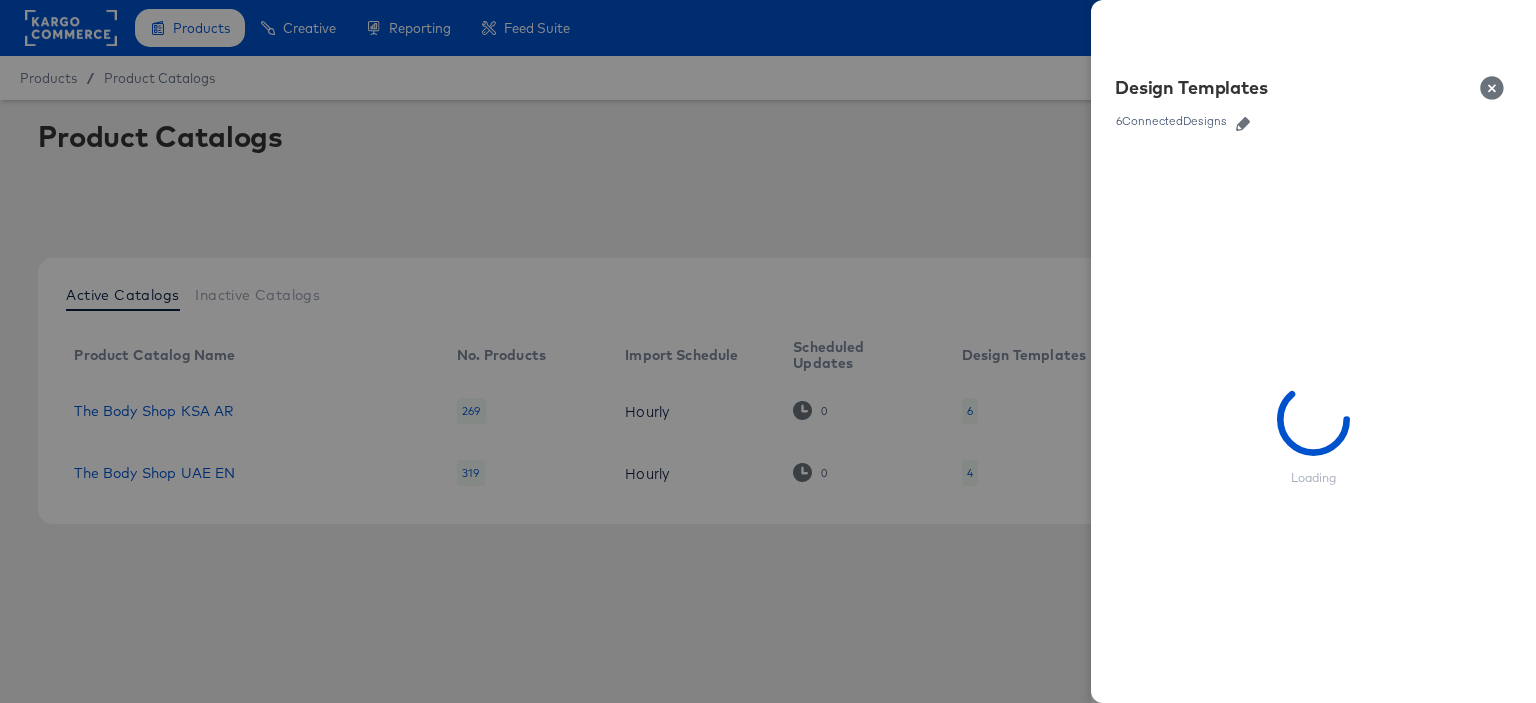 click 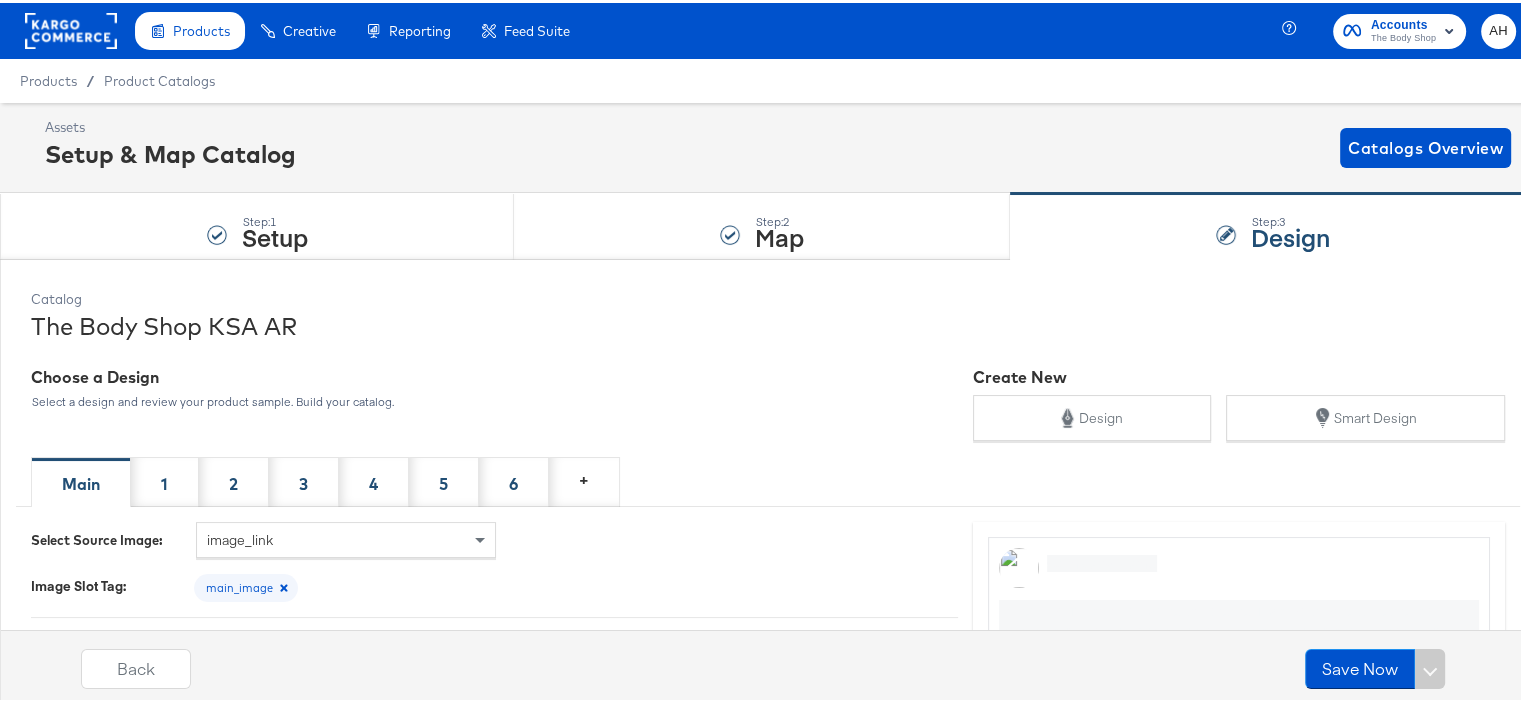 drag, startPoint x: 352, startPoint y: 476, endPoint x: 368, endPoint y: 451, distance: 29.681644 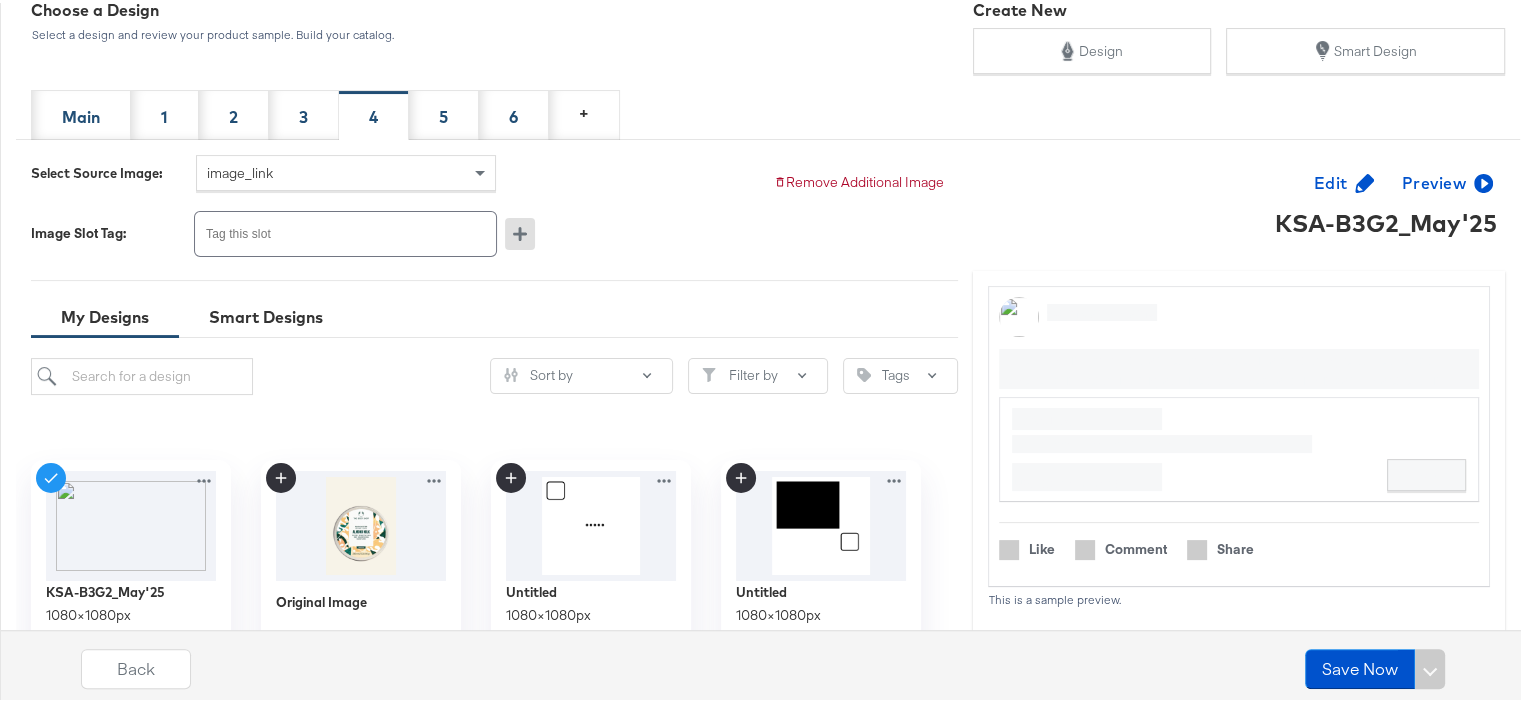 scroll, scrollTop: 400, scrollLeft: 0, axis: vertical 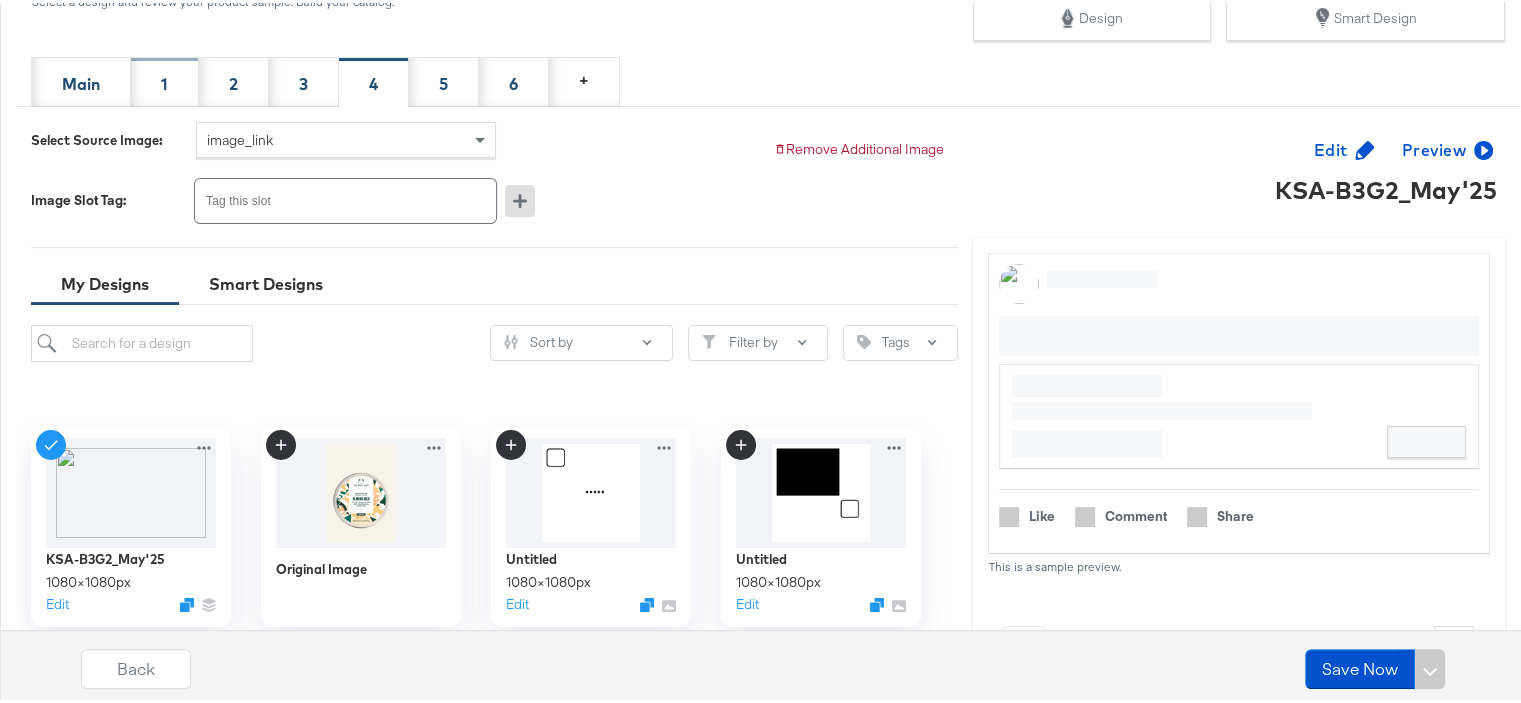 click on "1" at bounding box center [165, 79] 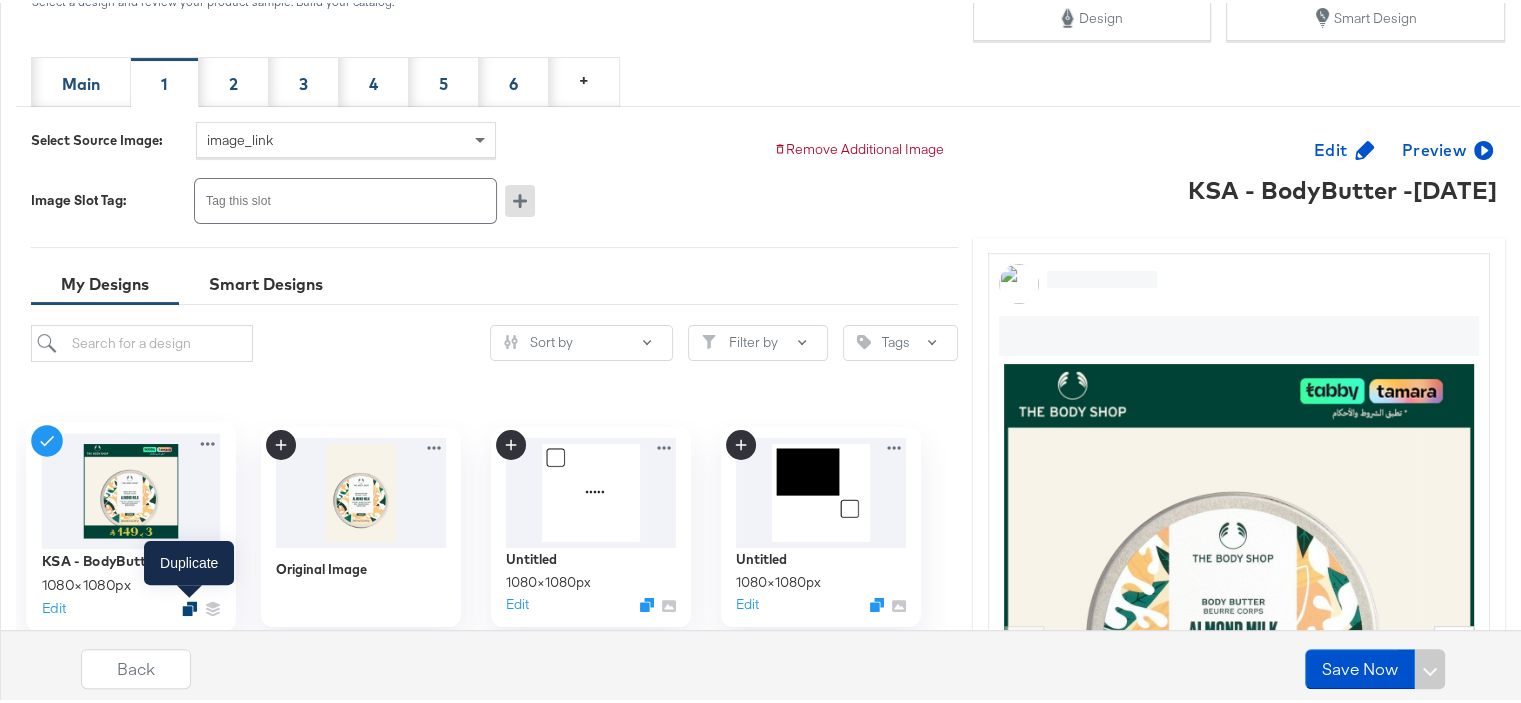 click 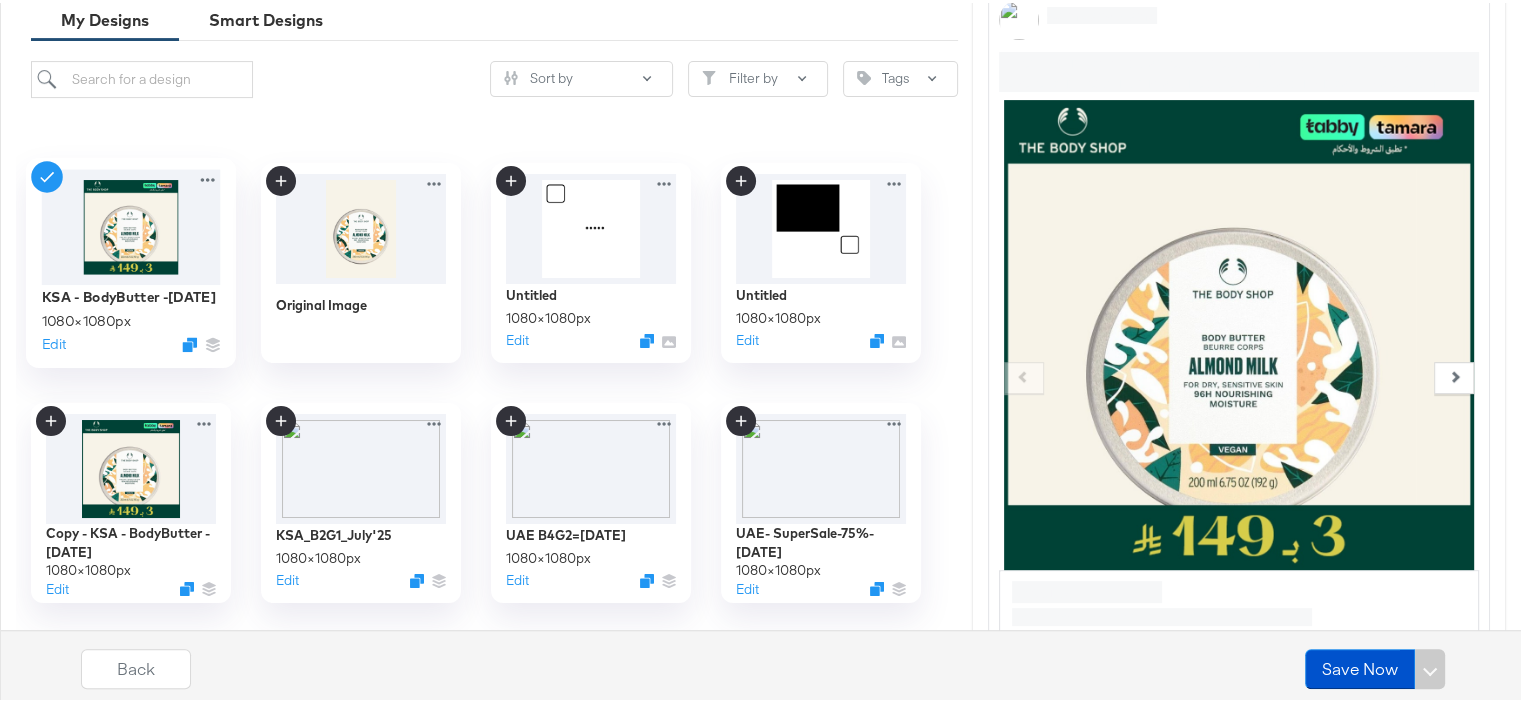 scroll, scrollTop: 700, scrollLeft: 0, axis: vertical 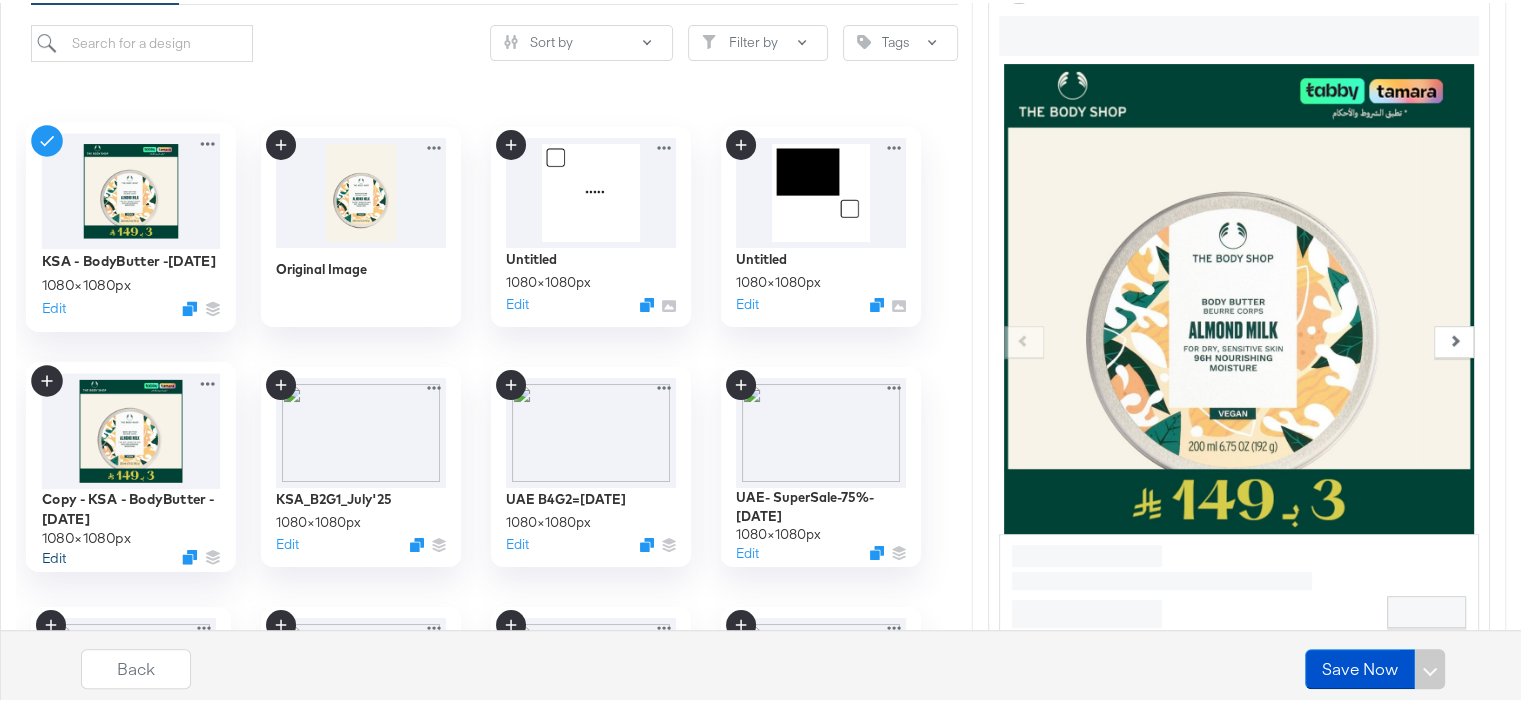 click on "Edit" at bounding box center [54, 554] 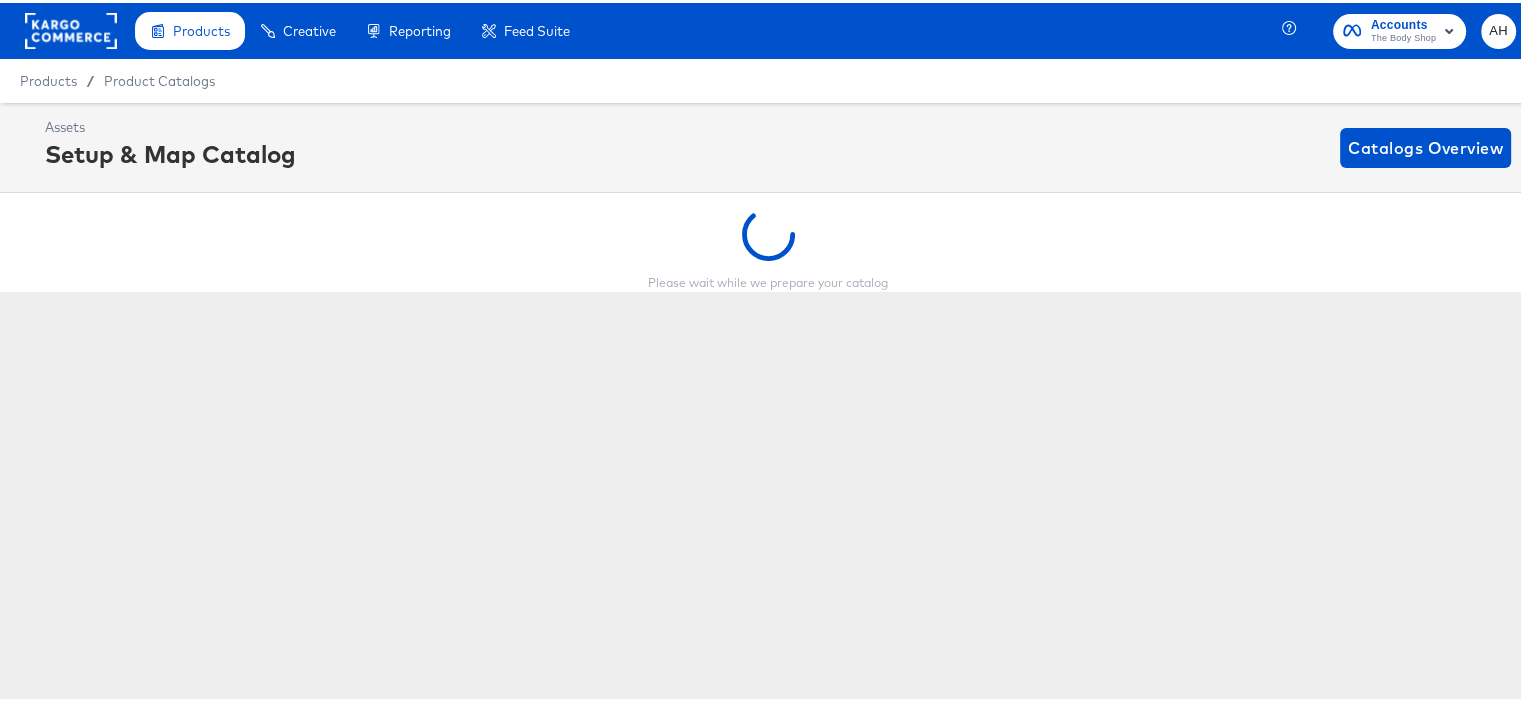 scroll, scrollTop: 0, scrollLeft: 0, axis: both 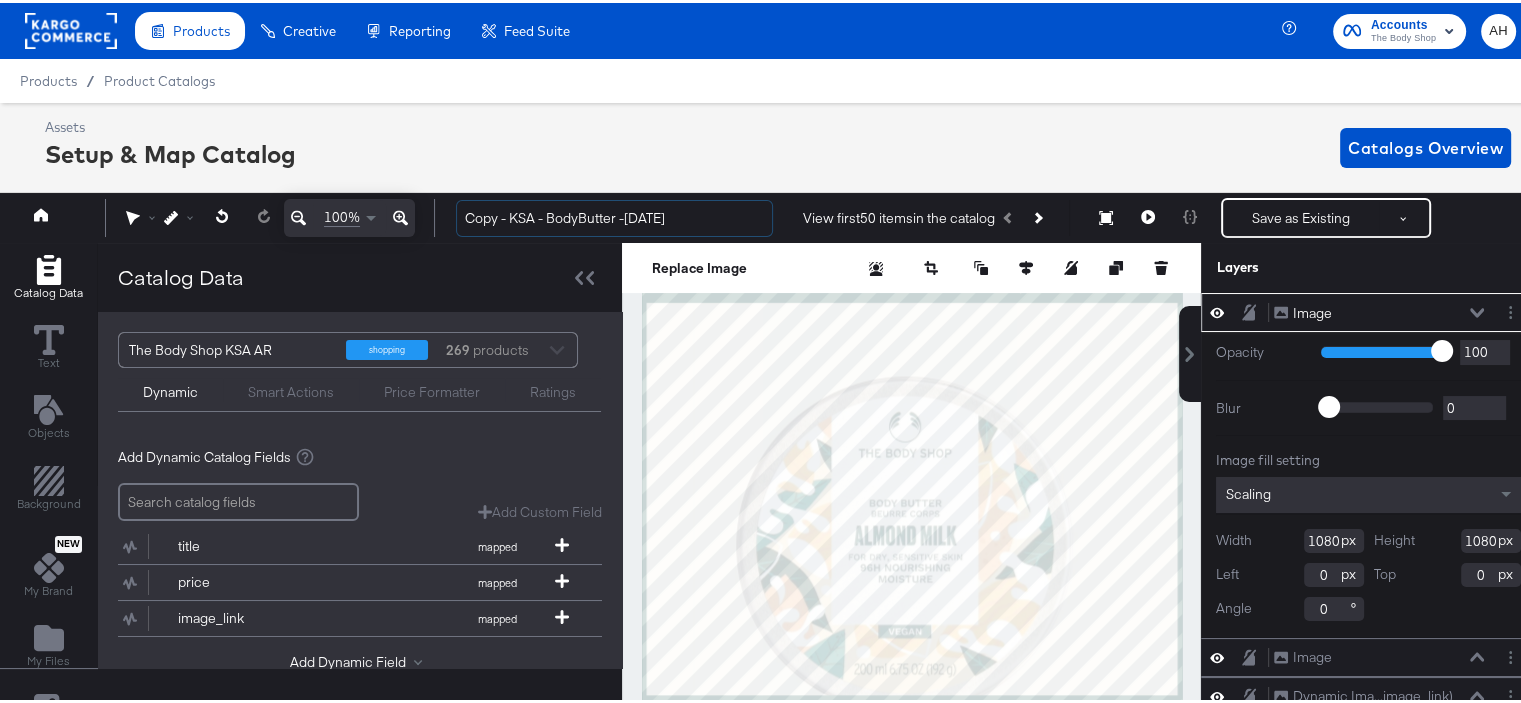 drag, startPoint x: 508, startPoint y: 215, endPoint x: 446, endPoint y: 214, distance: 62.008064 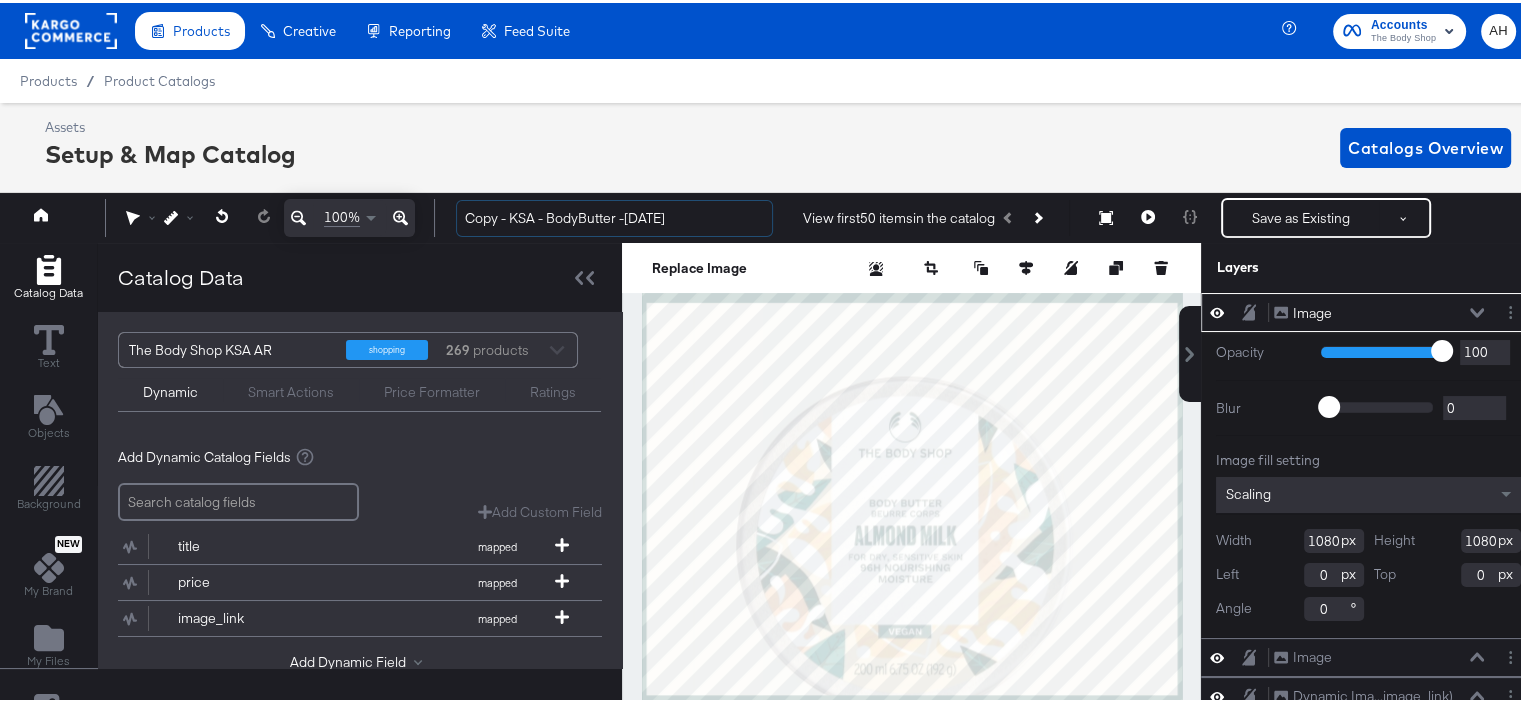 click on "Copy - KSA - BodyButter -Apr'25 View first  50   items  in the catalog Save as Existing See more options" at bounding box center [978, 215] 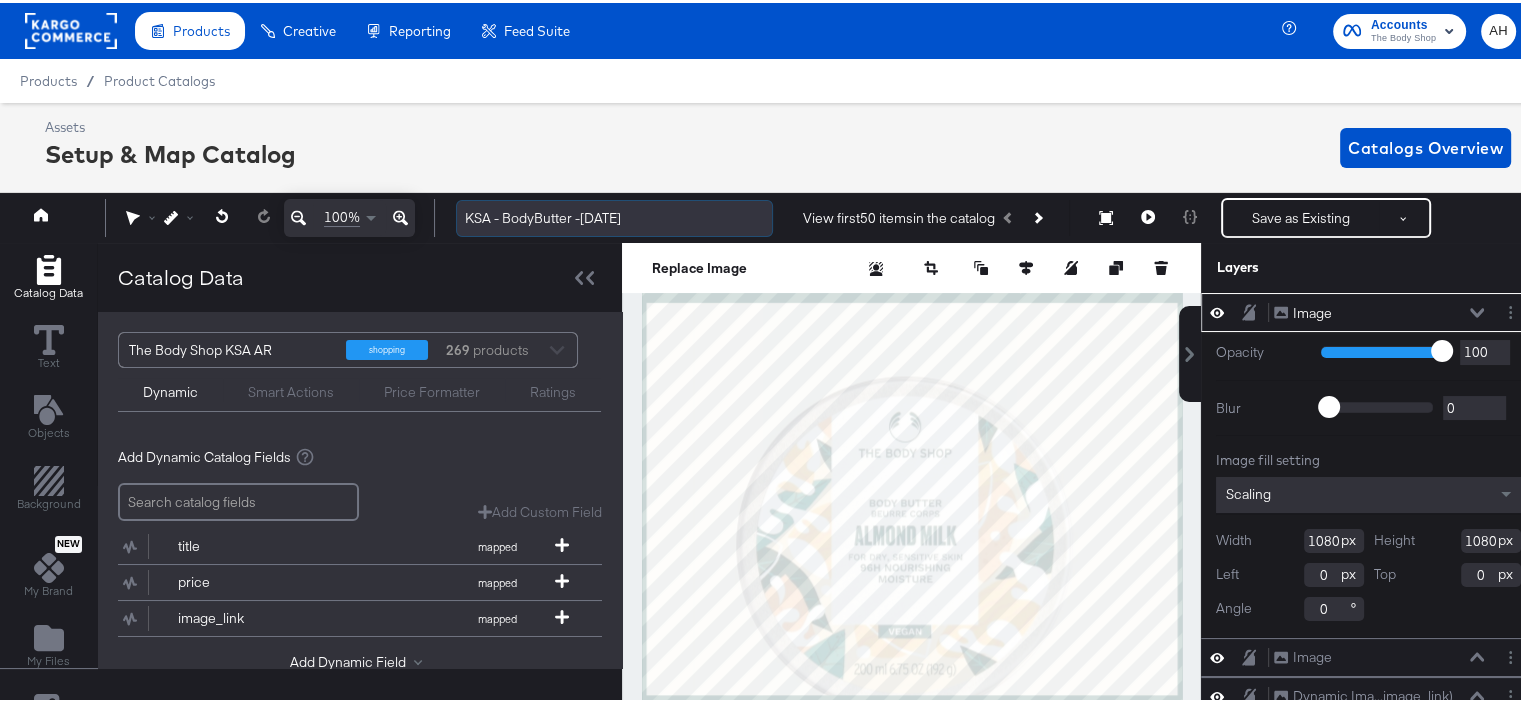 drag, startPoint x: 506, startPoint y: 214, endPoint x: 601, endPoint y: 214, distance: 95 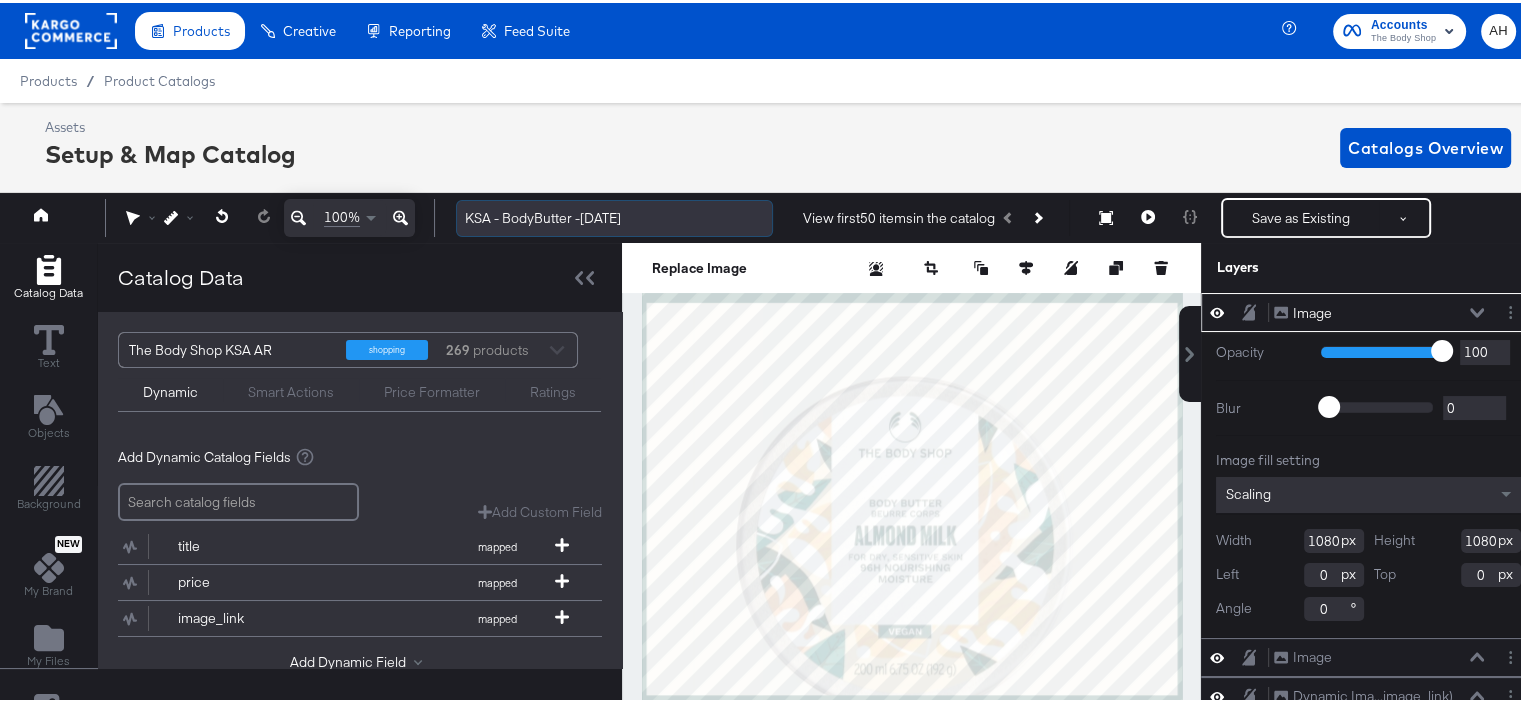click on "KSA - BodyButter -Apr'25" at bounding box center [614, 215] 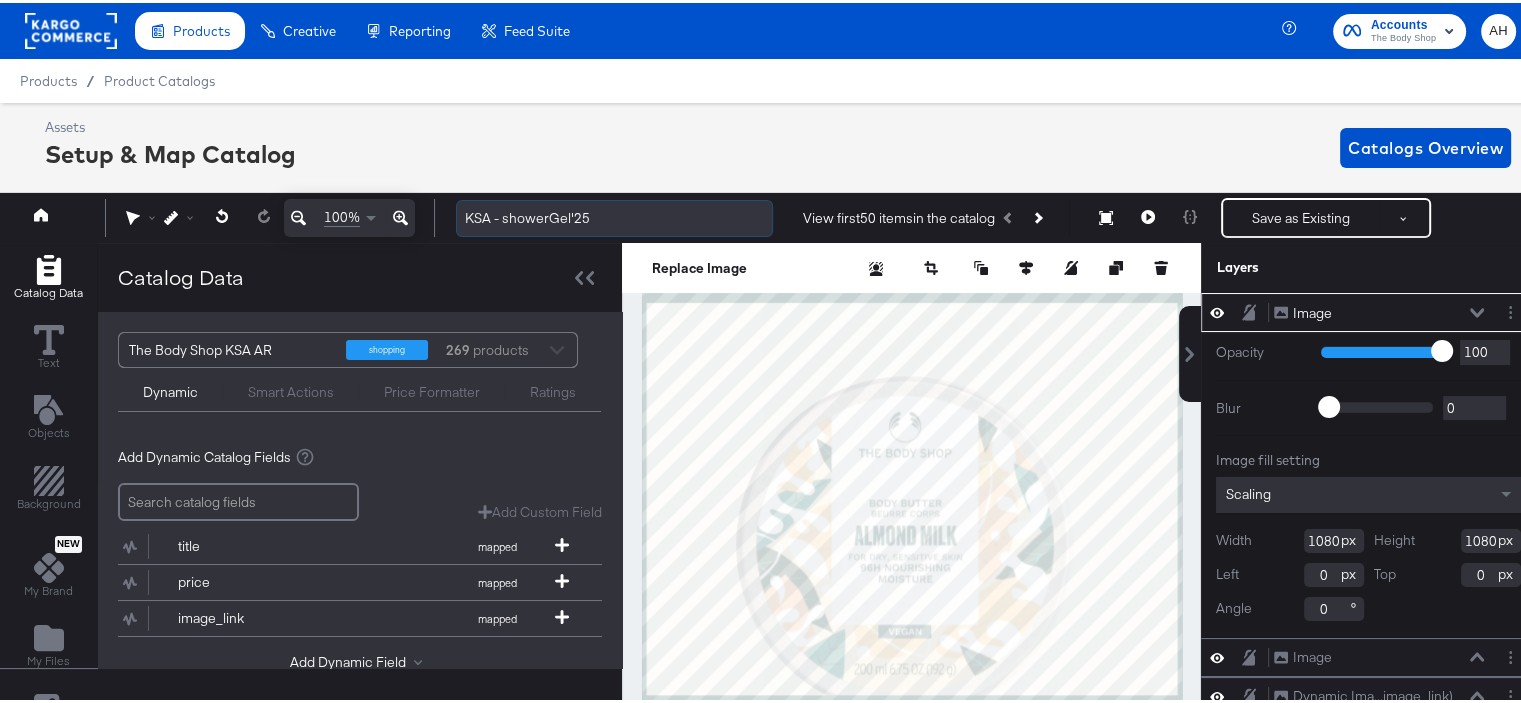 click on "KSA - showerGel'25" at bounding box center [614, 215] 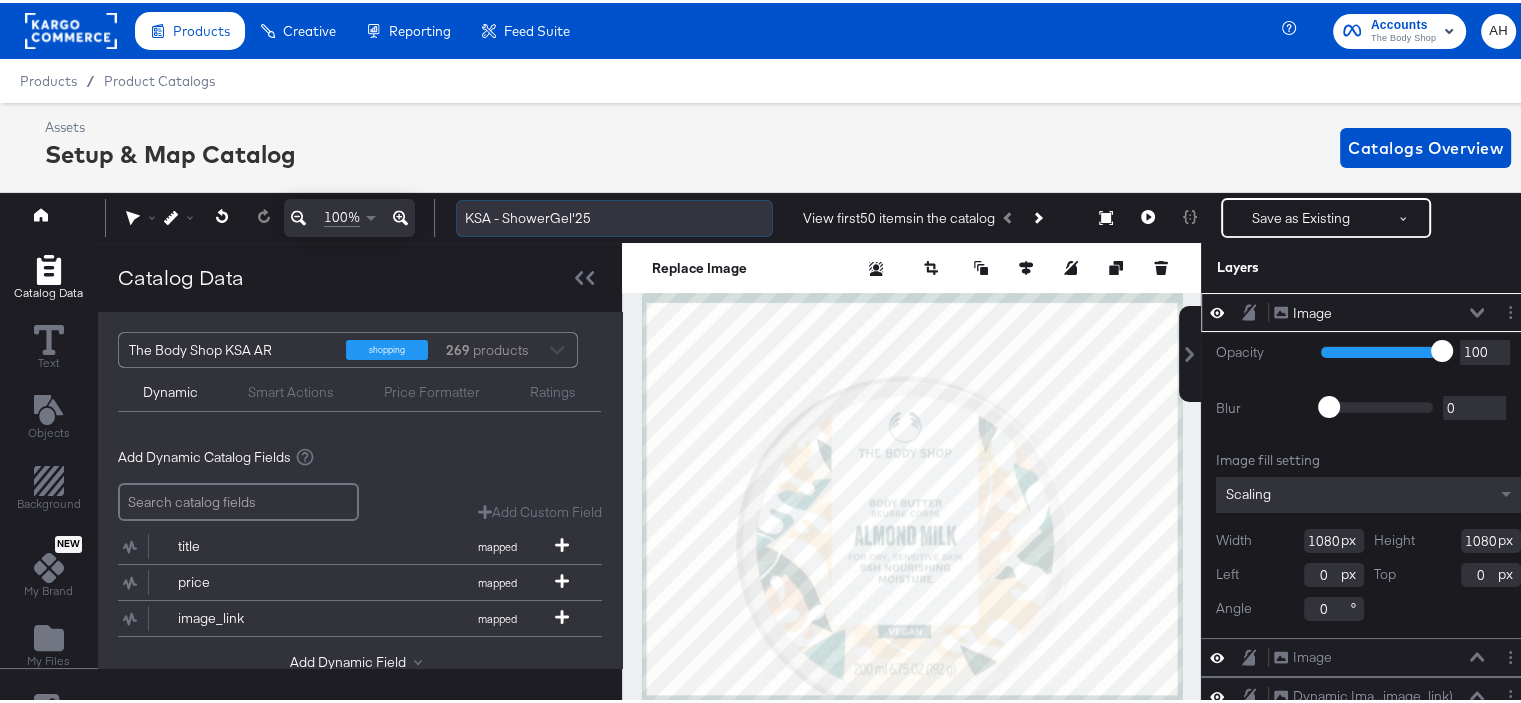 click on "KSA - ShowerGel'25" at bounding box center [614, 215] 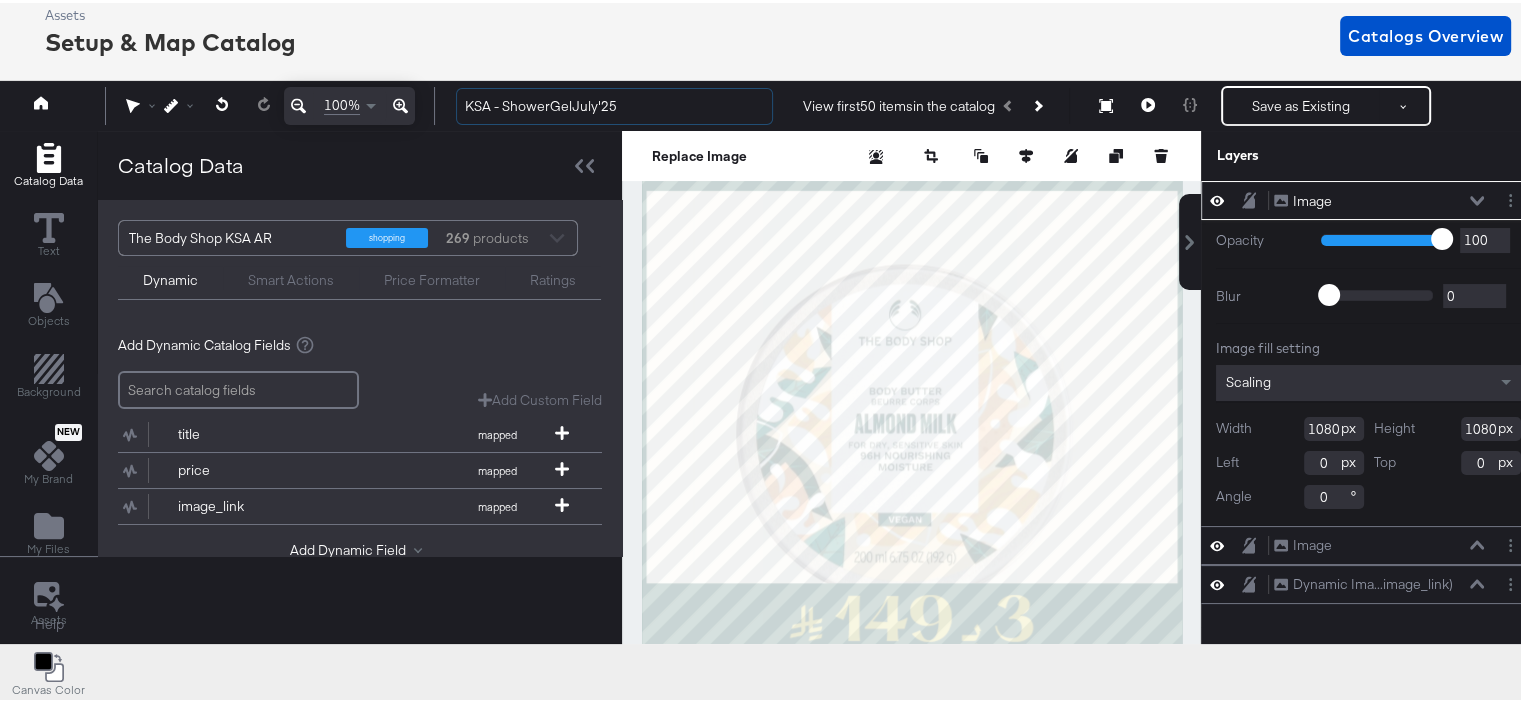 scroll, scrollTop: 113, scrollLeft: 0, axis: vertical 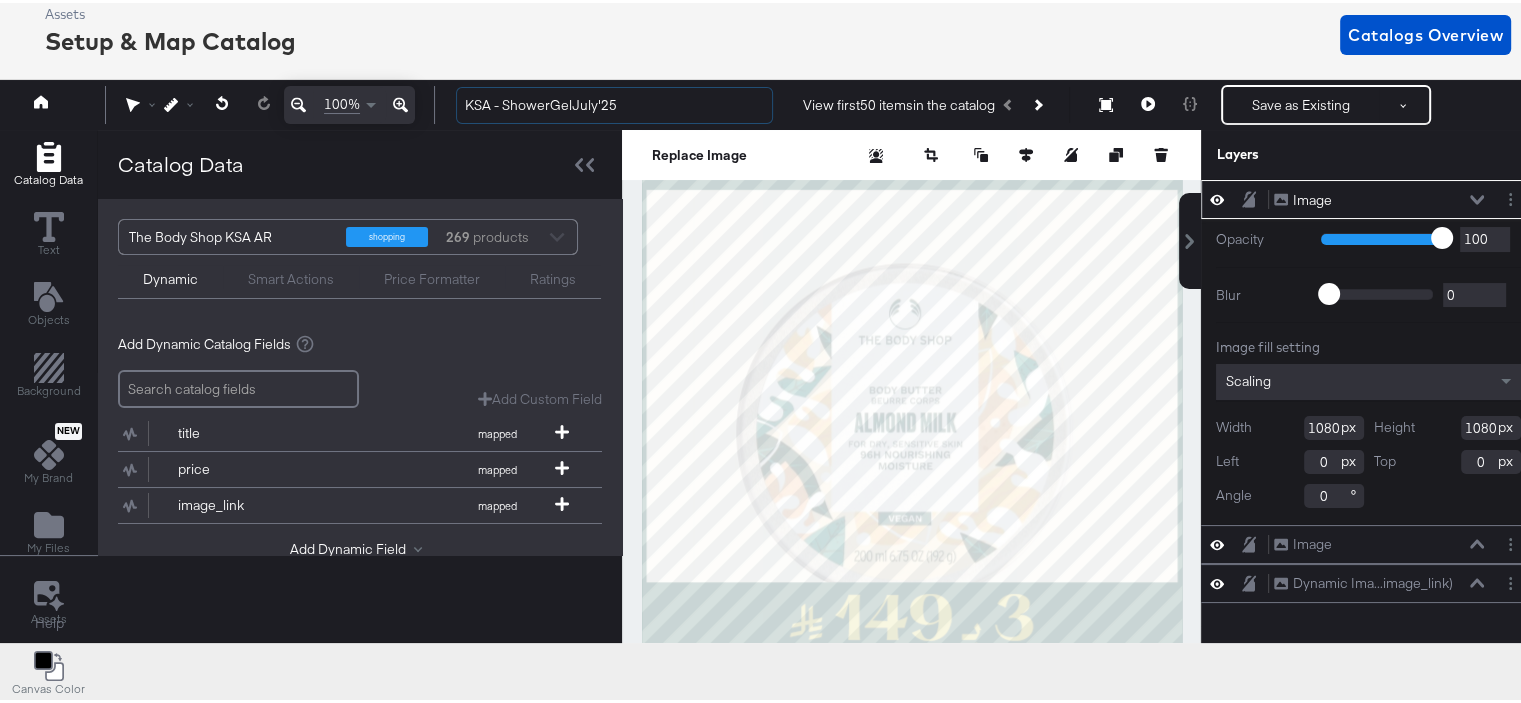 type on "KSA - ShowerGelJuly'25" 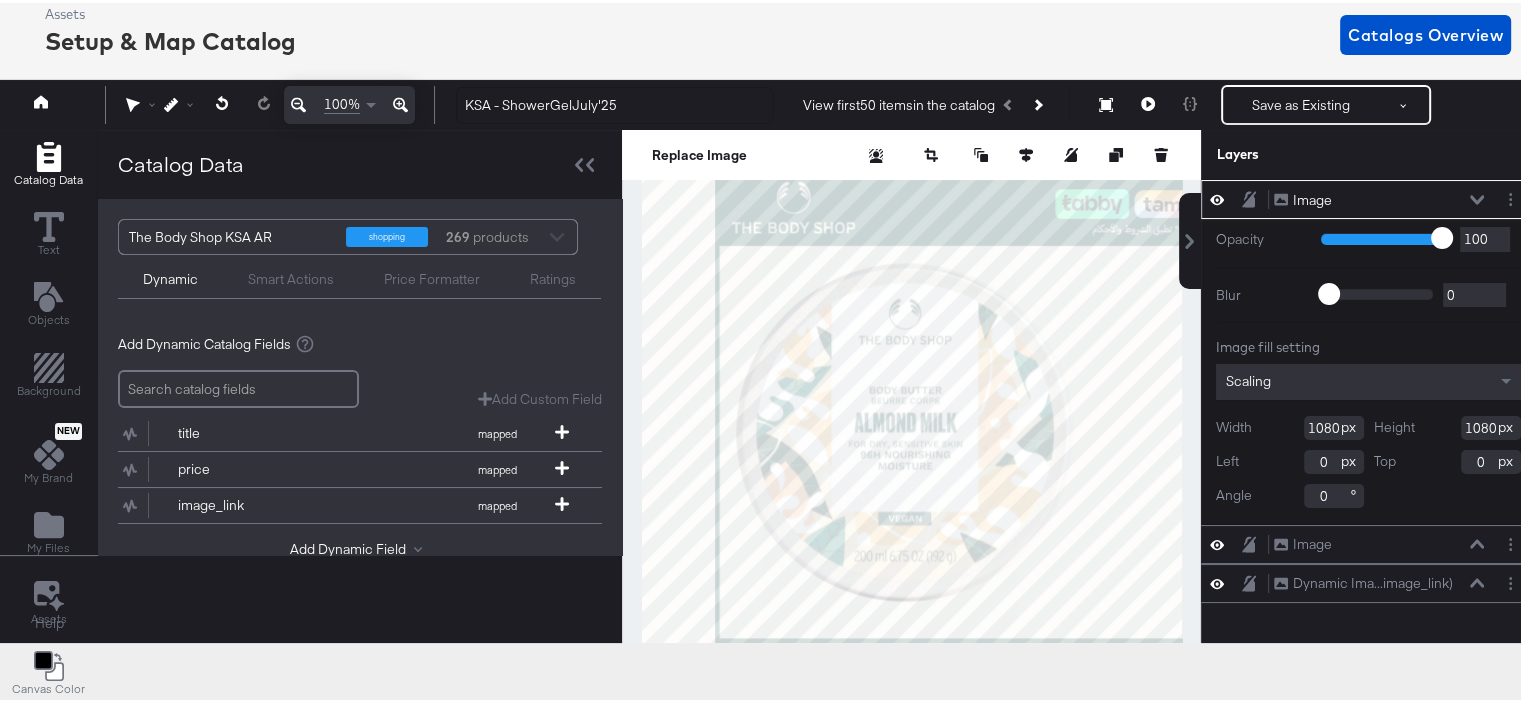 click on "Products Creative Reporting Feed Suite Accounts The Body Shop  AH Products / Product Catalogs Assets Setup & Map Catalog Catalogs Overview 100% KSA - ShowerGelJuly'25 View first  50   items  in the catalog Resize Save as Existing See more options Catalog Data Text Objects Background New My Brand My Files Assets Canvas Color Help Catalog Data The Body Shop KSA AR shopping   269   products Dynamic Smart Actions Price Formatter Ratings Add Dynamic Catalog Fields   Add Custom Field Create a custom field based on an existing field title mapped price mapped image_link mapped Add Dynamic Field Replace an image with another image,
maintaining its settings.  Replace Image Crop Image Layers Image Image Opacity 1 100 100 Blur 0 2000 0 Image fill setting Scaling Width 1080 Height 1080 Left 0 Top 0 Angle 0 Image Image Dynamic Ima...image_link) Dynamic Image (image_link) Duplicate" at bounding box center (768, 238) 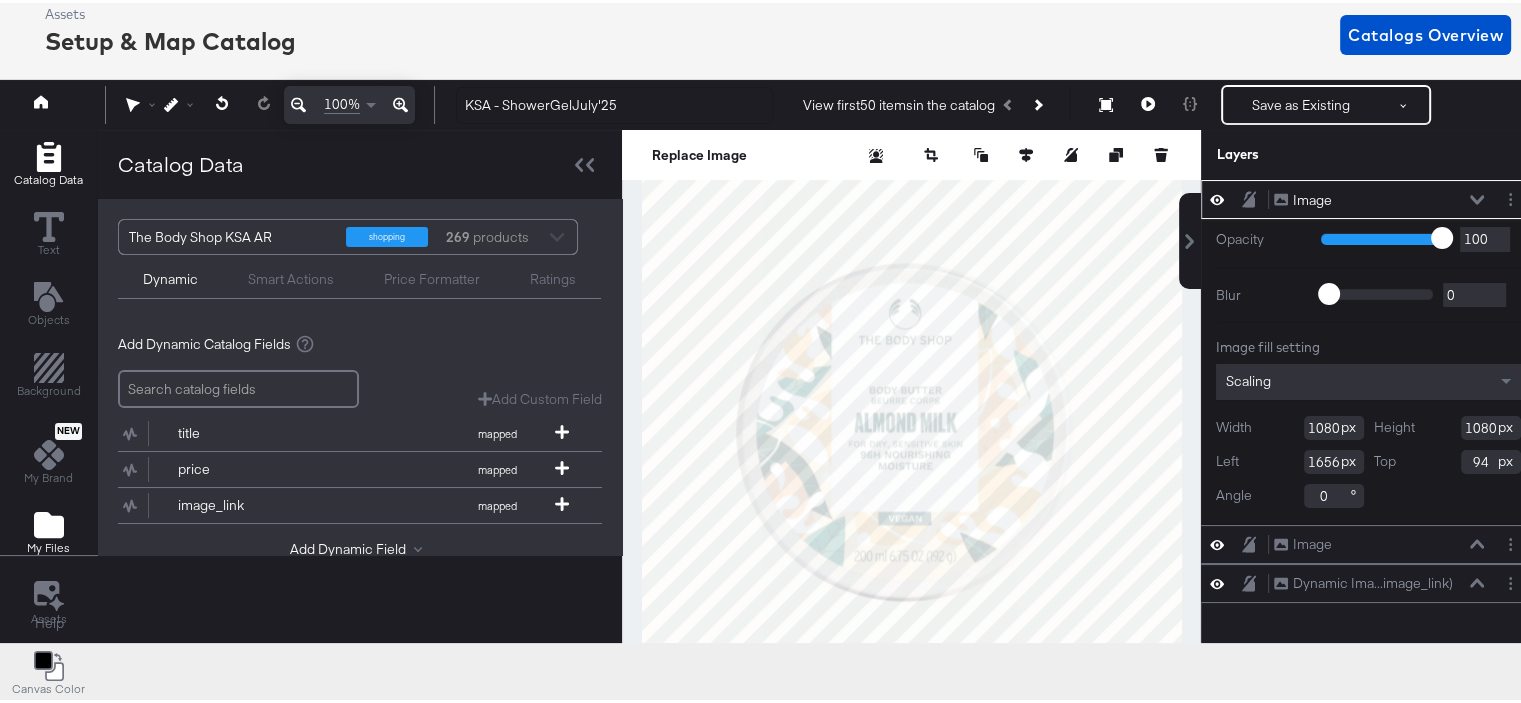 click 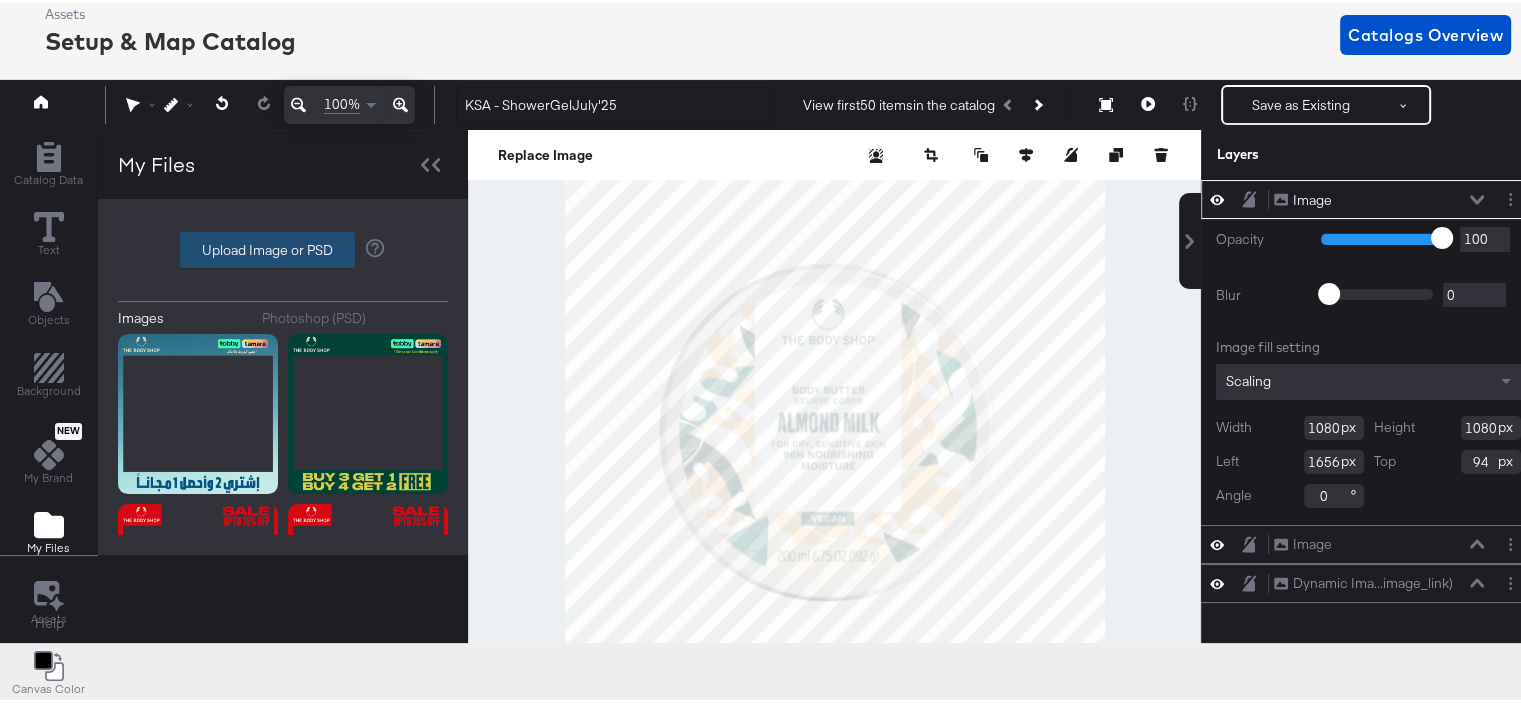 click on "Upload Image or PSD" at bounding box center (267, 247) 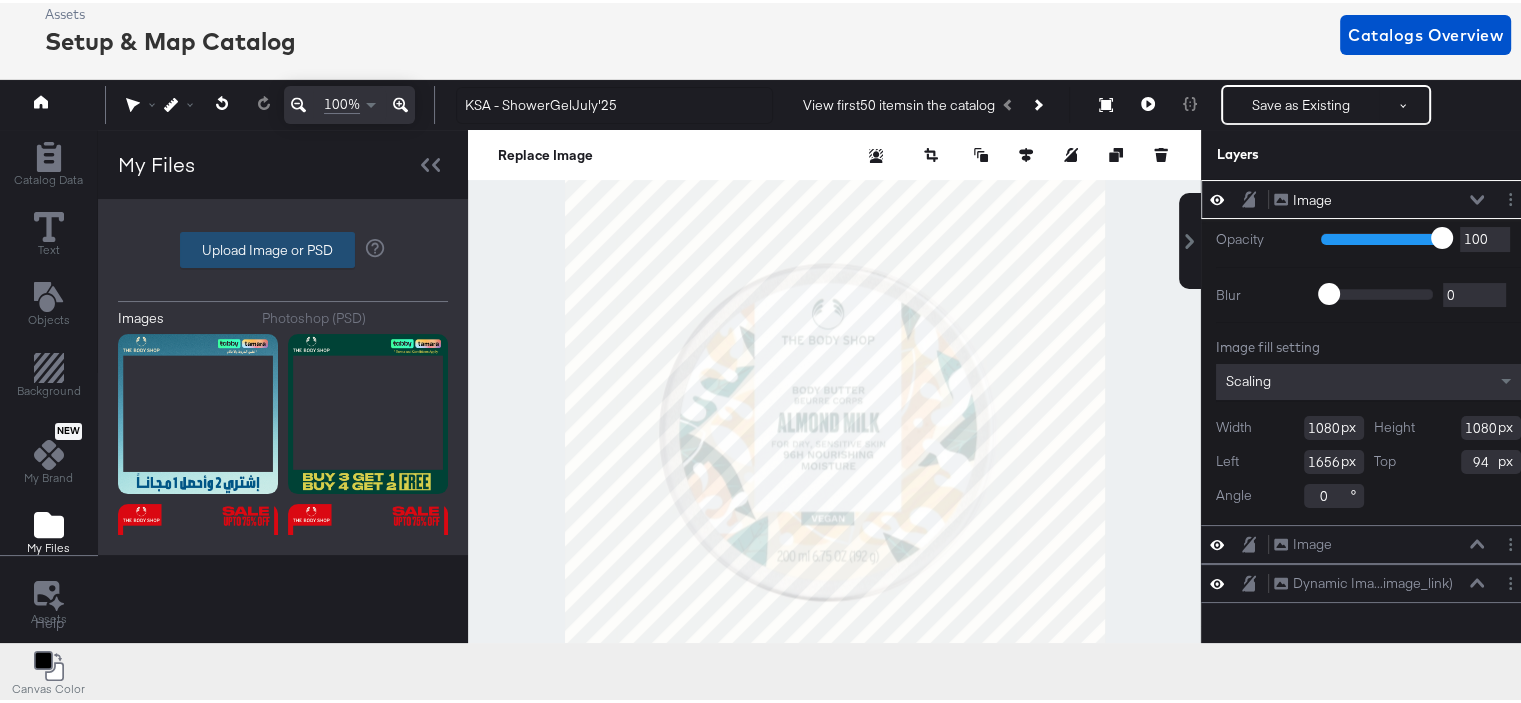 type on "C:\fakepath\AR (9).png" 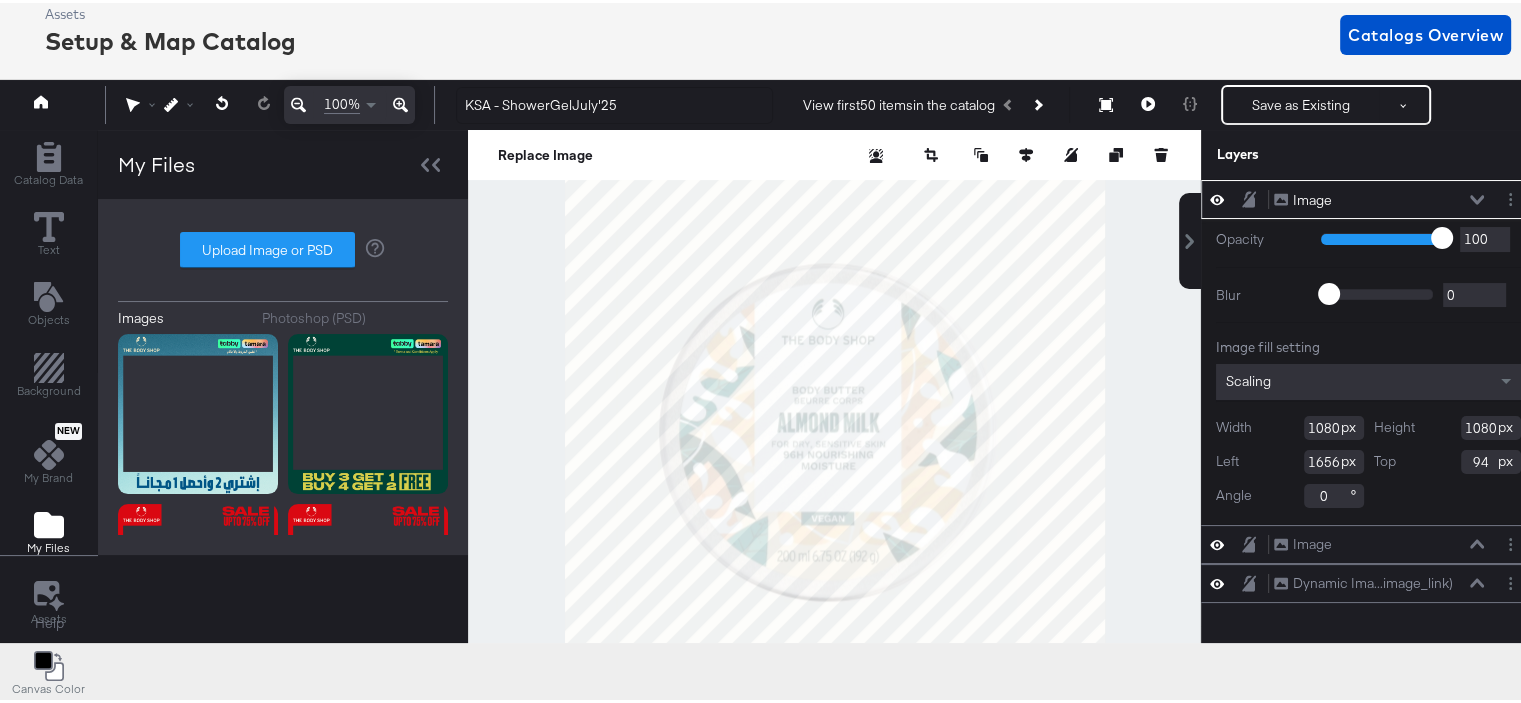 type 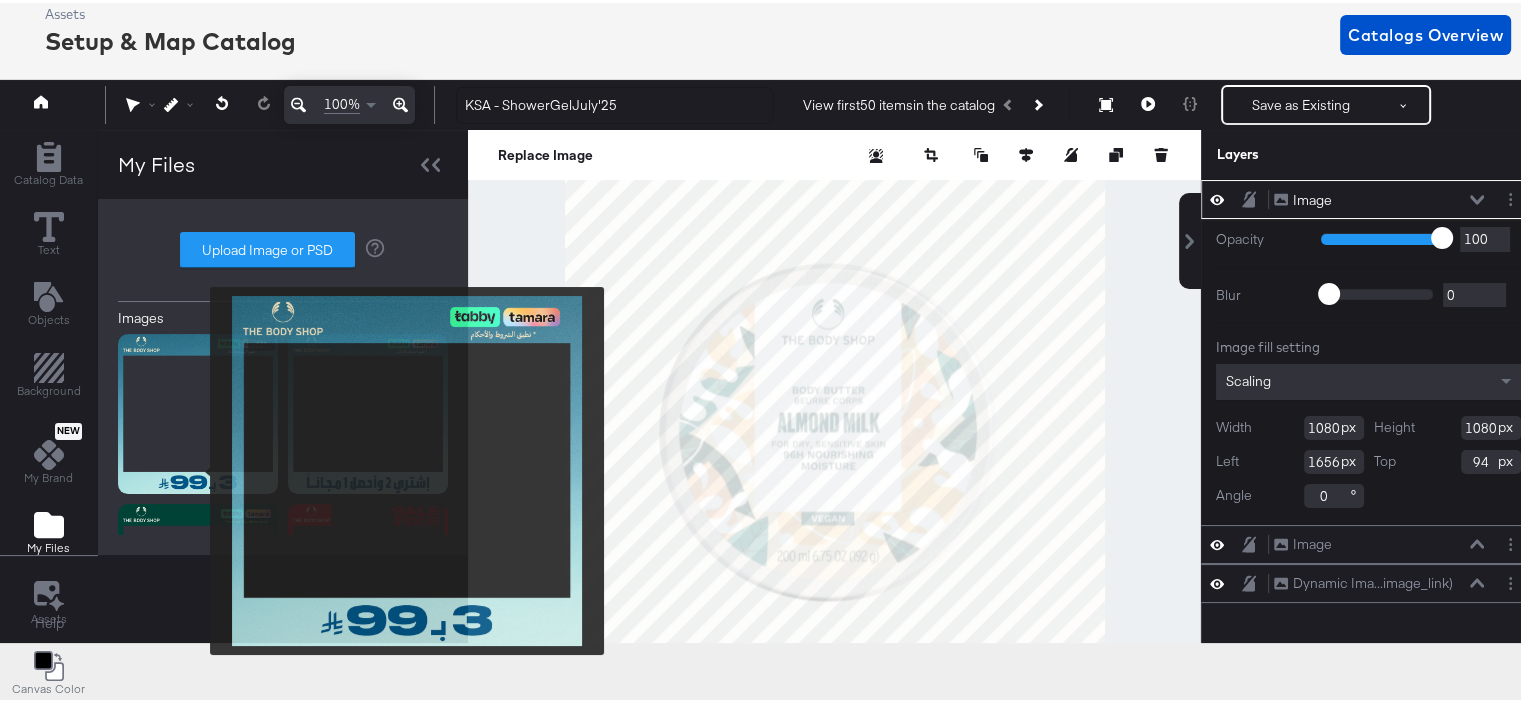 click at bounding box center [198, 411] 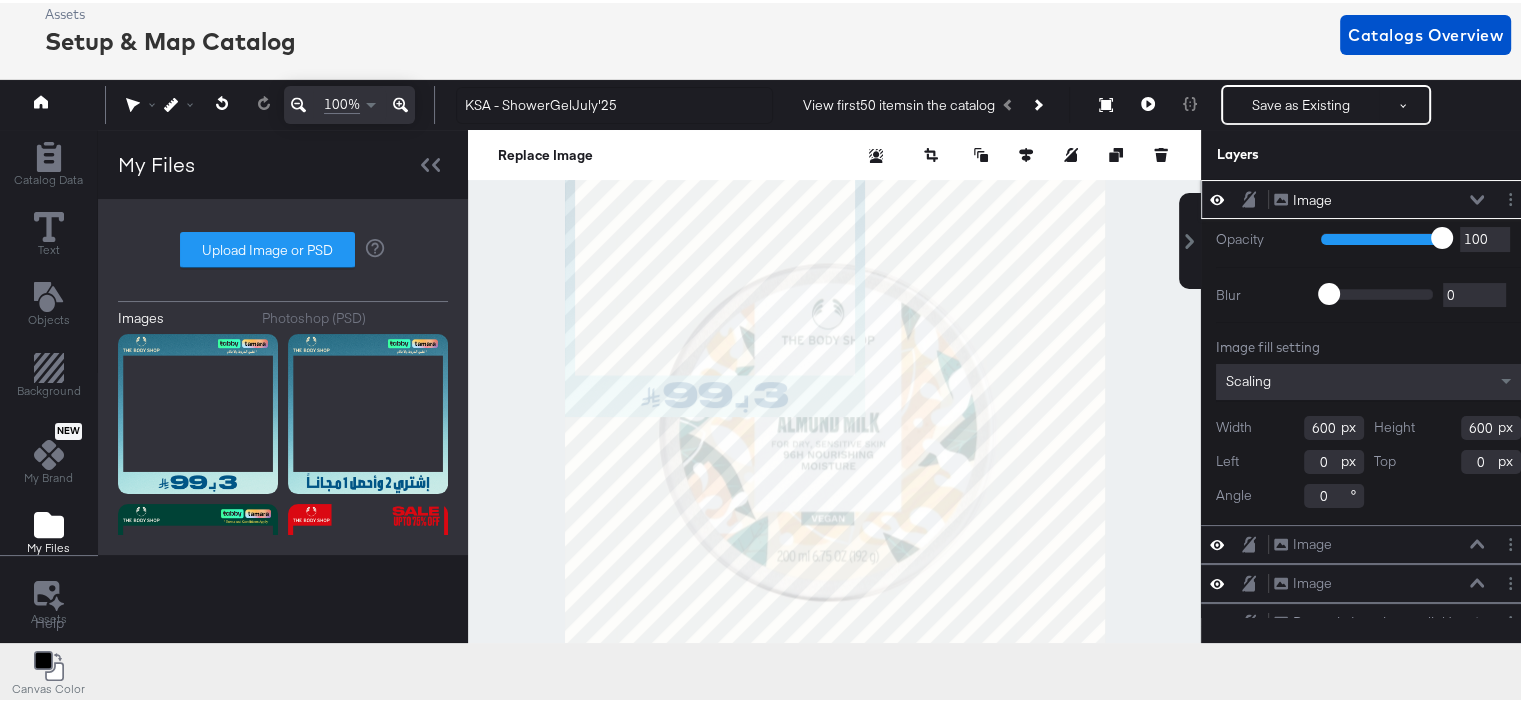 click on "600" at bounding box center (1334, 425) 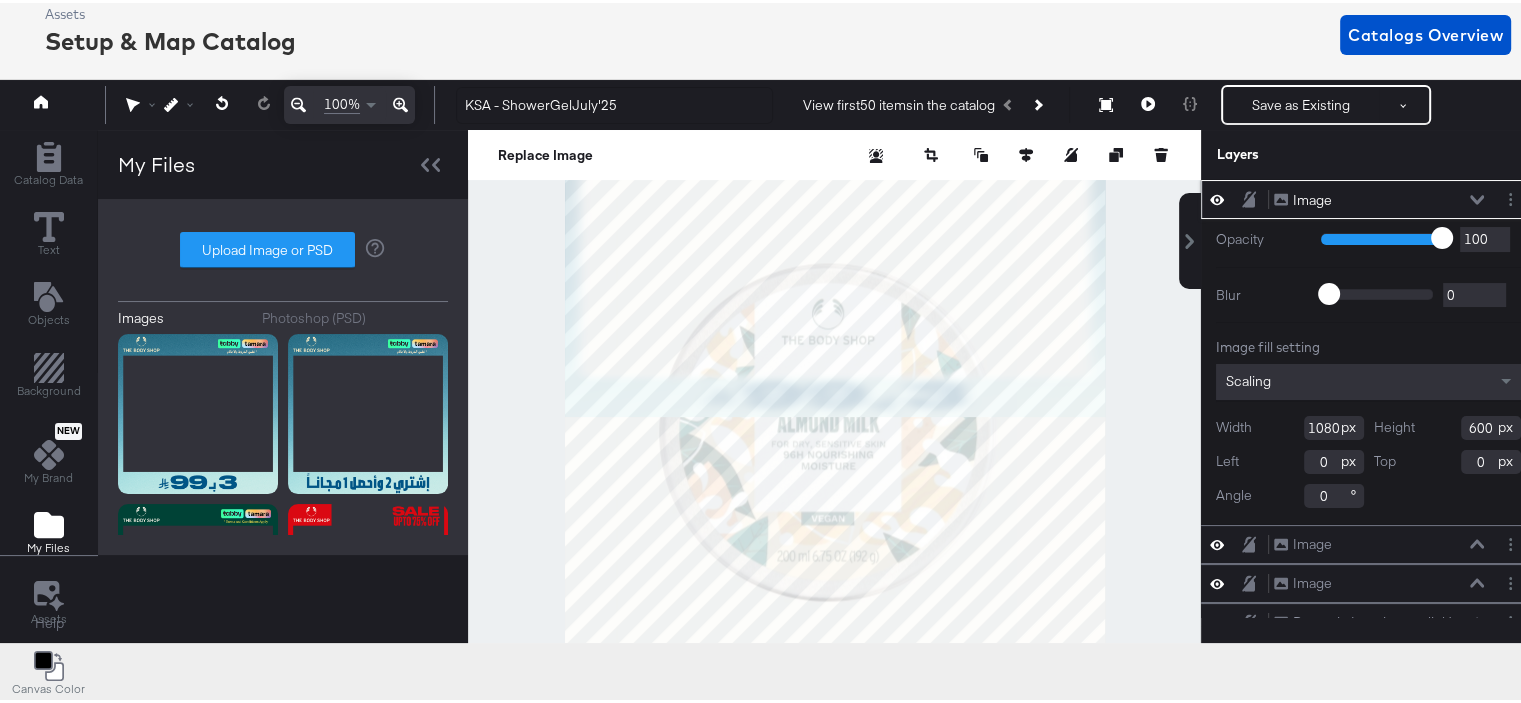 type on "1080" 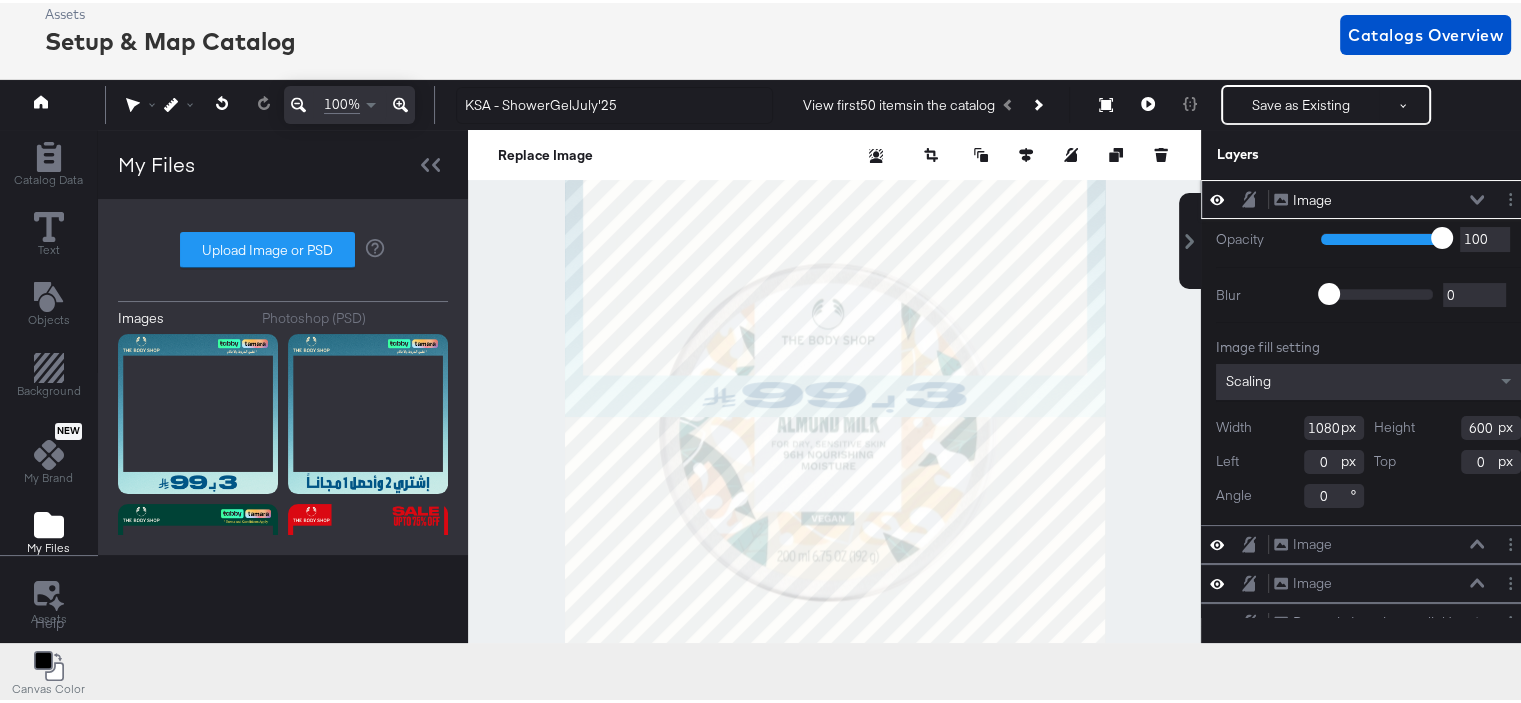 click on "600" at bounding box center (1491, 425) 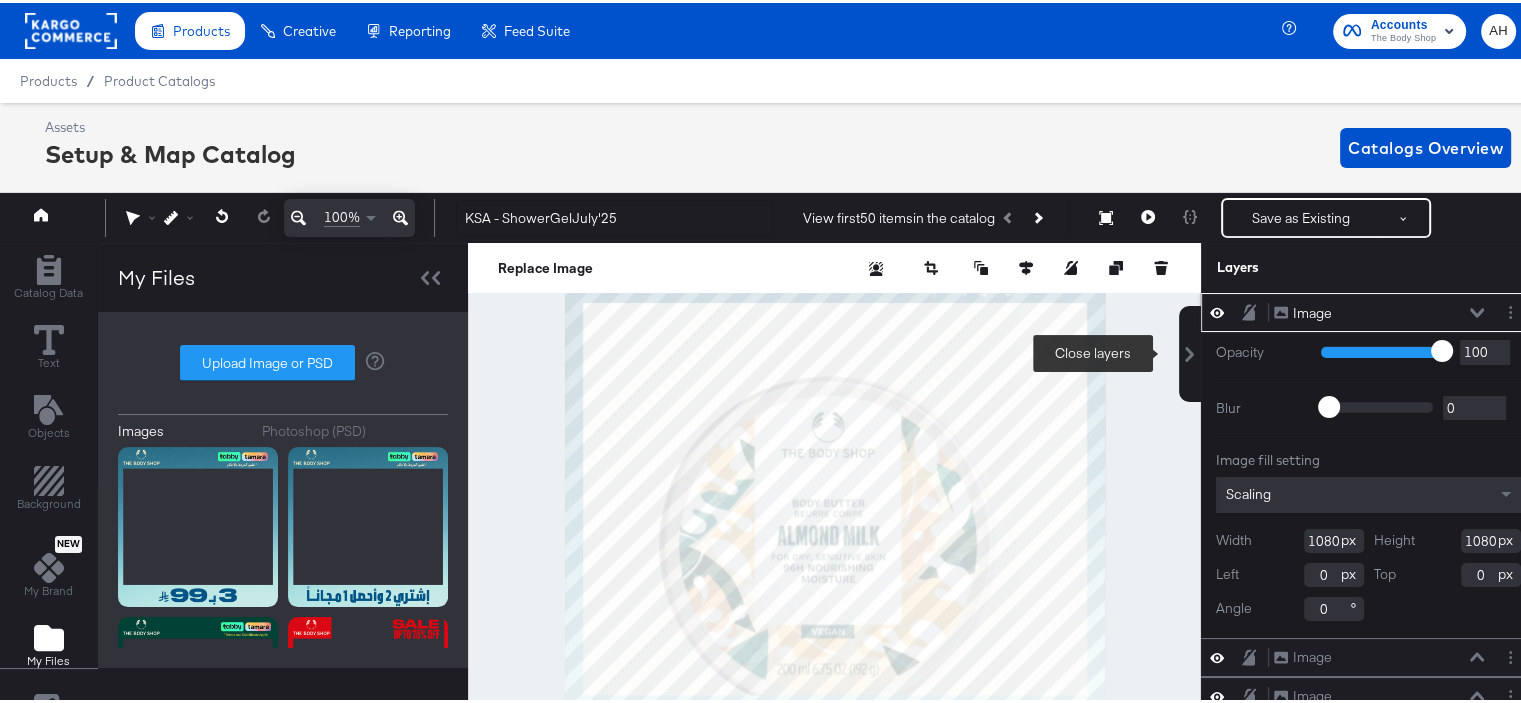 scroll, scrollTop: 0, scrollLeft: 0, axis: both 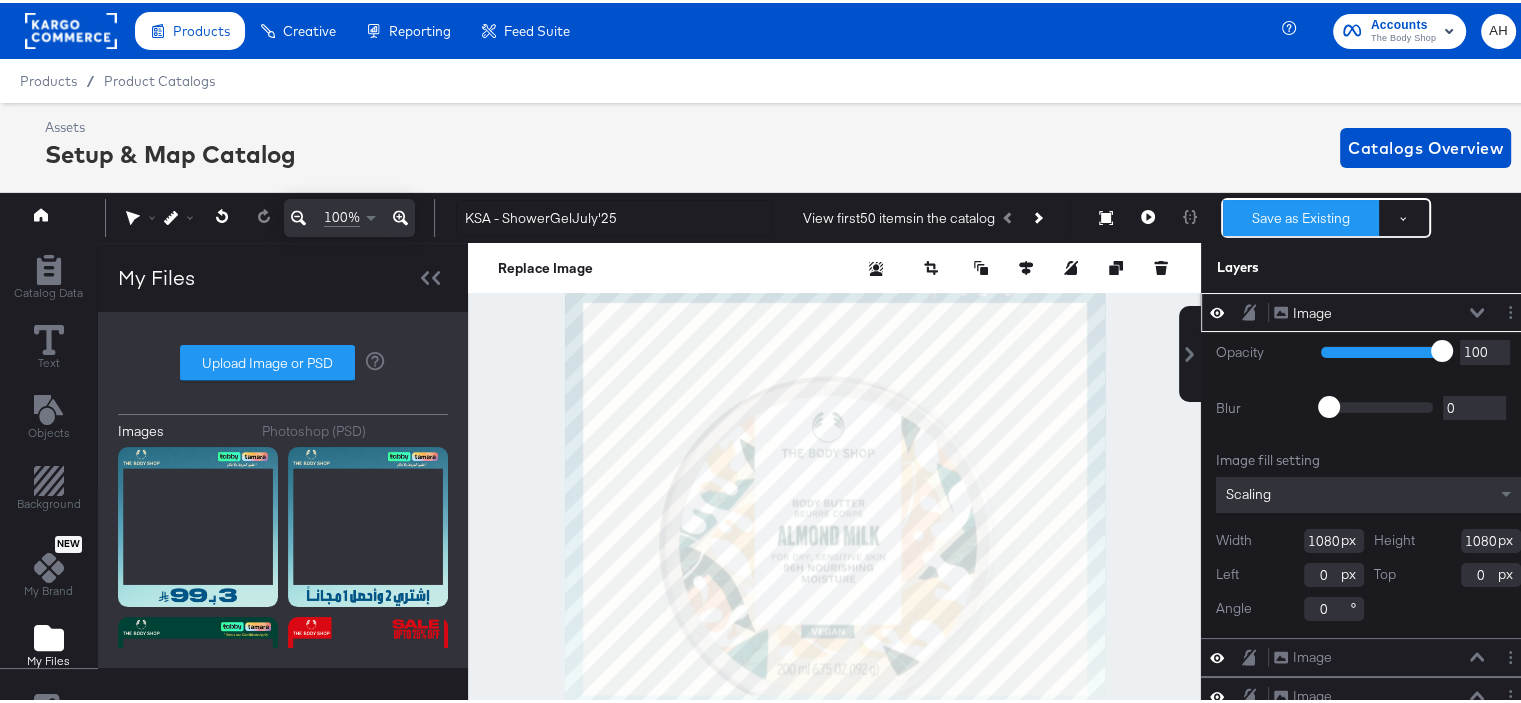 type on "1080" 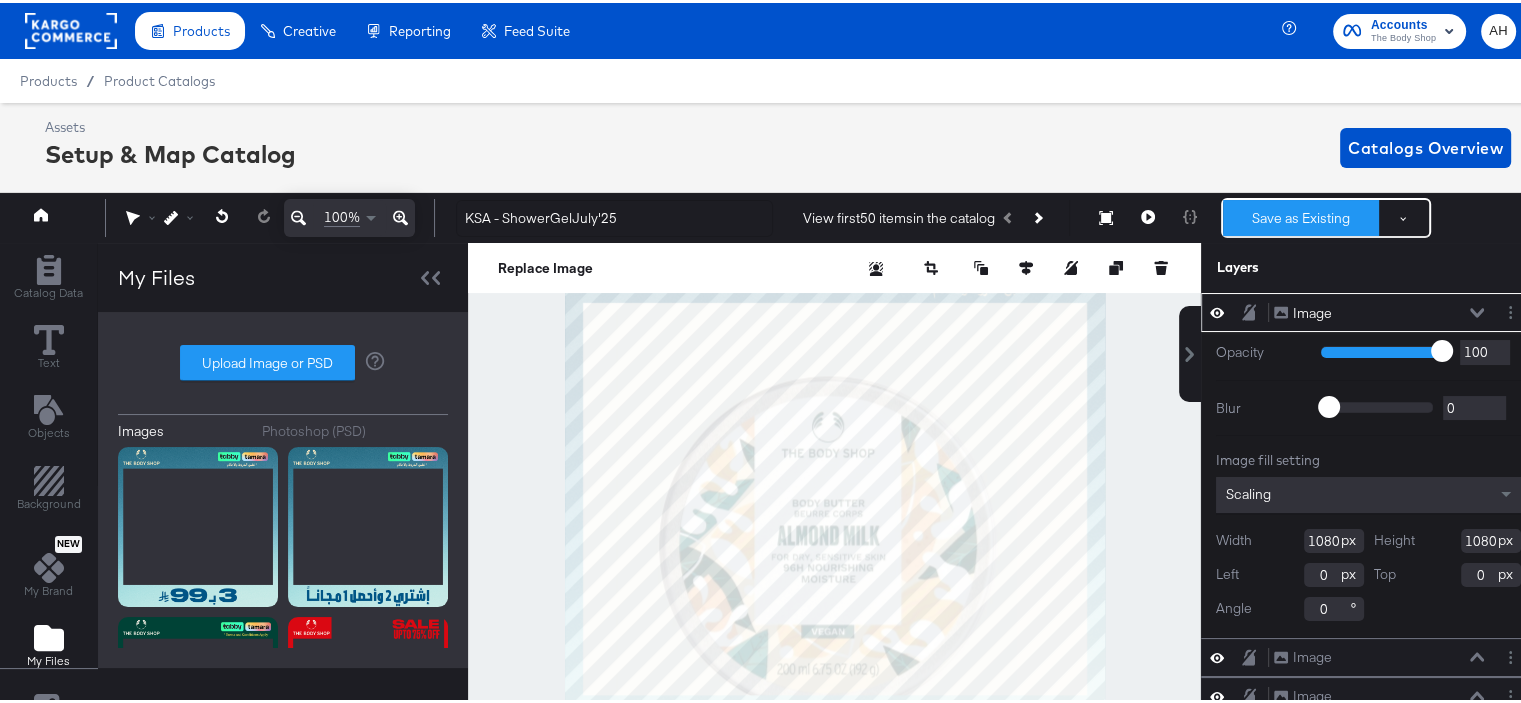 click on "Save as Existing" at bounding box center [1301, 215] 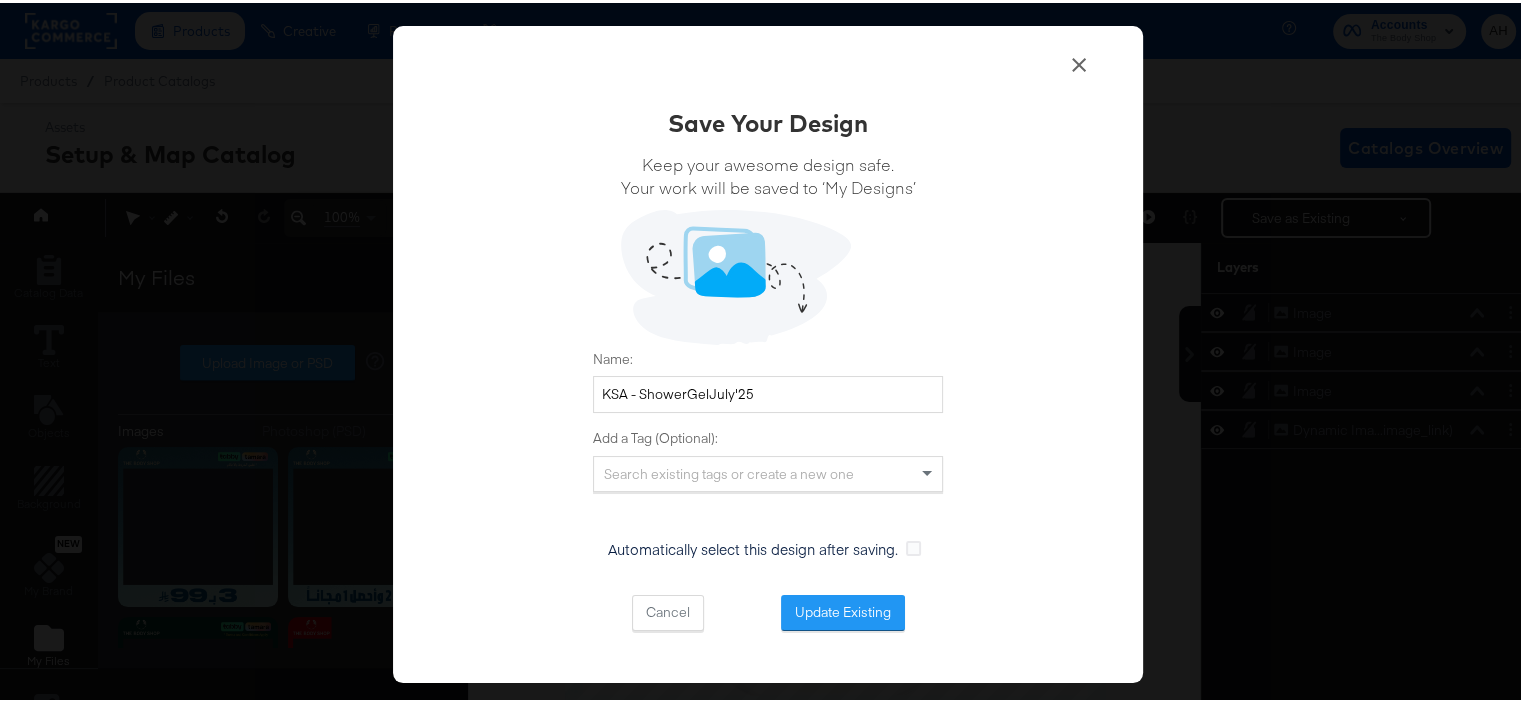 click on "Update Existing" at bounding box center (843, 610) 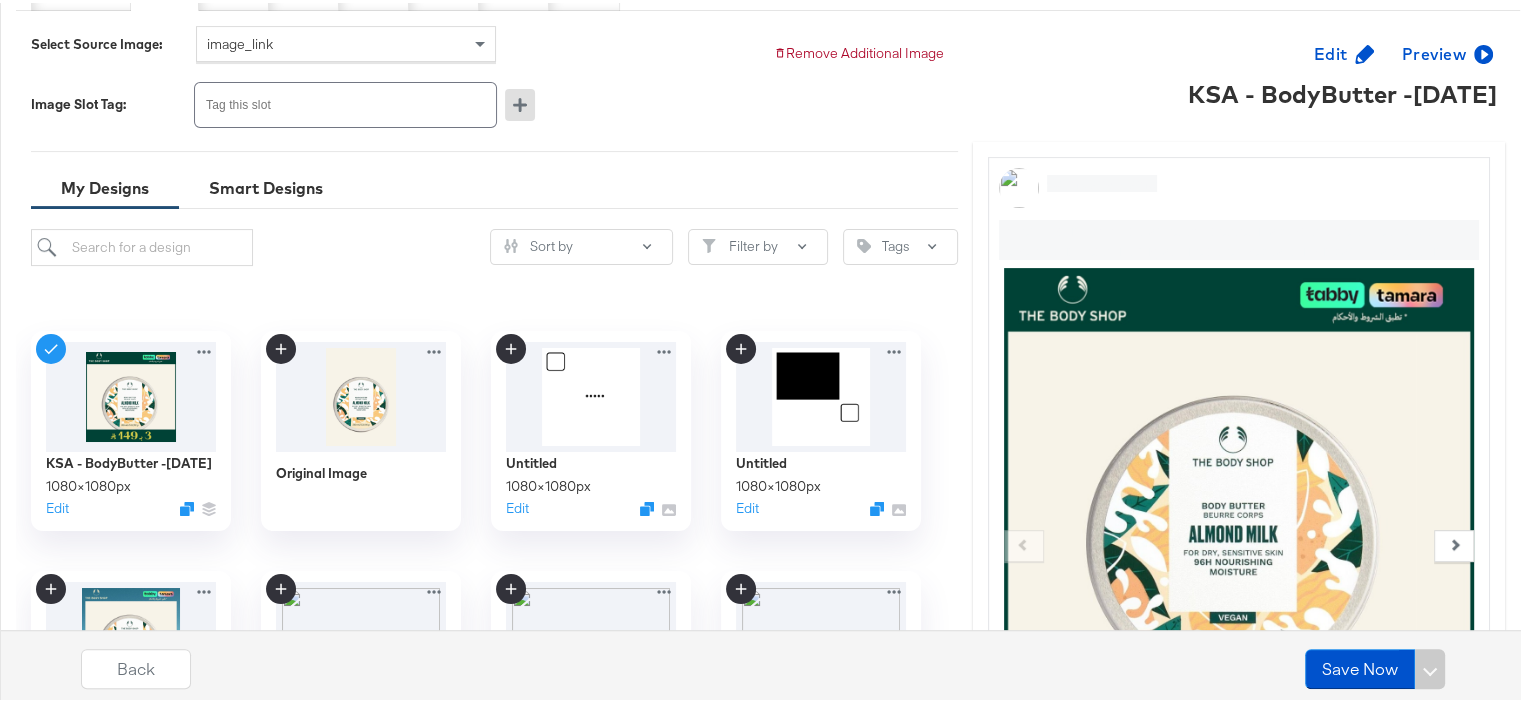 scroll, scrollTop: 500, scrollLeft: 0, axis: vertical 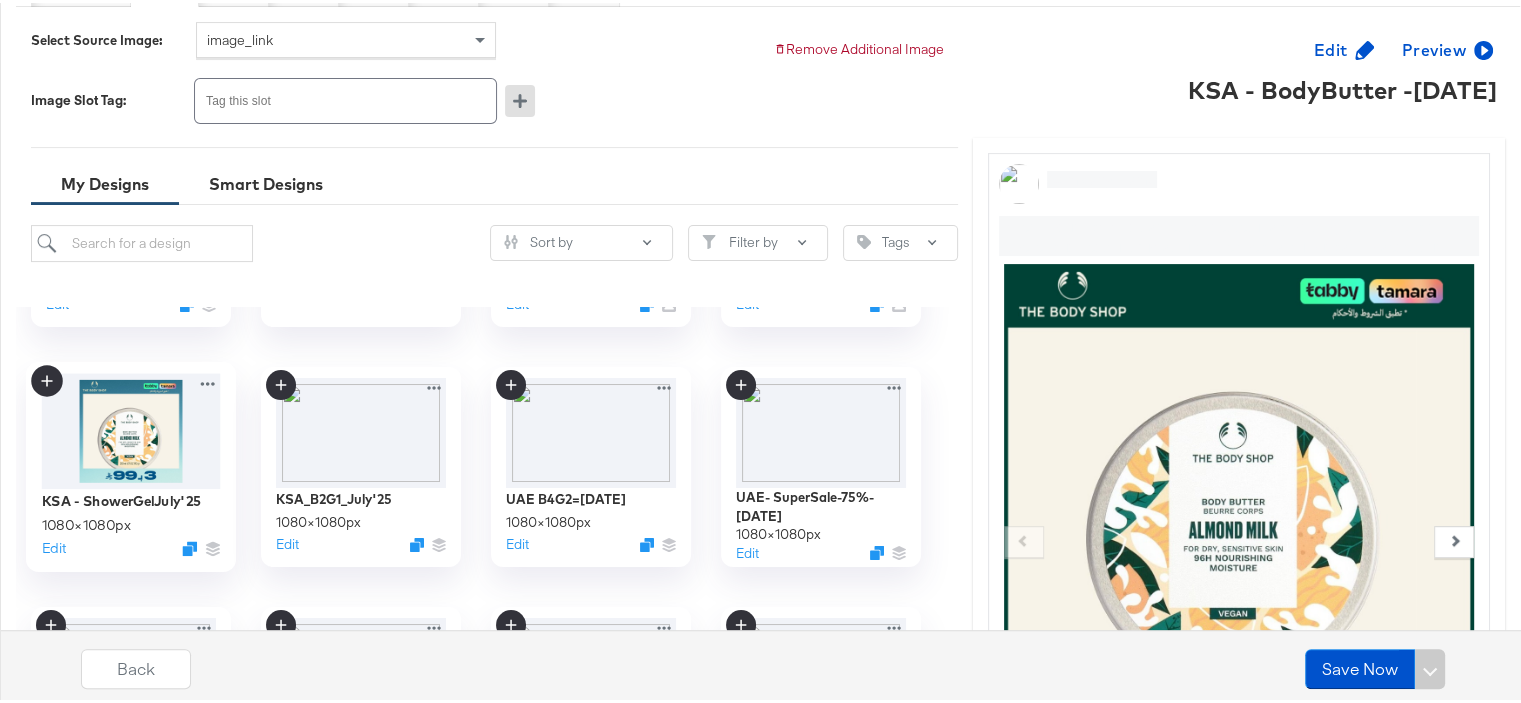 click on "KSA - ShowerGelJuly'25 1080  ×  1080  px Edit" at bounding box center (131, 521) 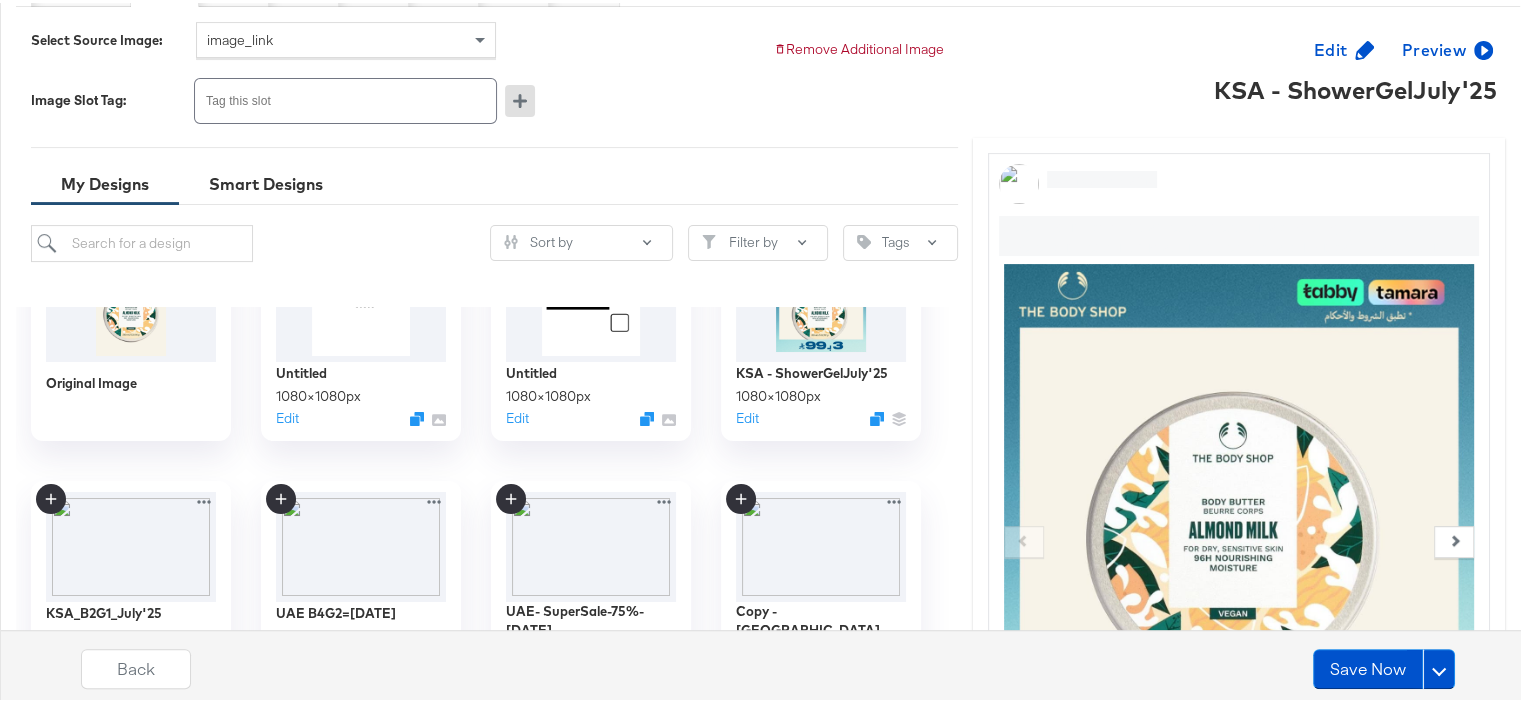 scroll, scrollTop: 0, scrollLeft: 0, axis: both 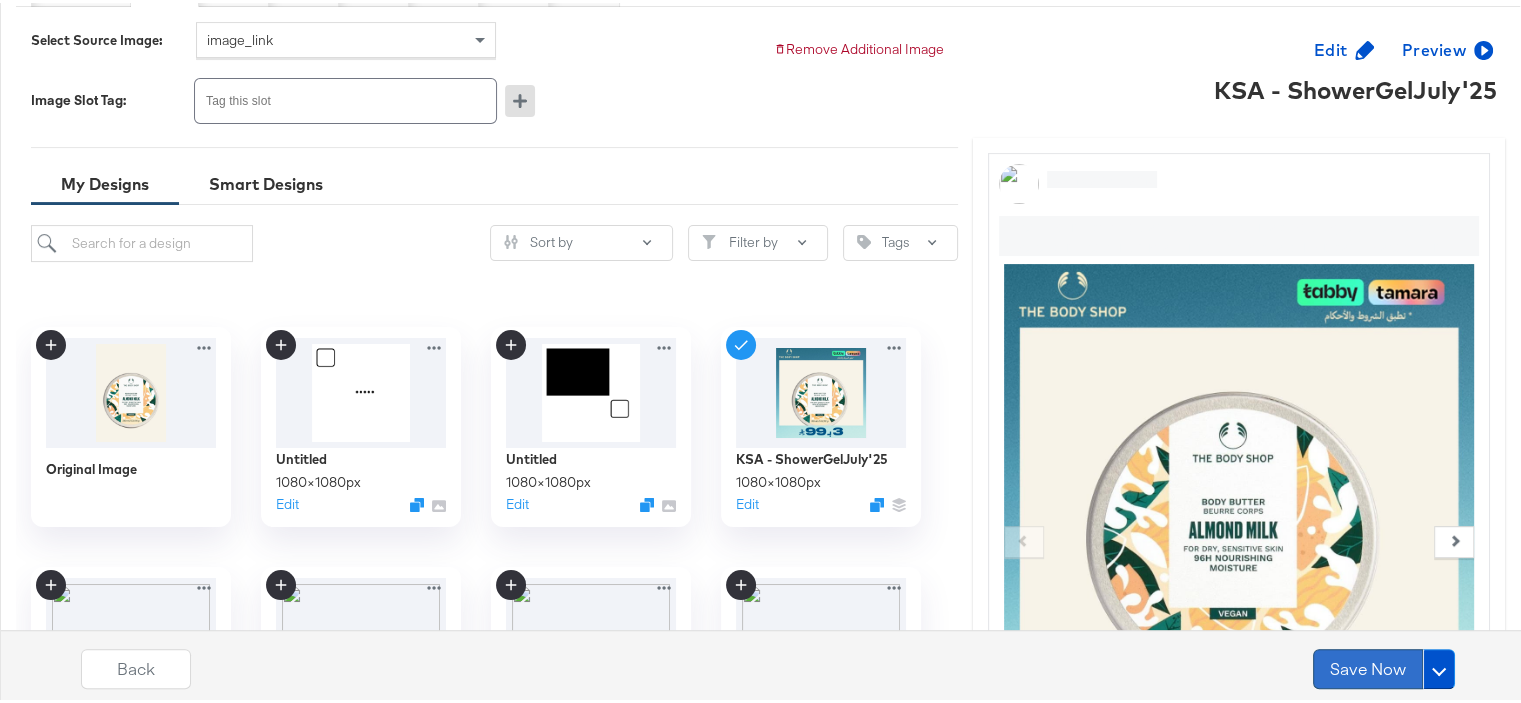 click on "Save Now" at bounding box center [1368, 666] 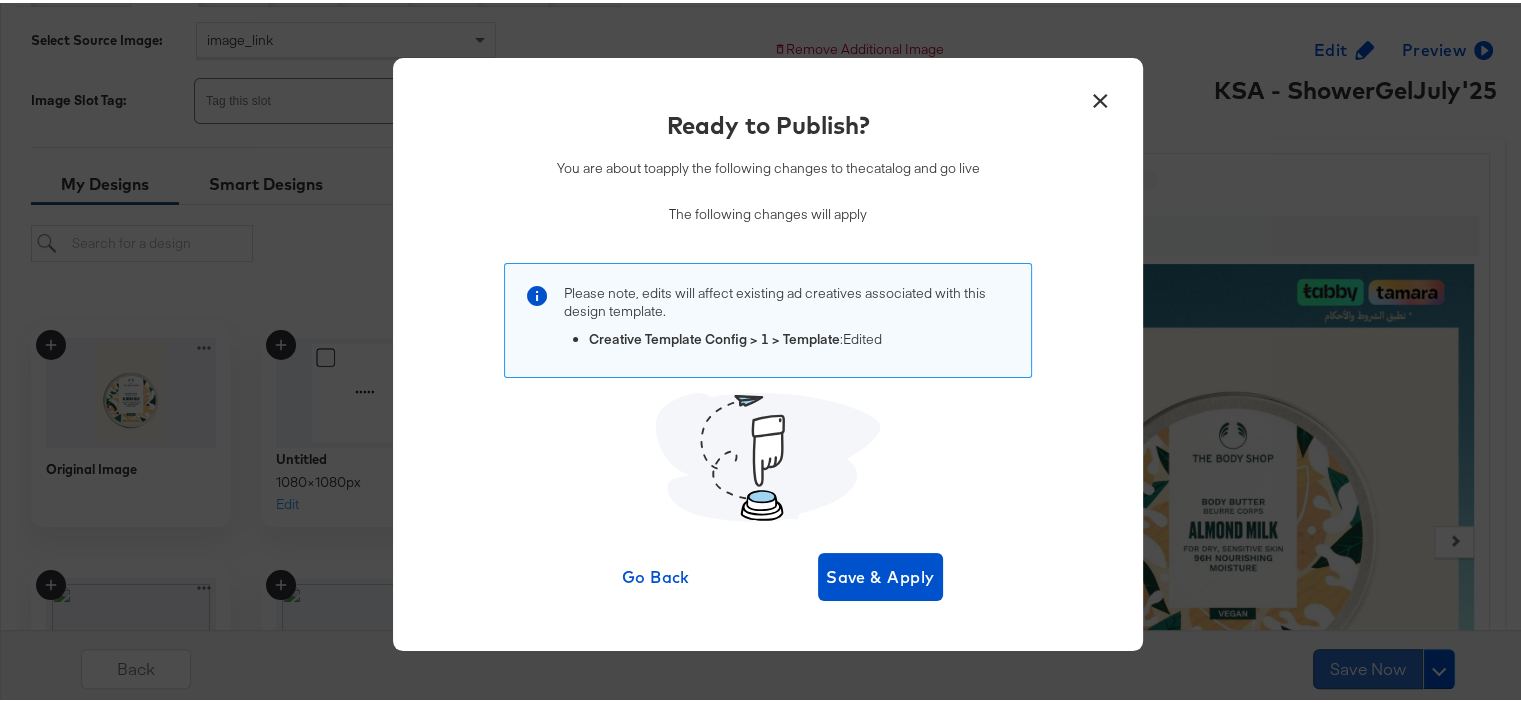 scroll, scrollTop: 0, scrollLeft: 0, axis: both 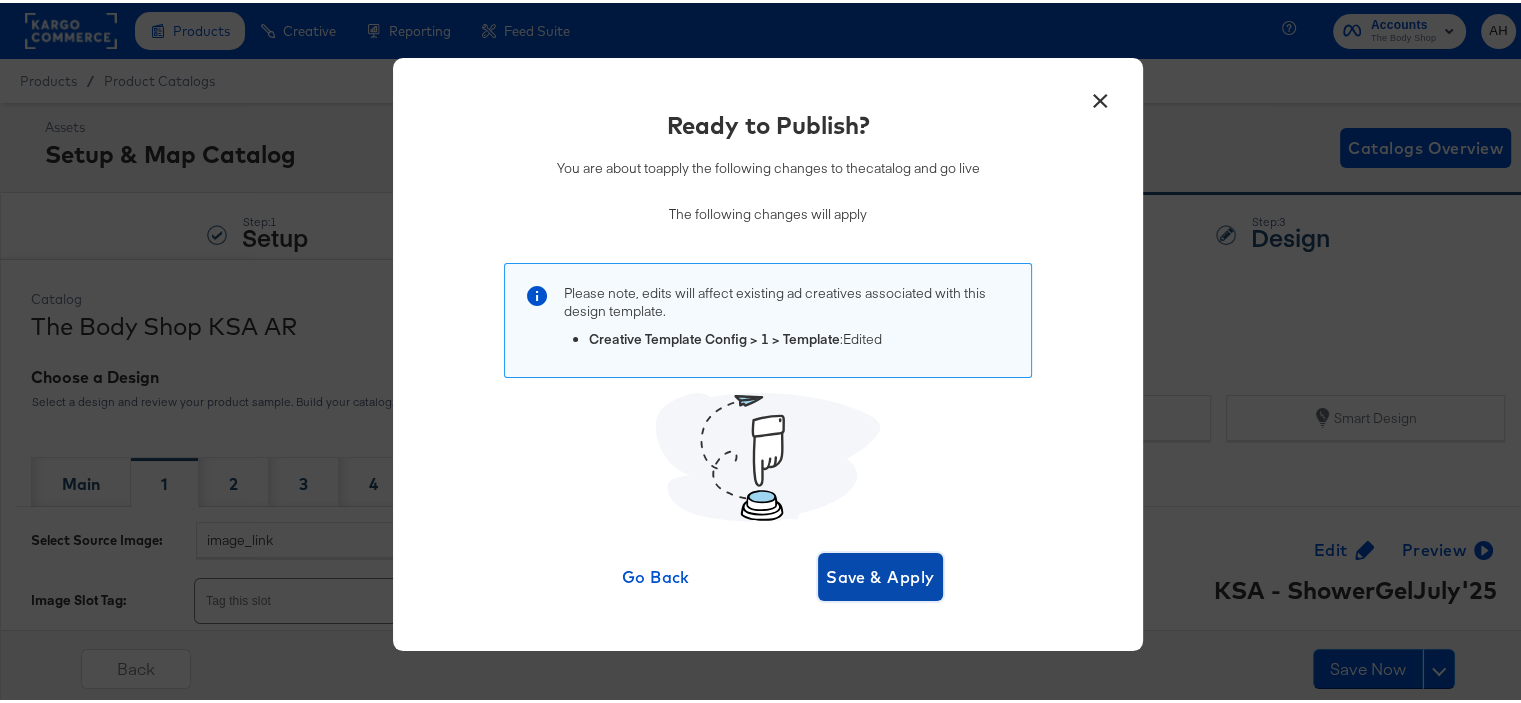 click on "Save & Apply" at bounding box center (880, 574) 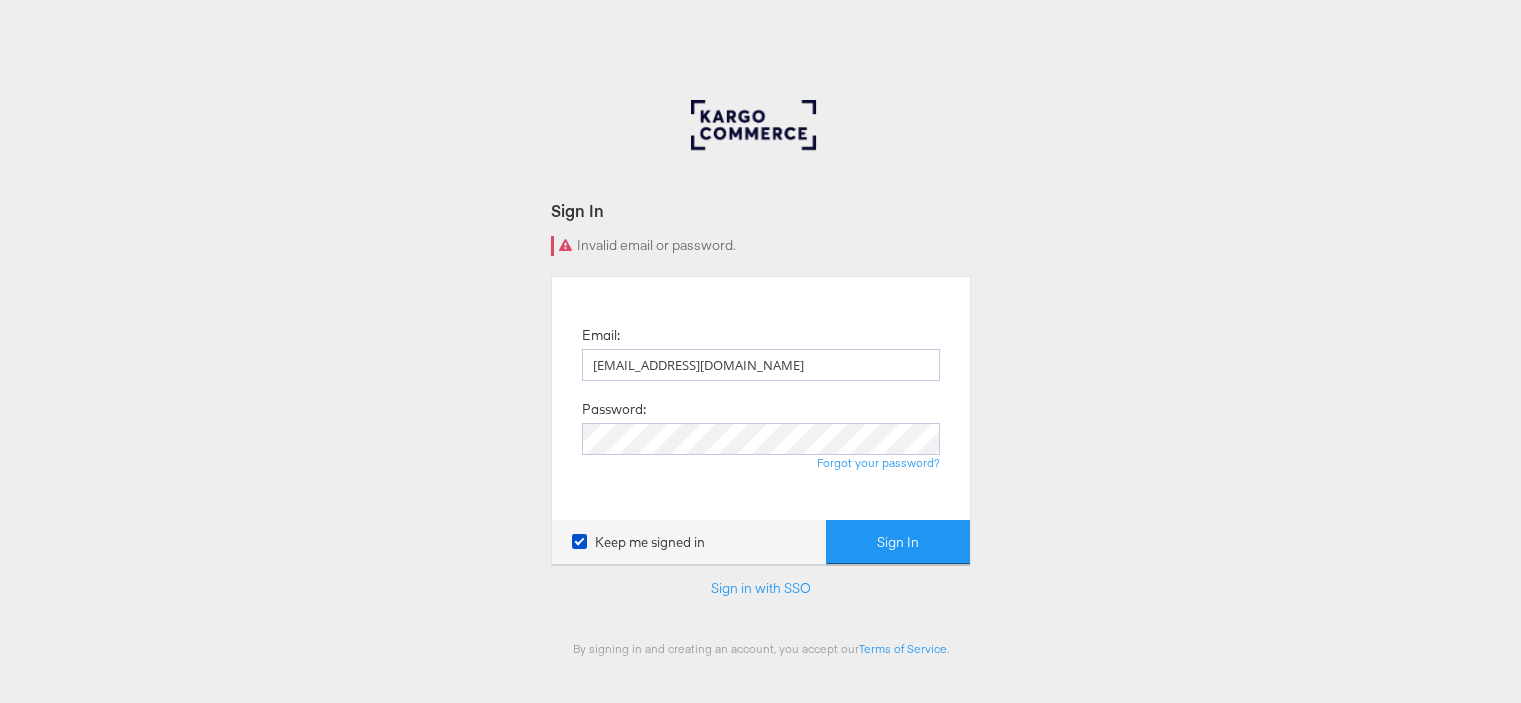 scroll, scrollTop: 0, scrollLeft: 0, axis: both 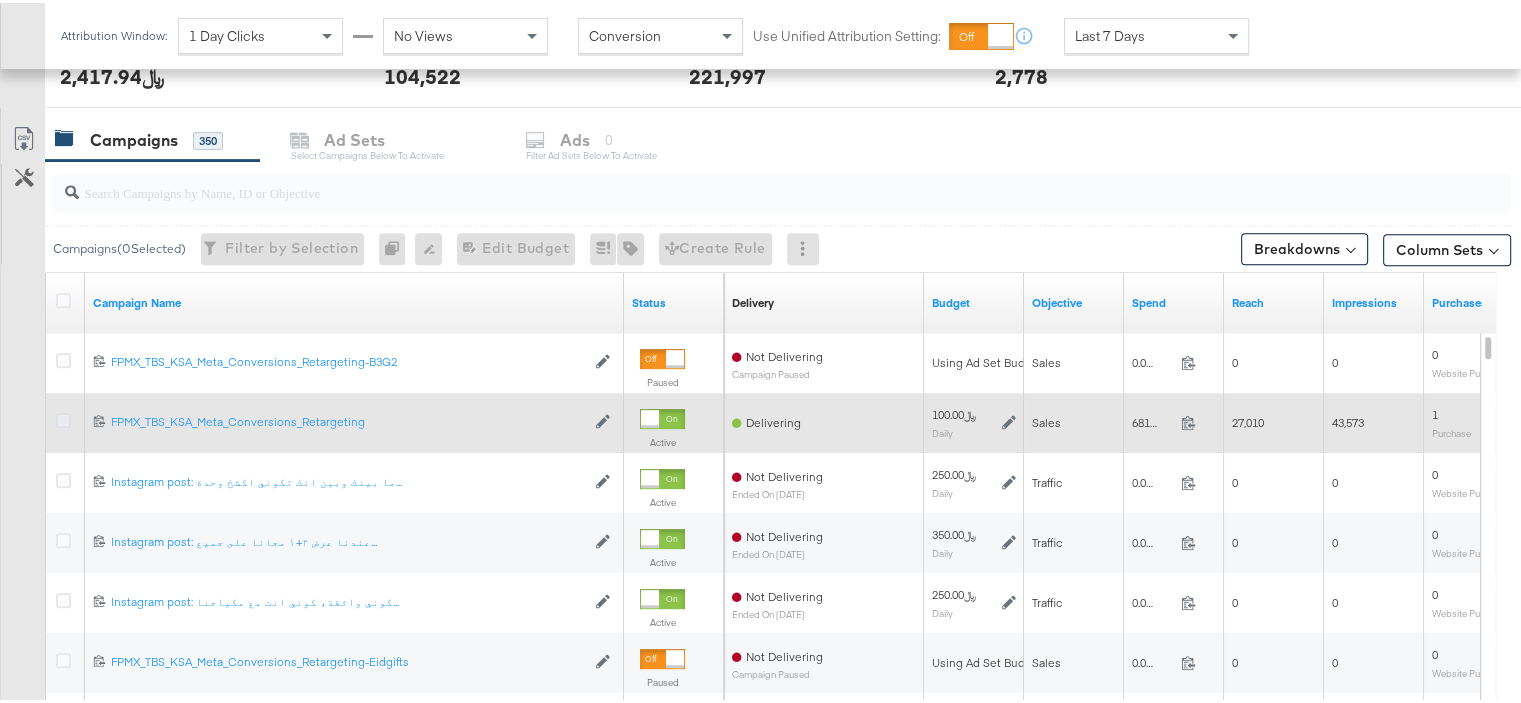 click at bounding box center (63, 417) 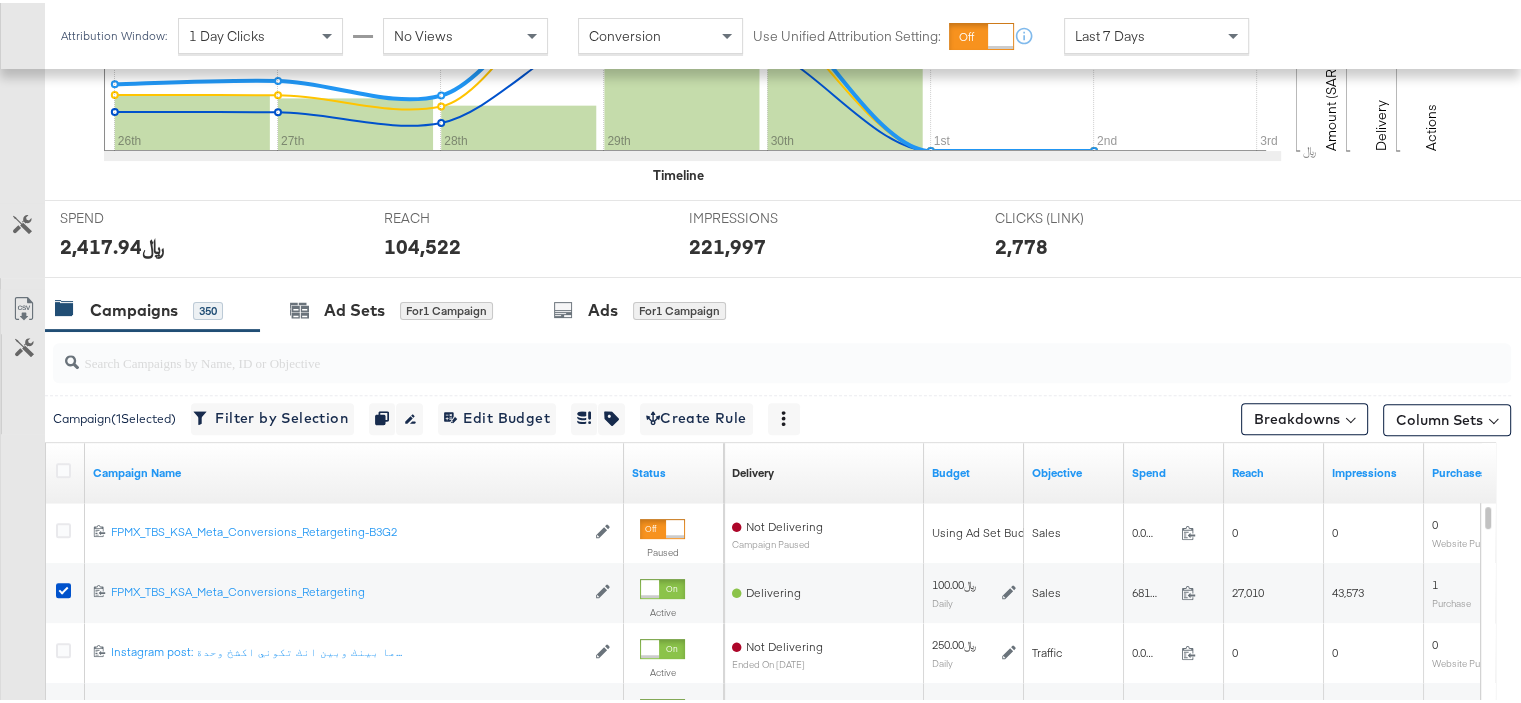 scroll, scrollTop: 600, scrollLeft: 0, axis: vertical 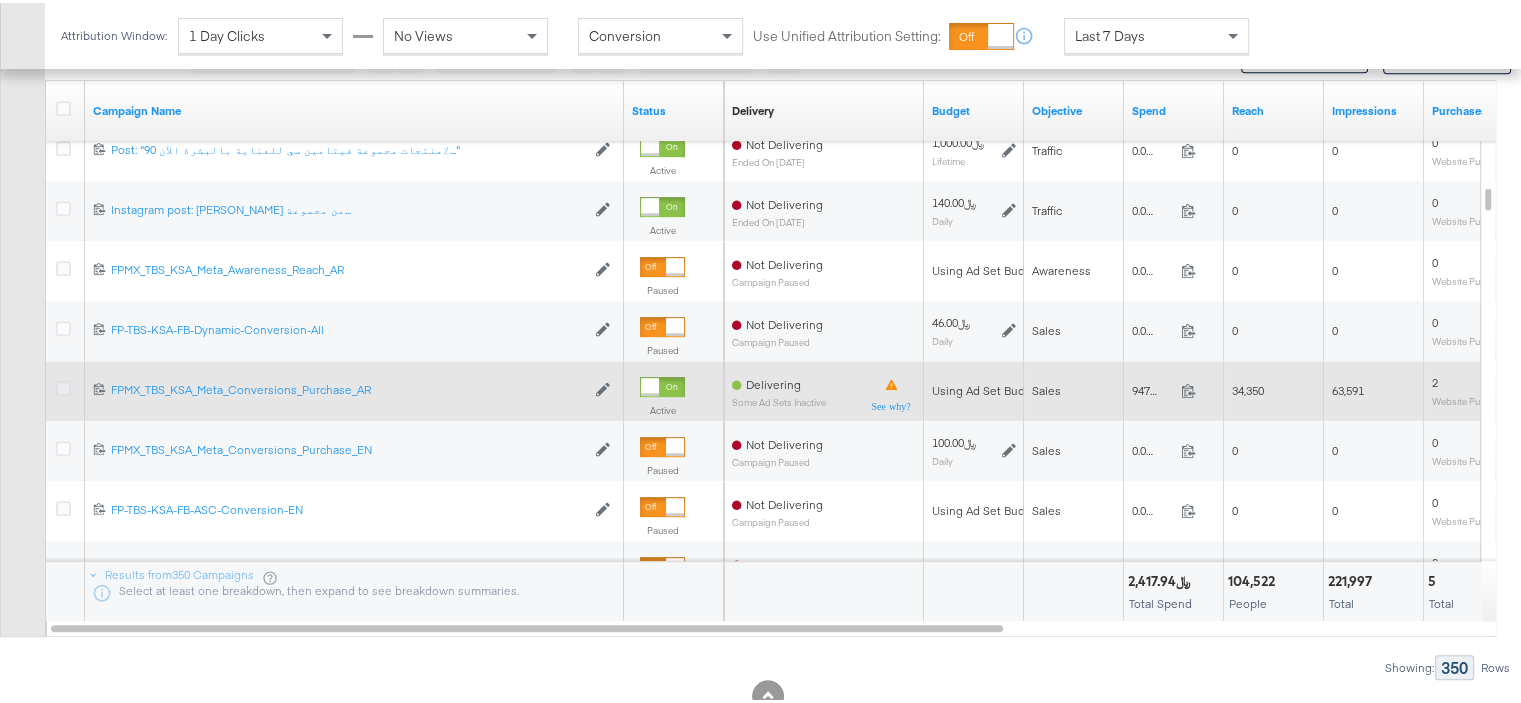 click at bounding box center (63, 385) 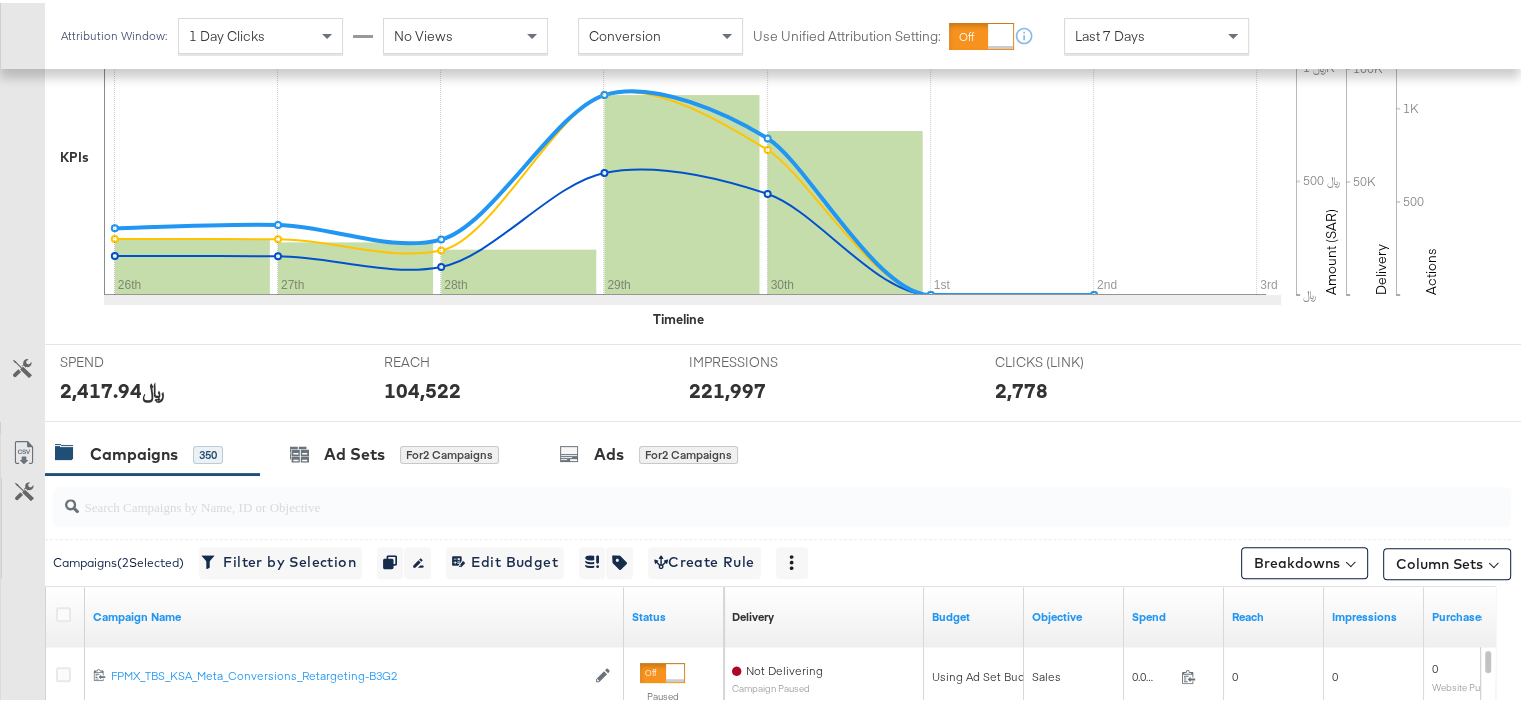 scroll, scrollTop: 600, scrollLeft: 0, axis: vertical 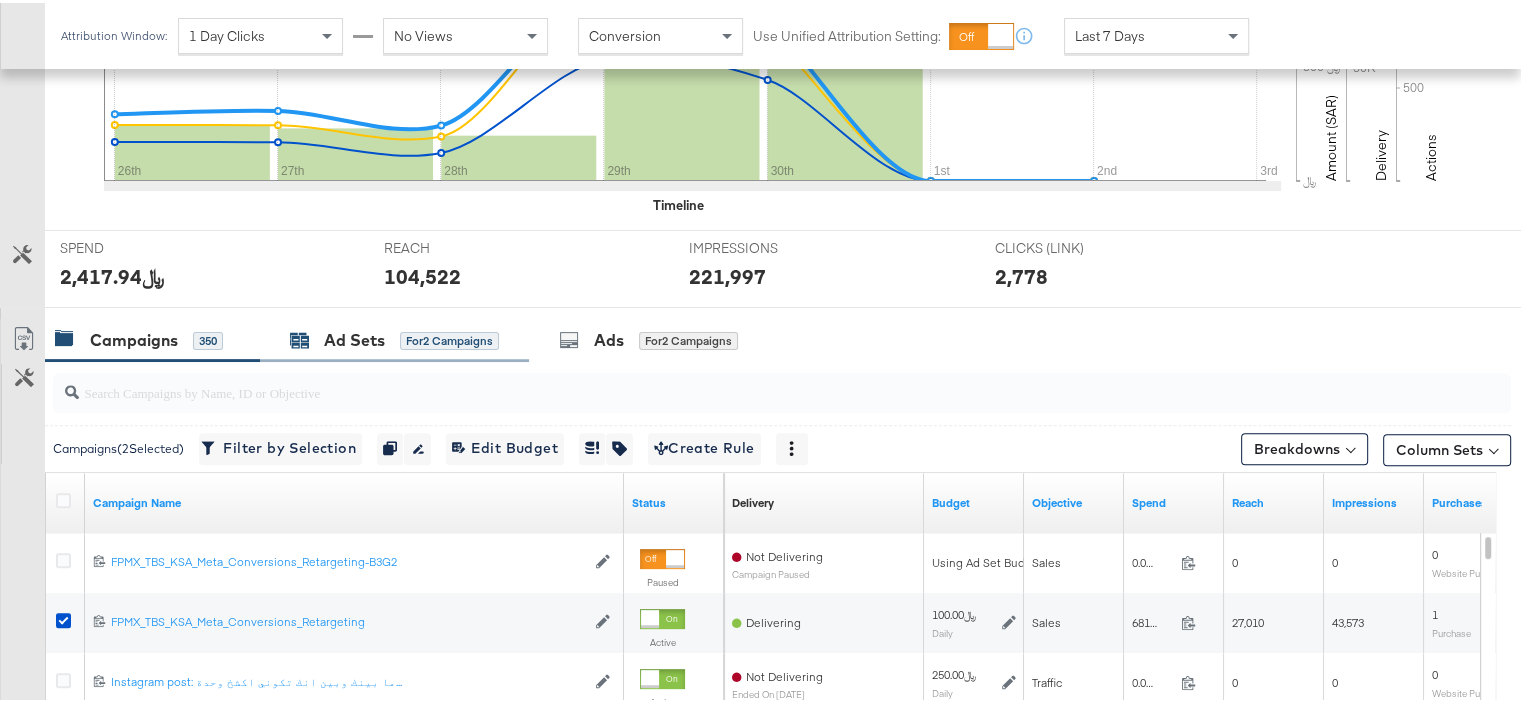 click on "Ad Sets" at bounding box center (354, 337) 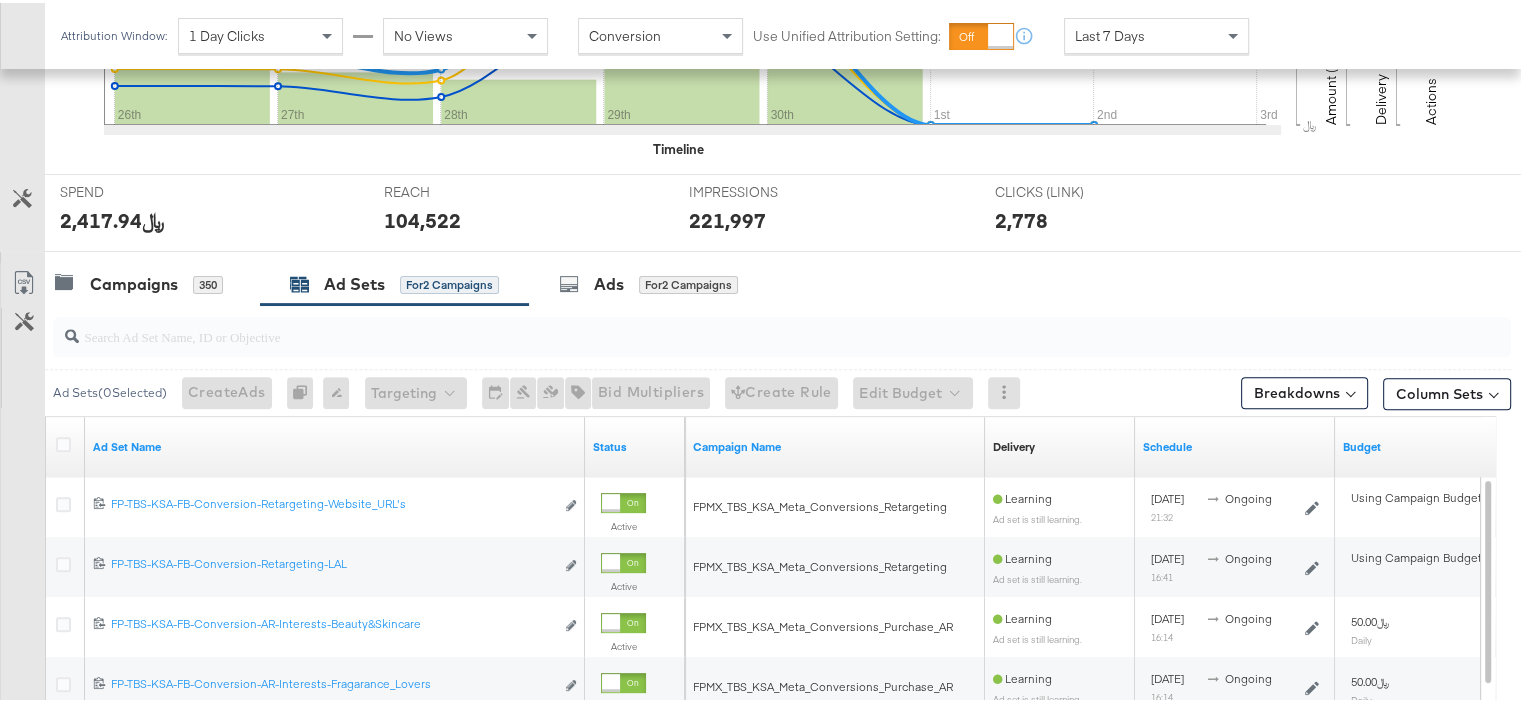 scroll, scrollTop: 700, scrollLeft: 0, axis: vertical 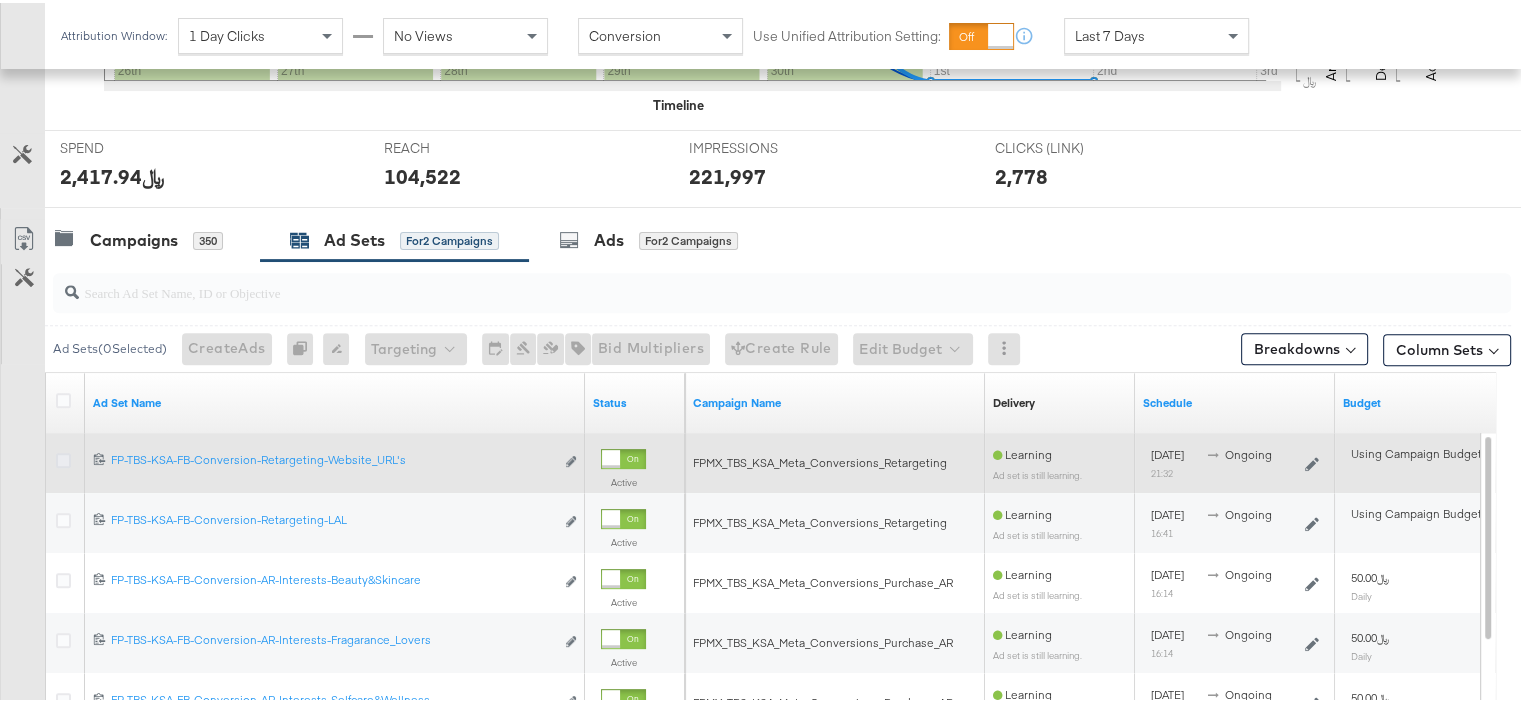 click at bounding box center (63, 457) 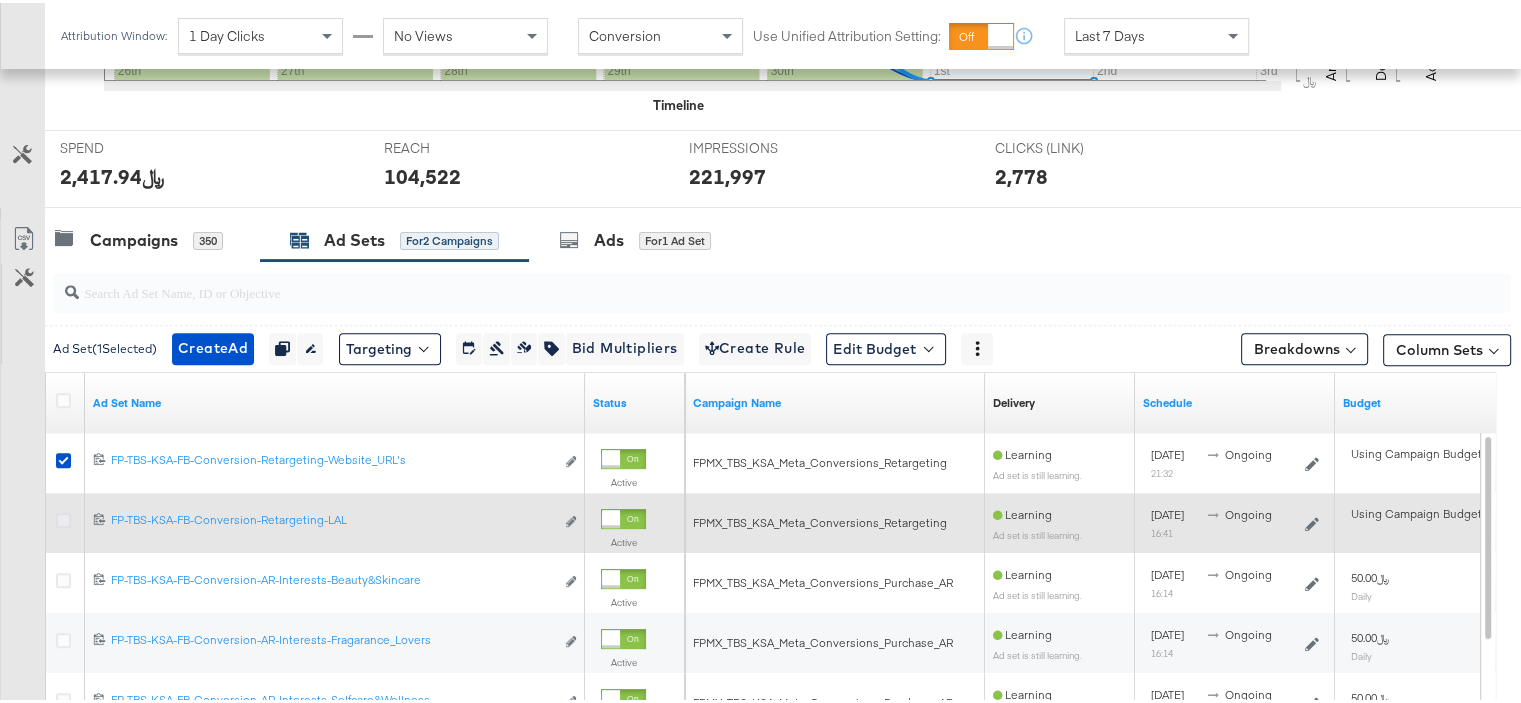click at bounding box center (63, 517) 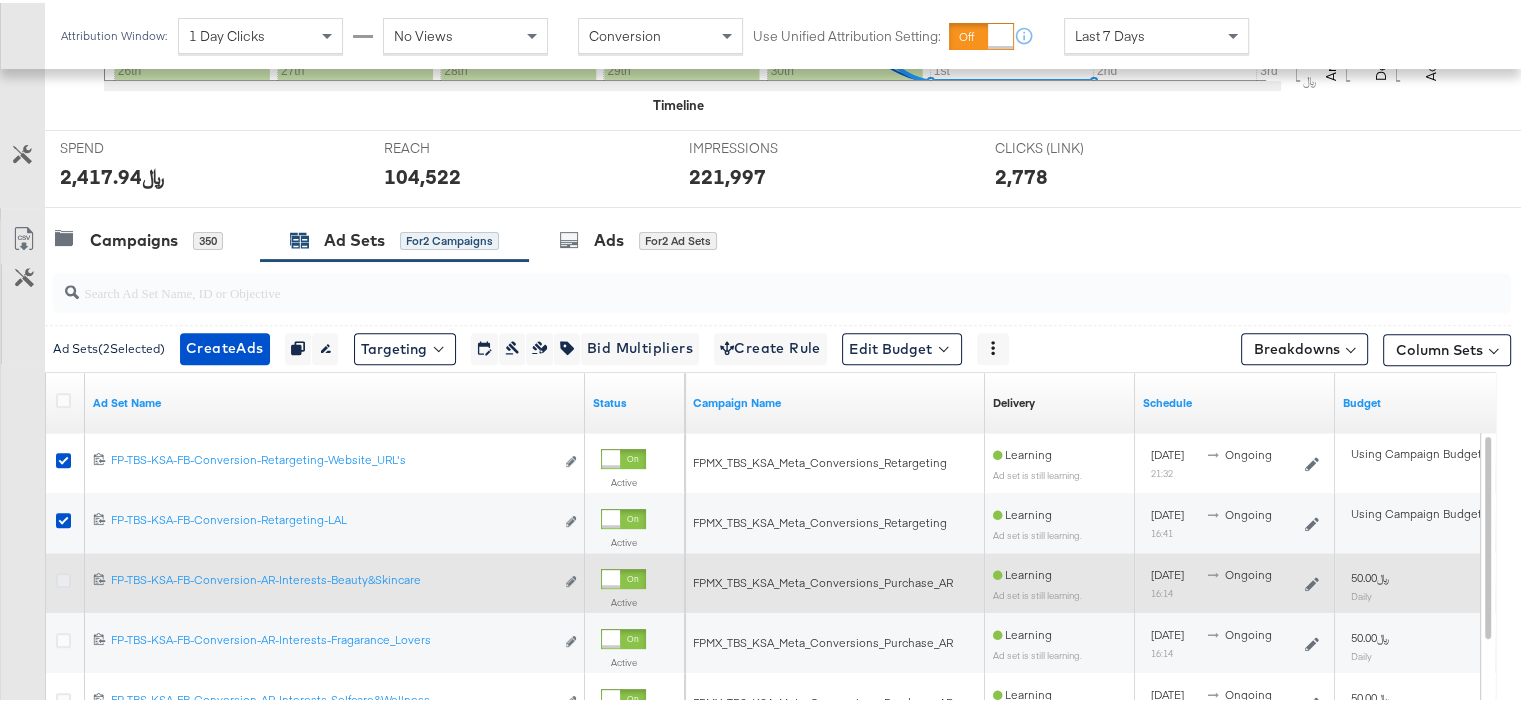 click at bounding box center (63, 577) 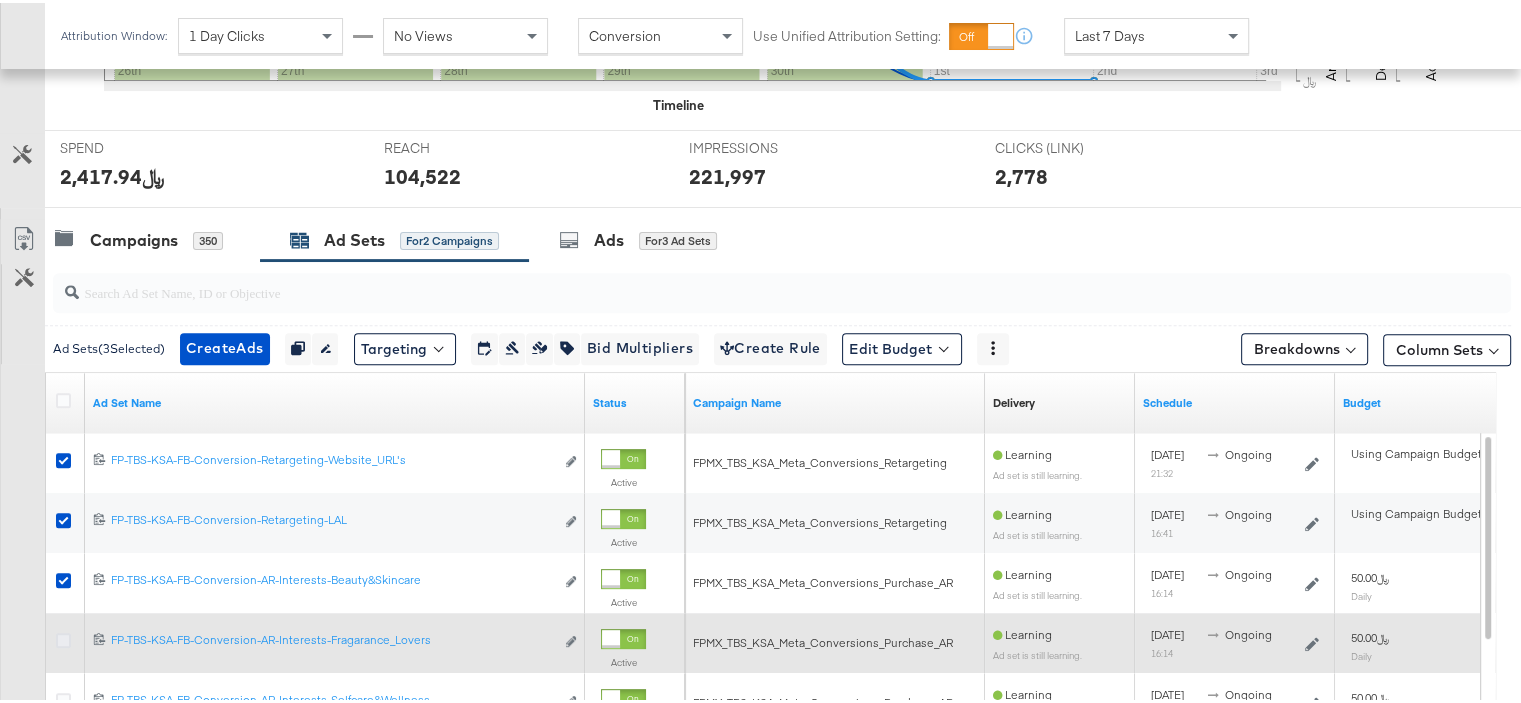 click at bounding box center [63, 637] 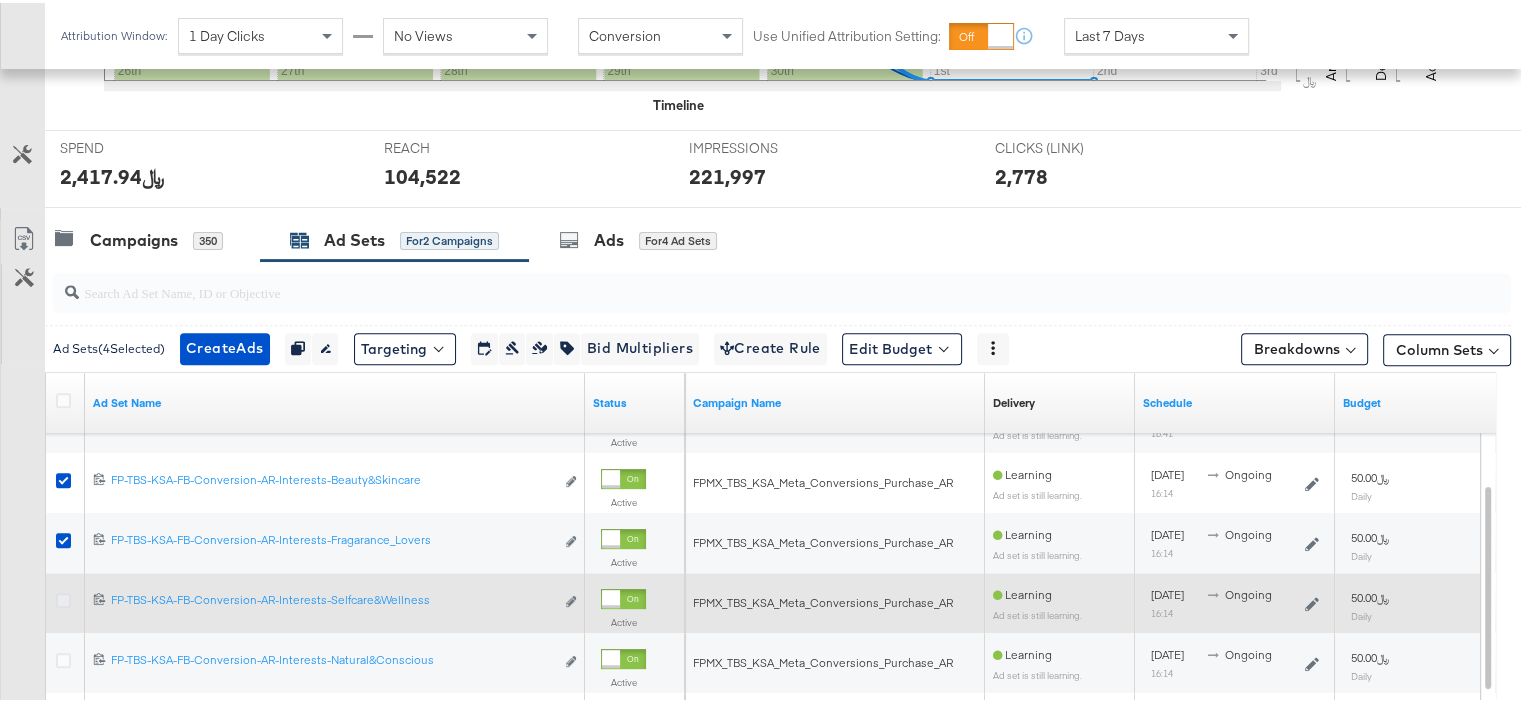 click at bounding box center [63, 597] 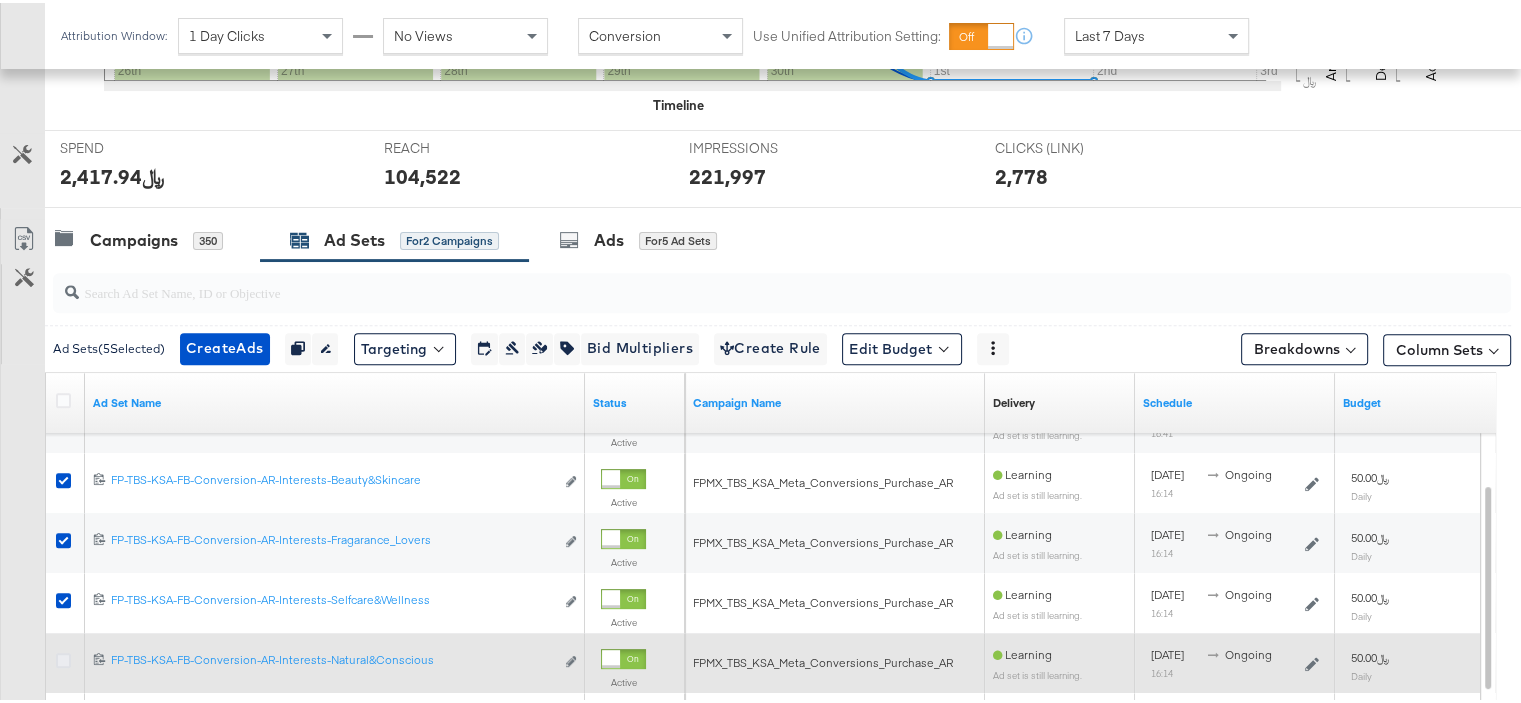 click at bounding box center (63, 657) 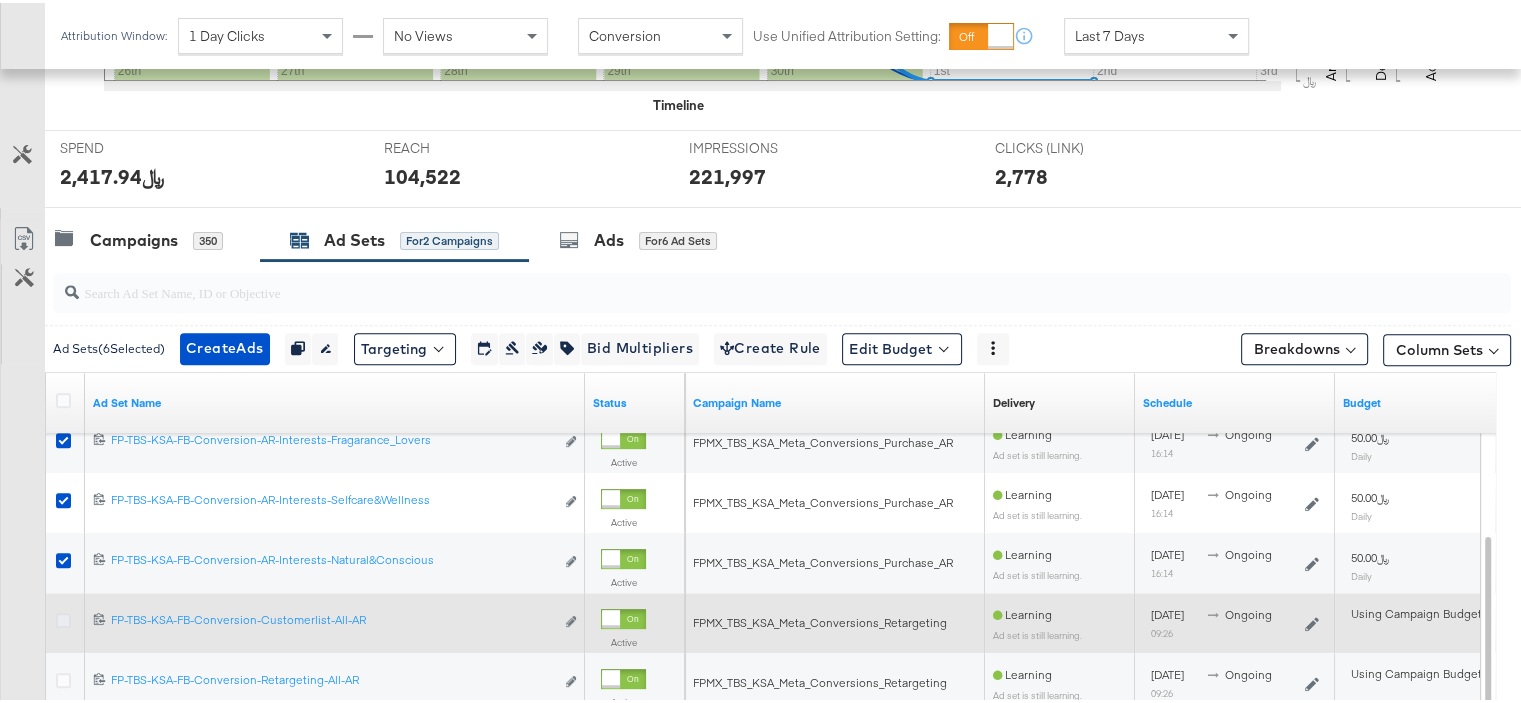 click at bounding box center (63, 617) 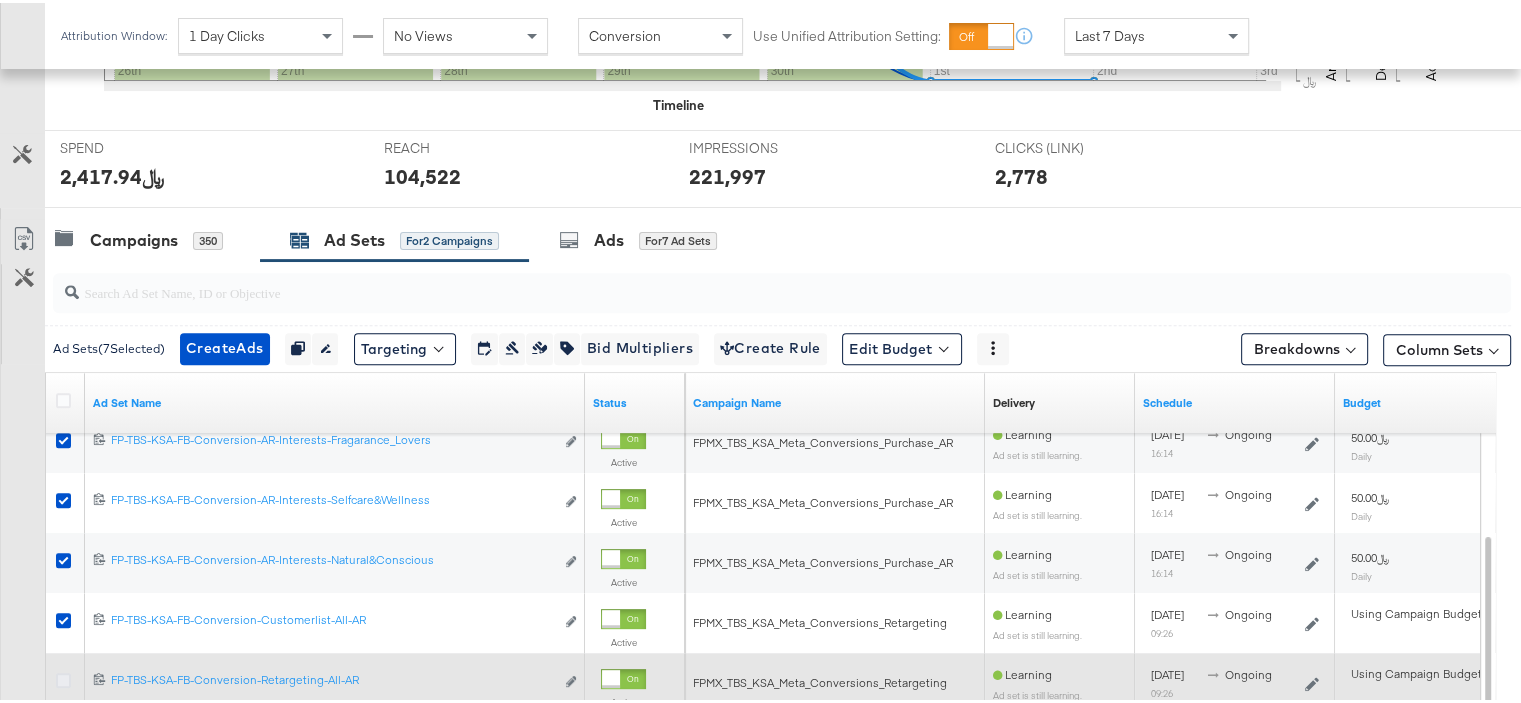 click at bounding box center (63, 677) 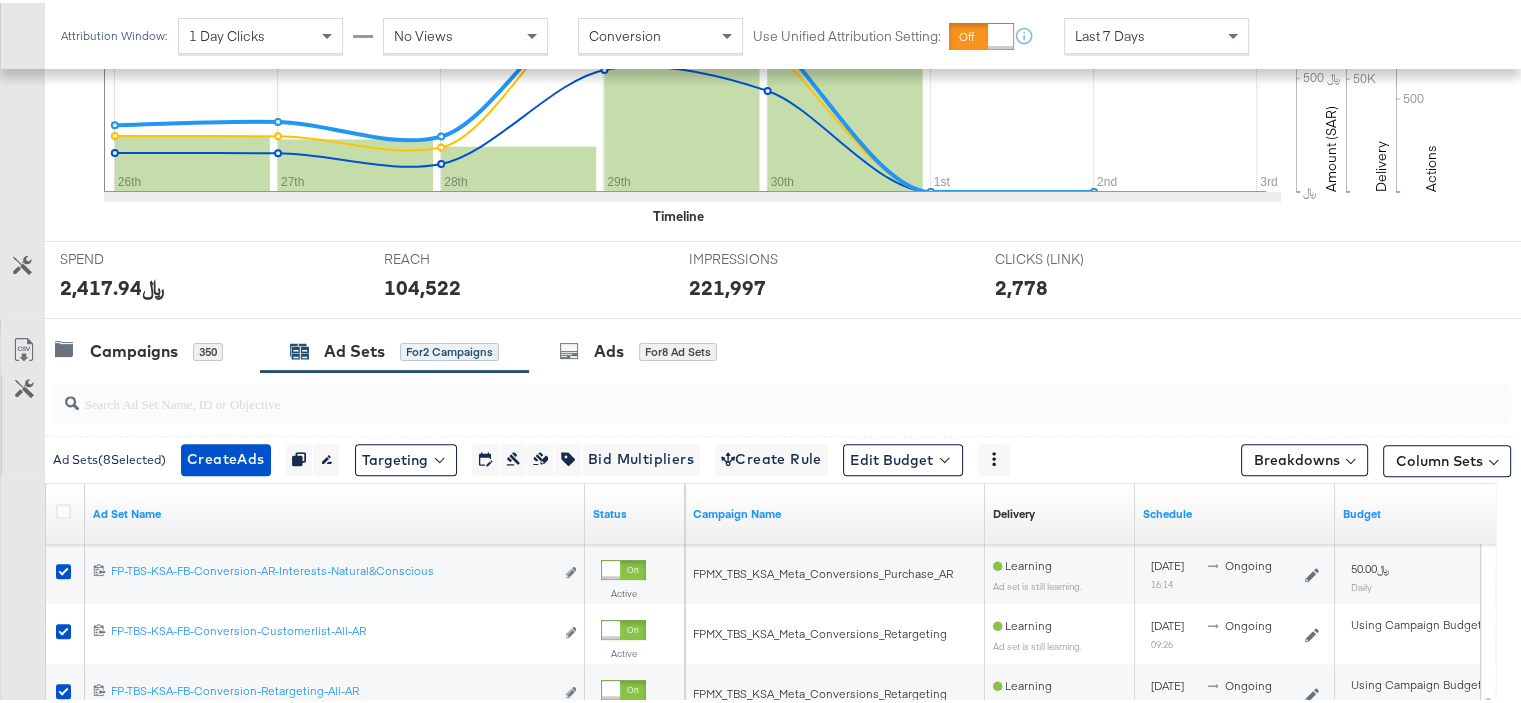 scroll, scrollTop: 600, scrollLeft: 0, axis: vertical 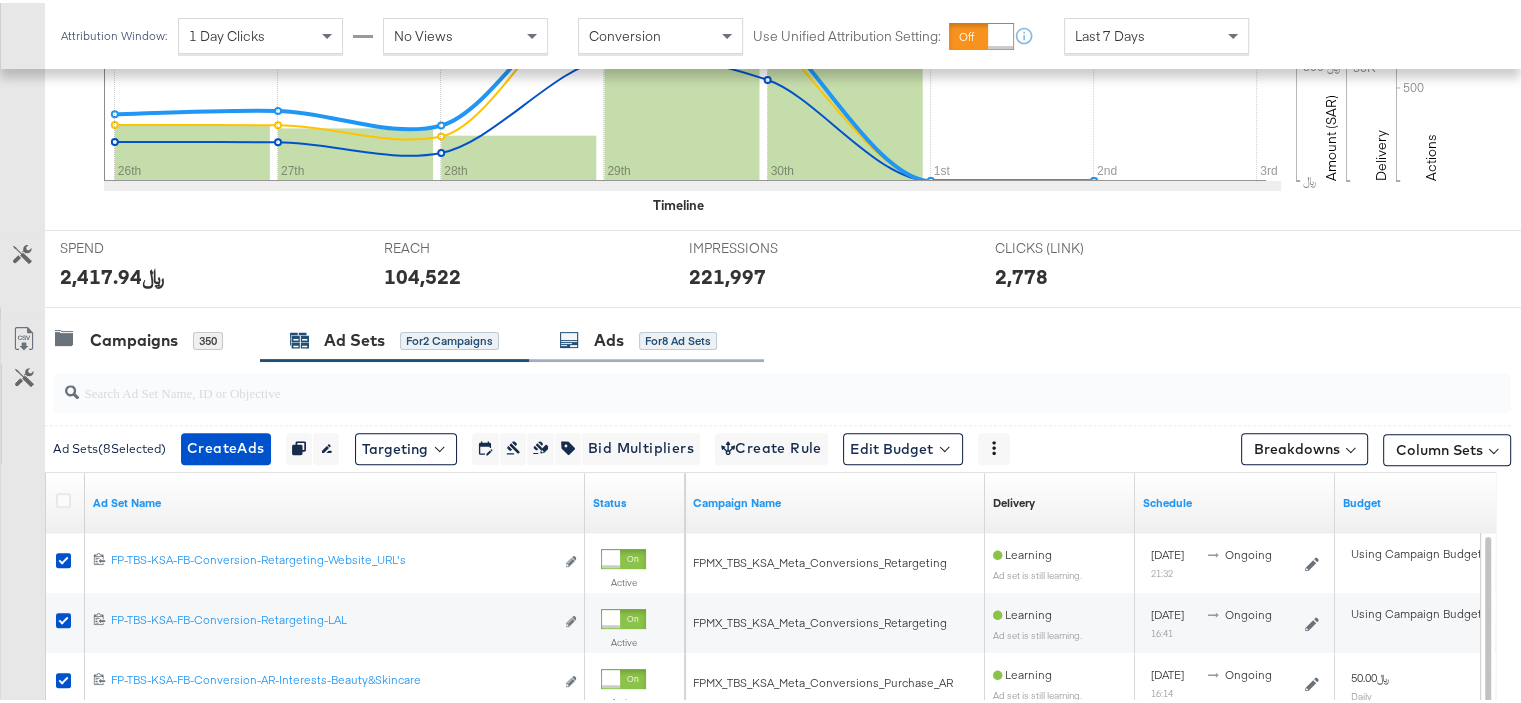 click on "Ads" at bounding box center (609, 337) 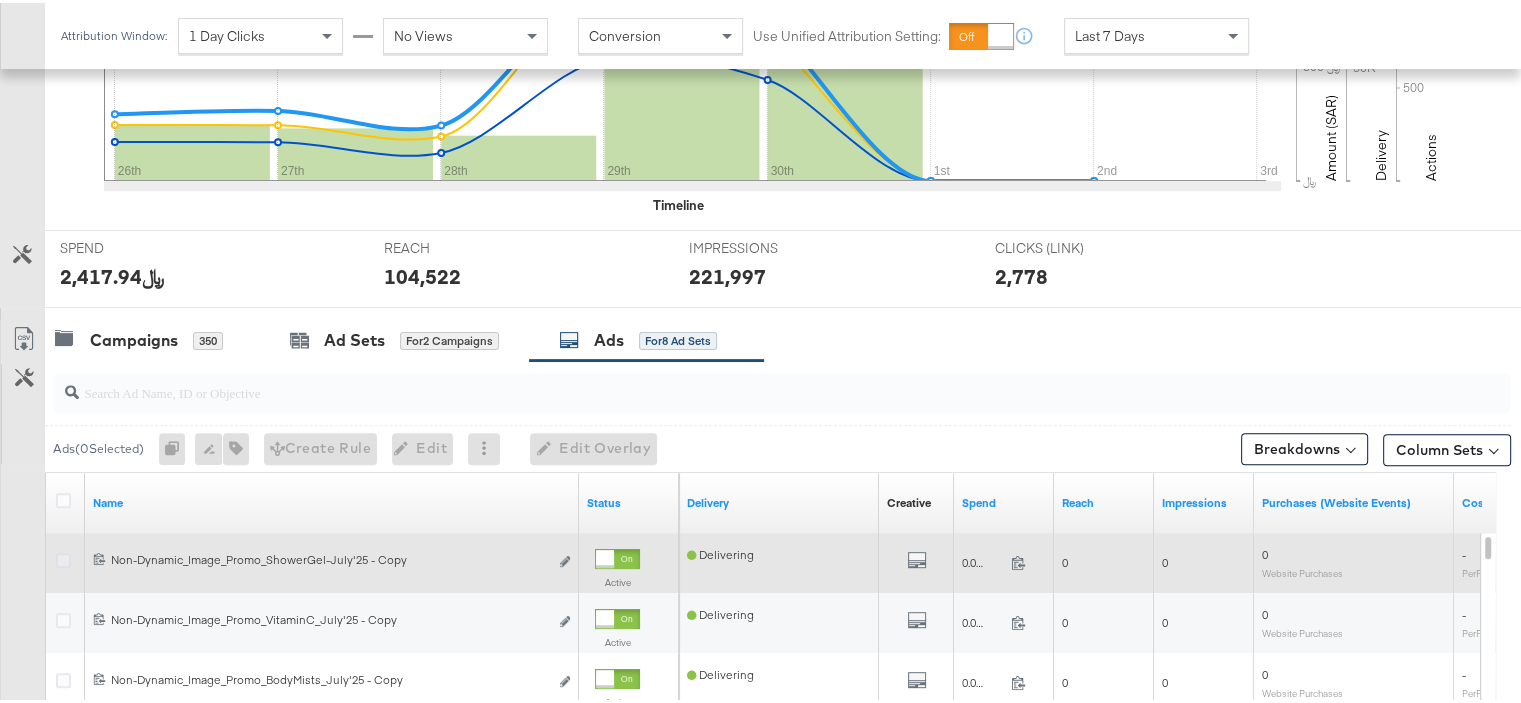 click at bounding box center [63, 557] 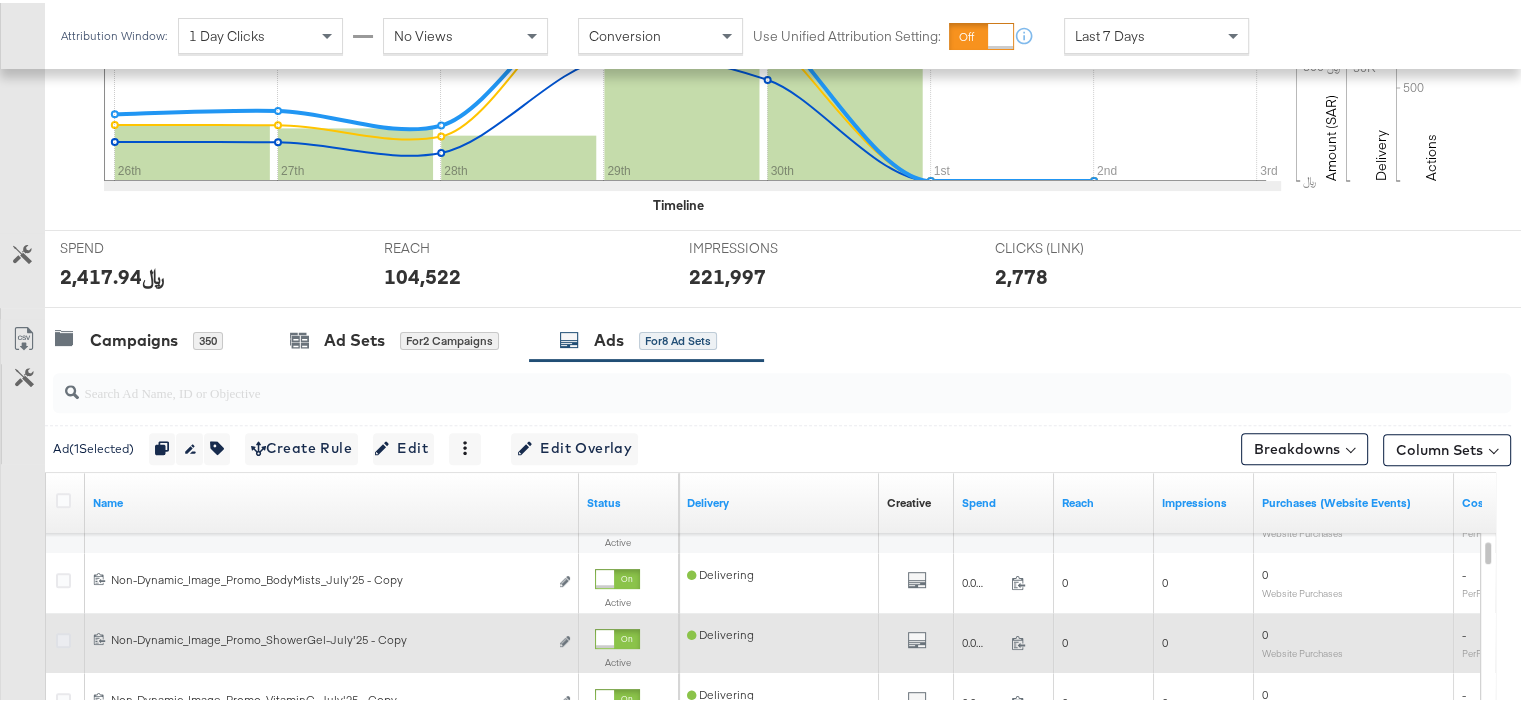 click at bounding box center (63, 637) 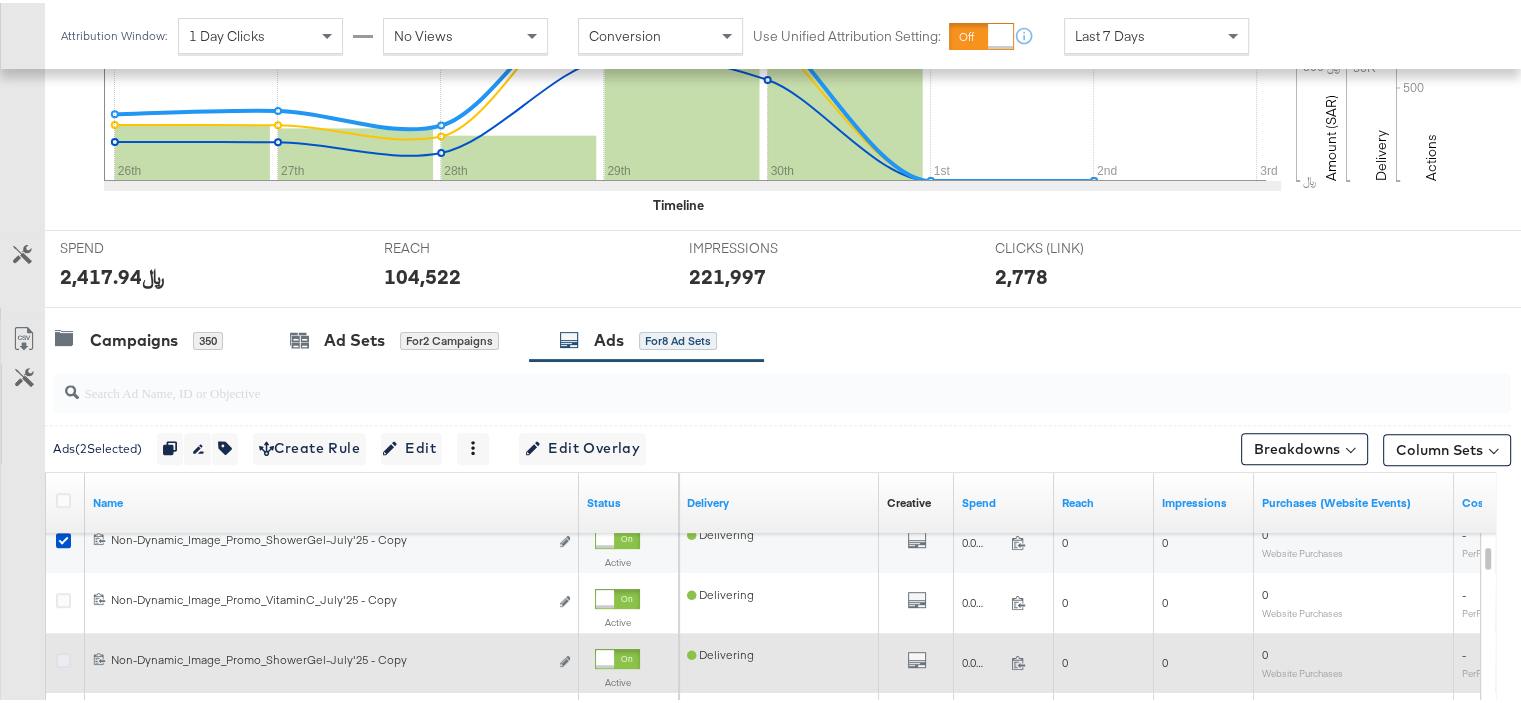 click at bounding box center [63, 657] 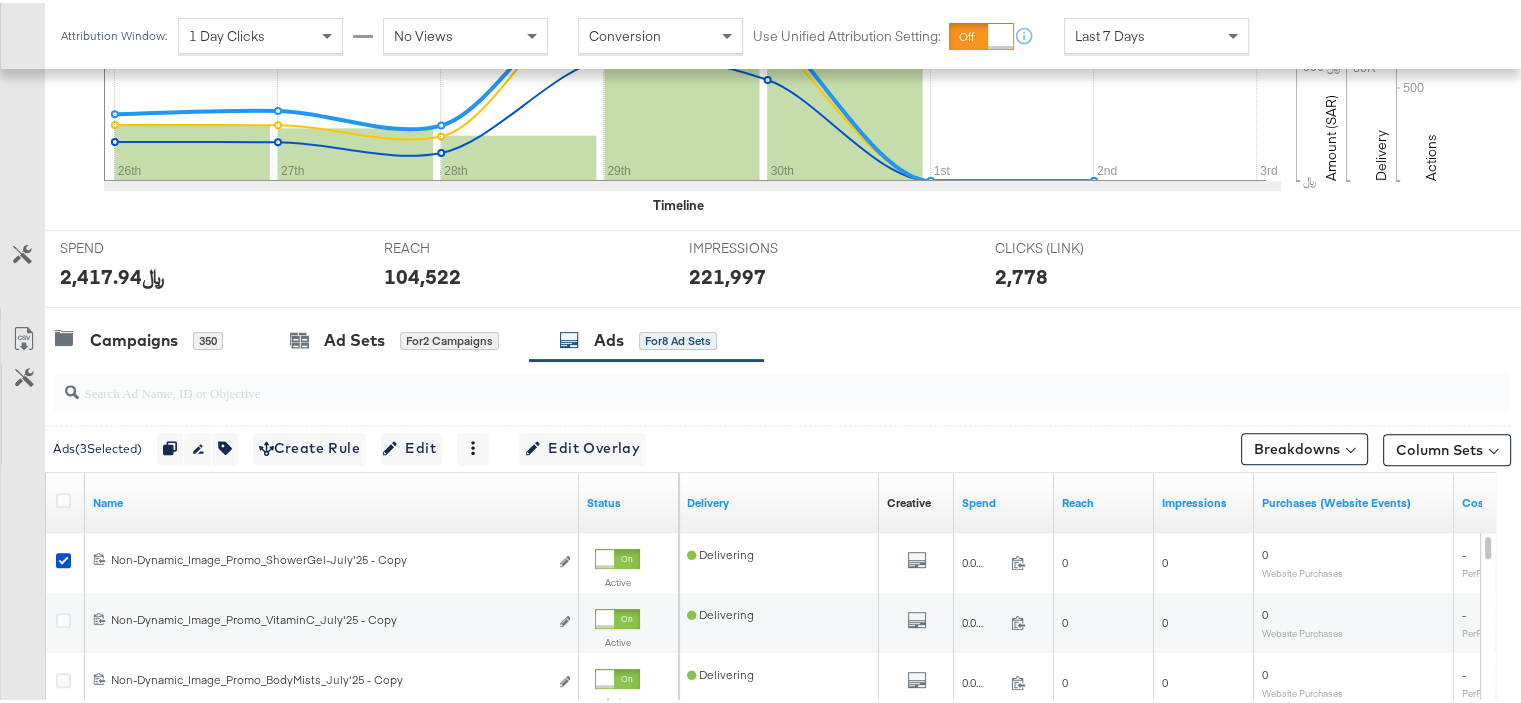 scroll, scrollTop: 500, scrollLeft: 0, axis: vertical 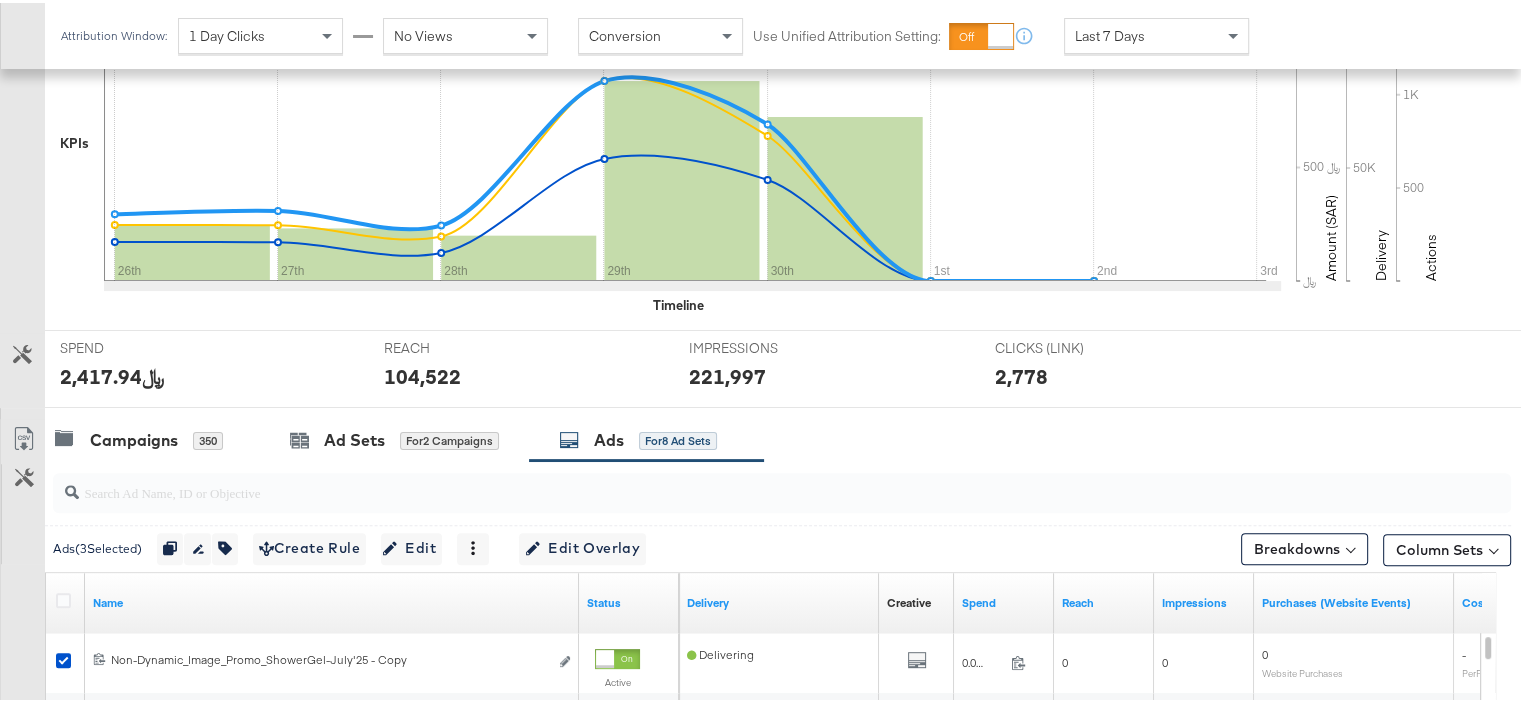 click at bounding box center [66, 600] 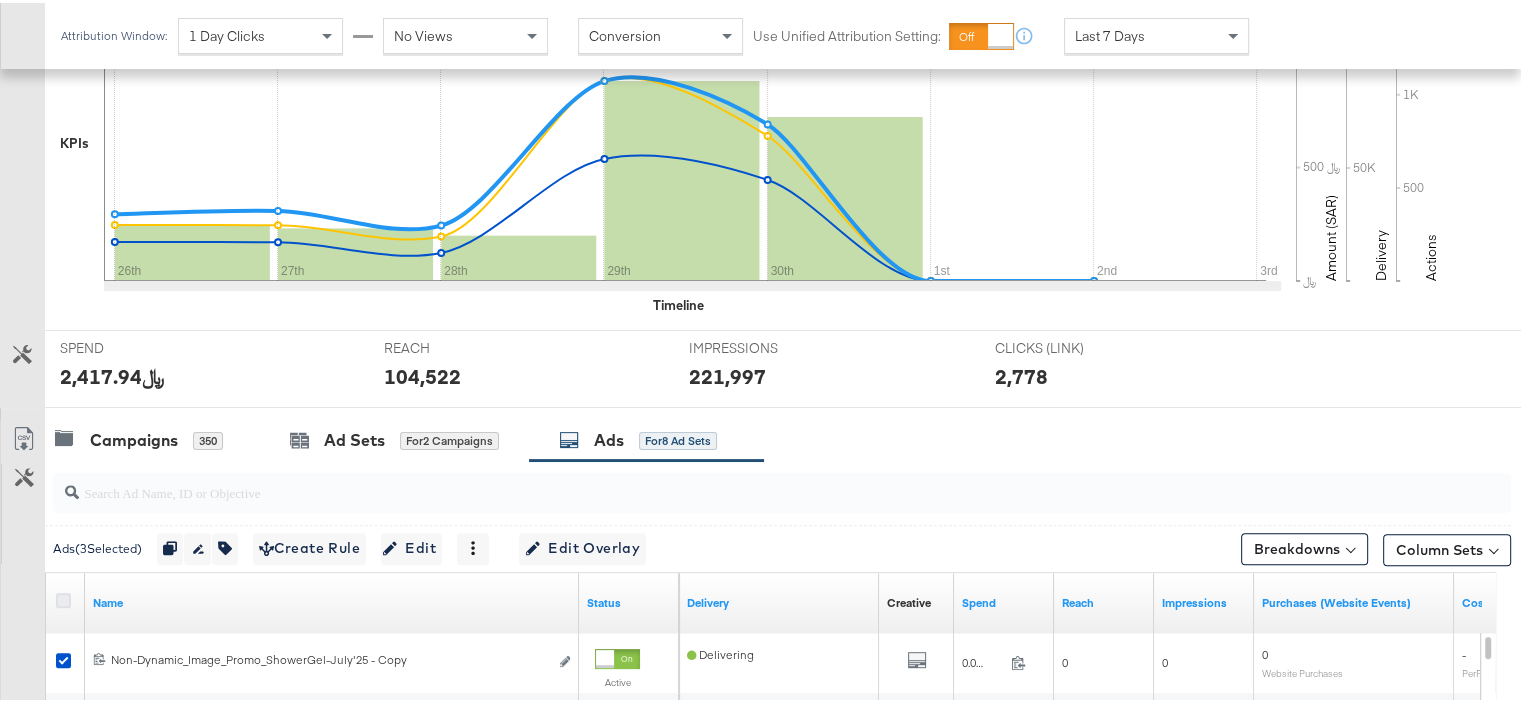 click at bounding box center [63, 597] 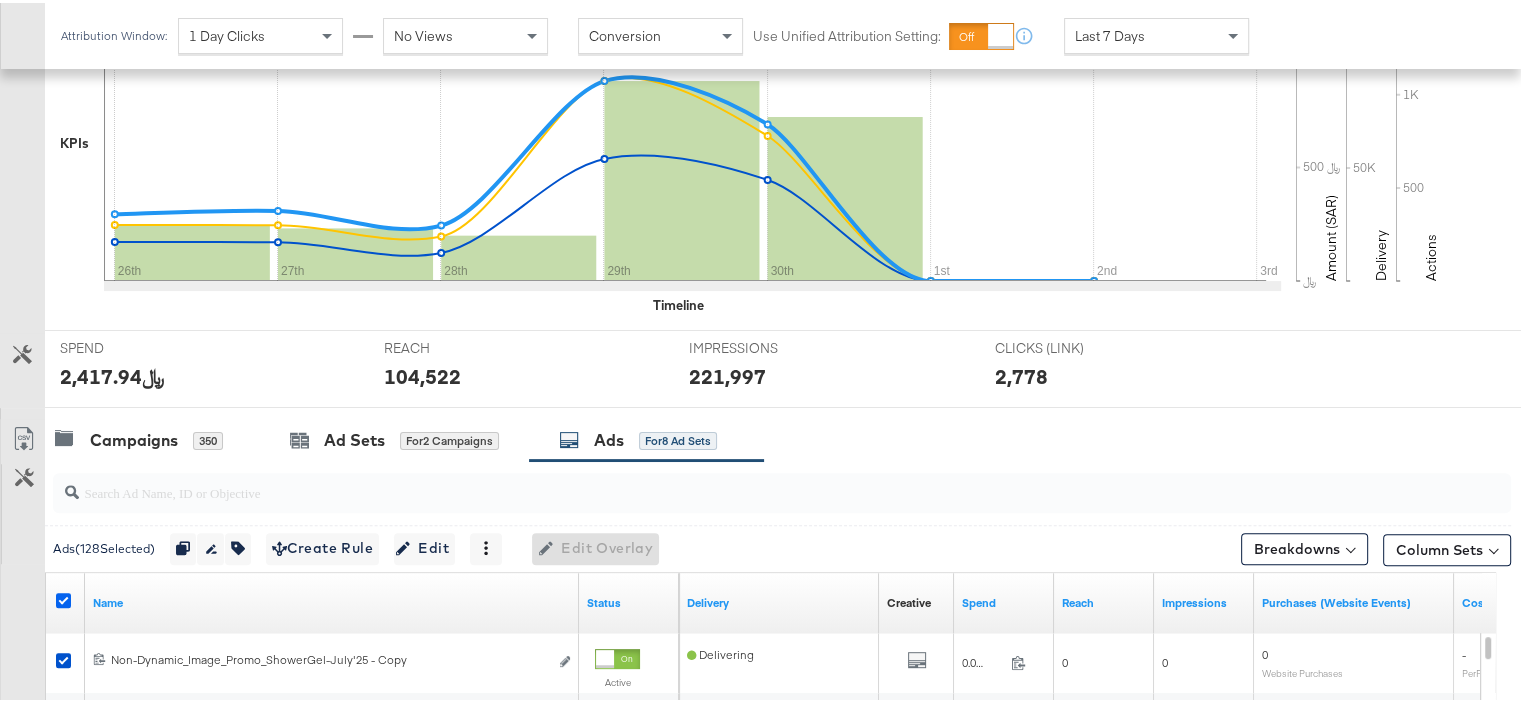 click at bounding box center (63, 597) 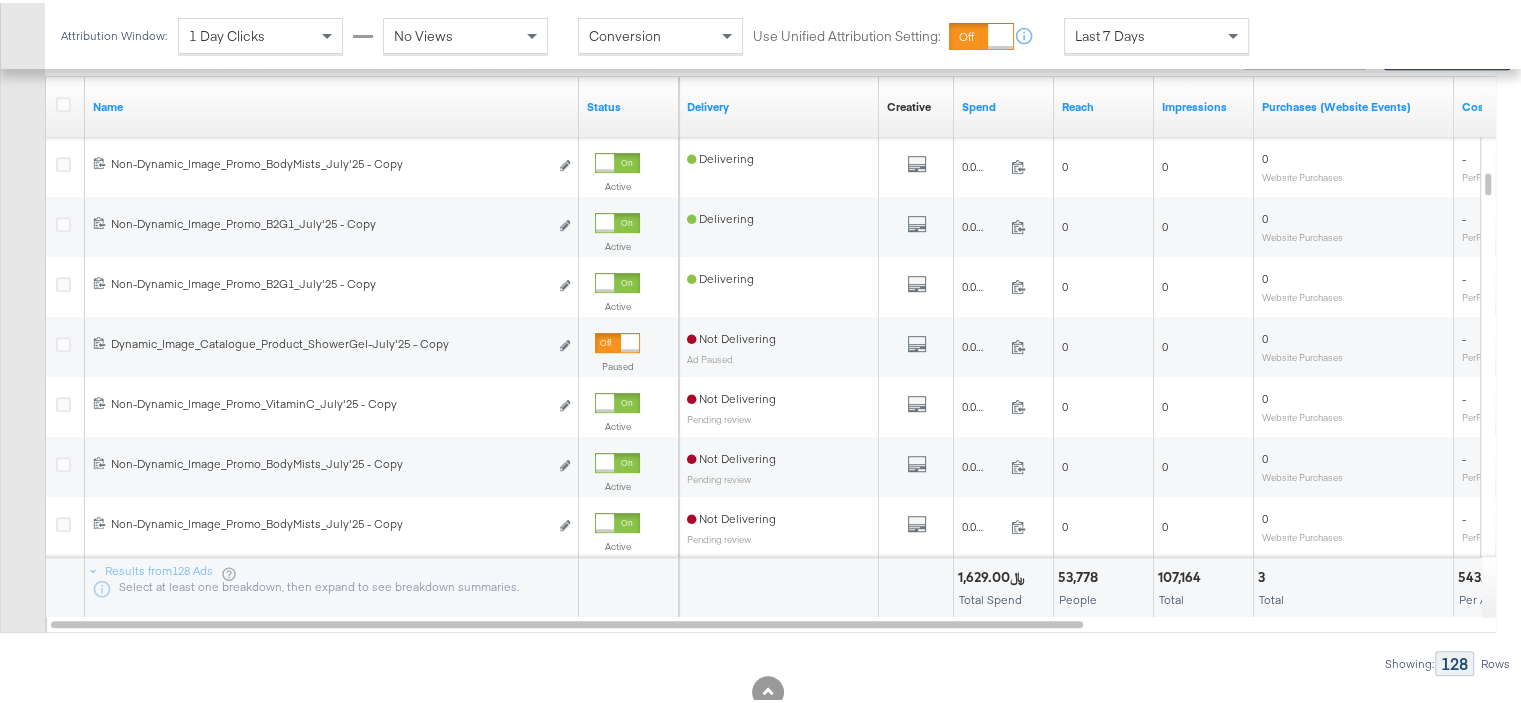 scroll, scrollTop: 1000, scrollLeft: 0, axis: vertical 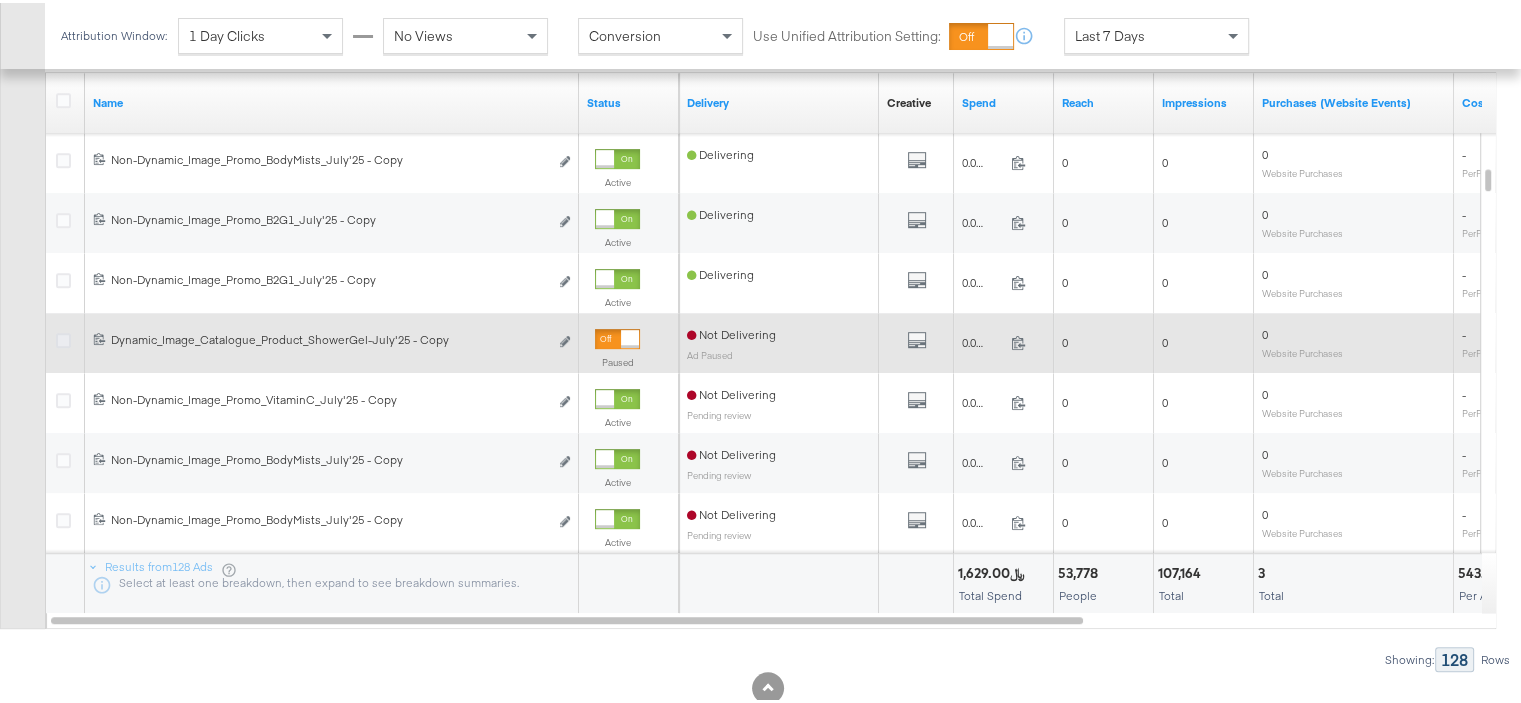 click at bounding box center [63, 337] 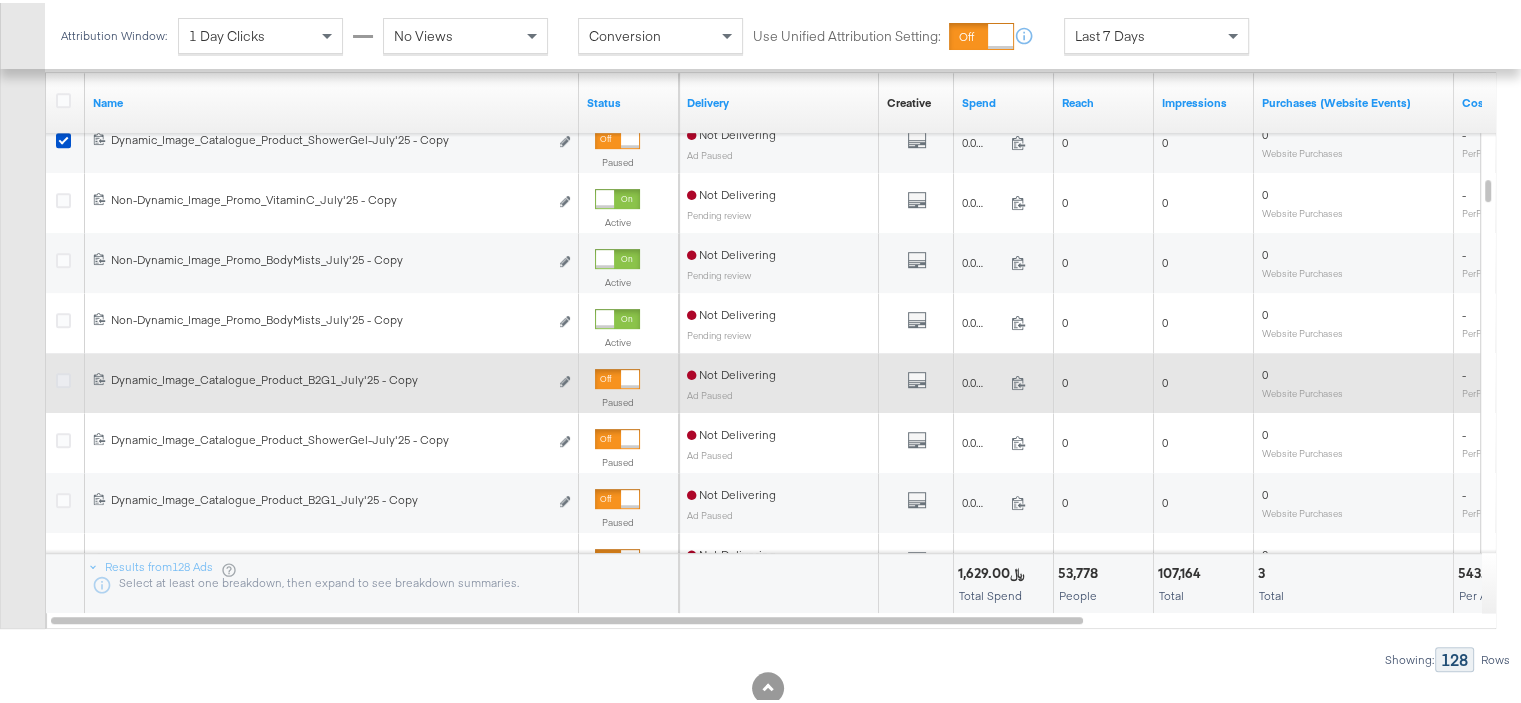 click at bounding box center (63, 377) 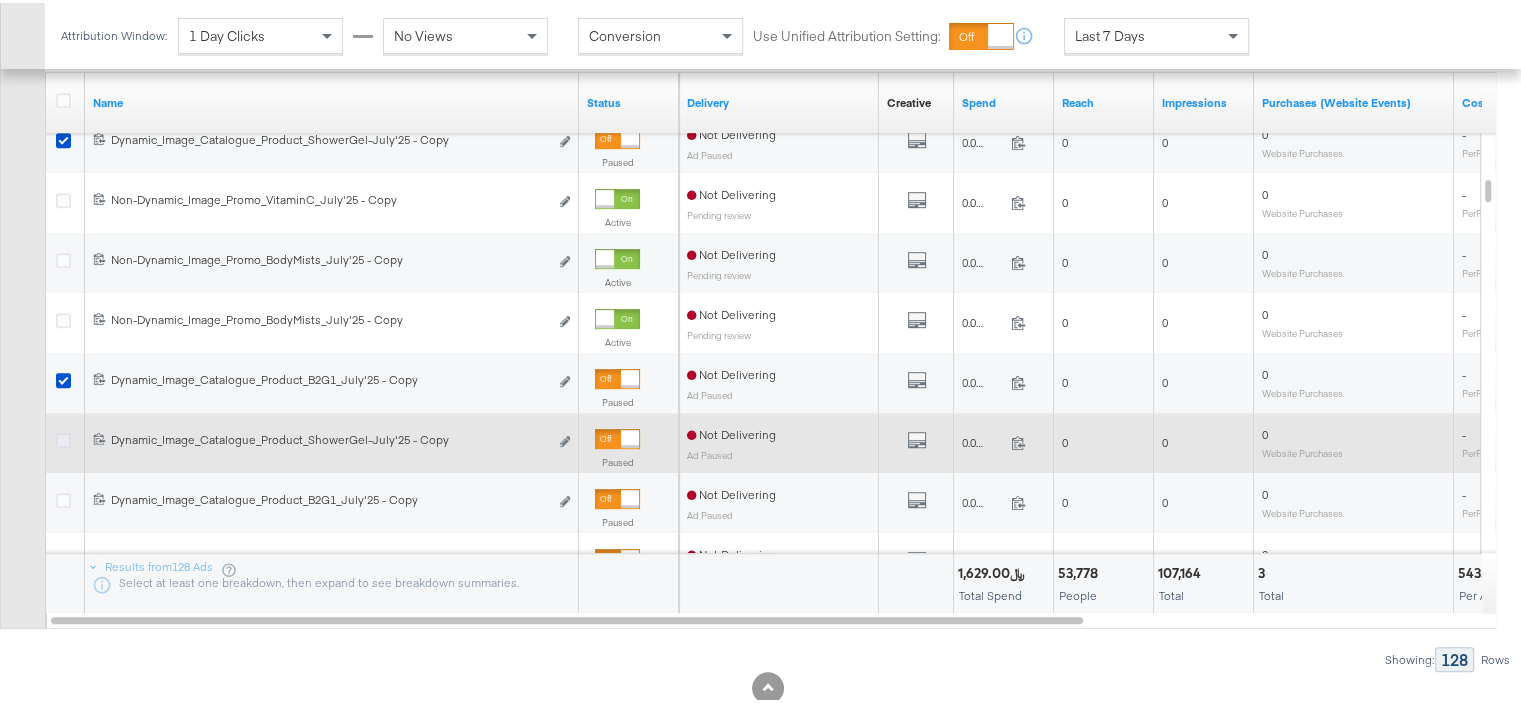click at bounding box center (63, 437) 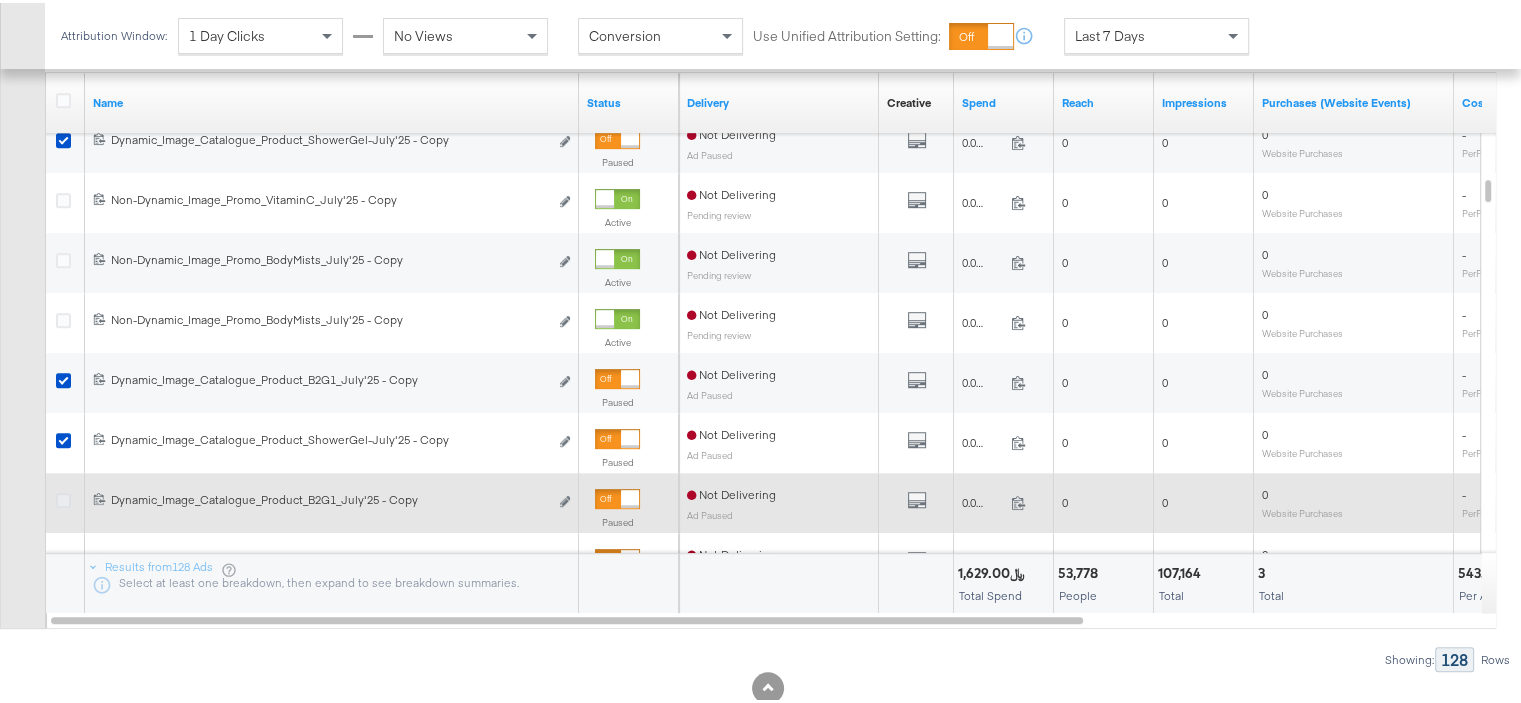 click at bounding box center (63, 497) 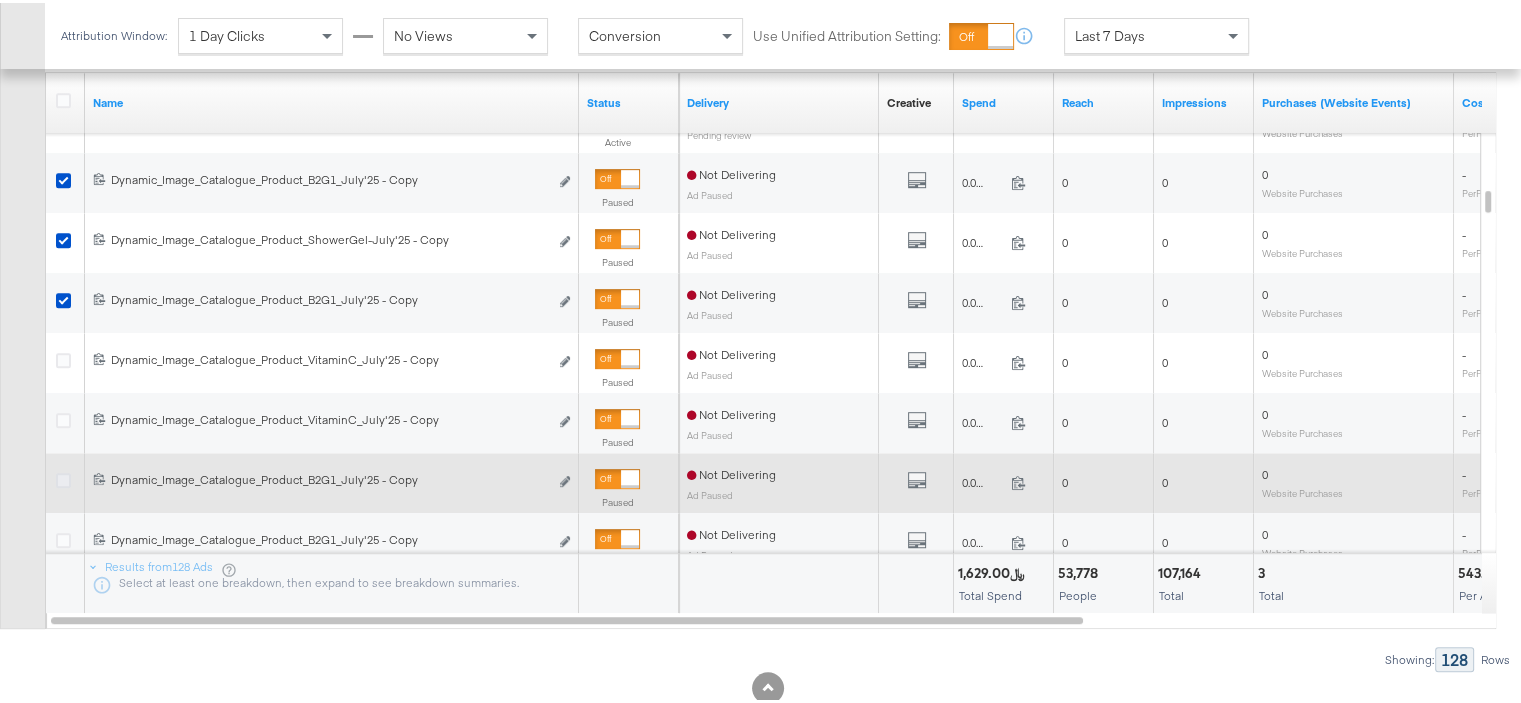 click at bounding box center (63, 477) 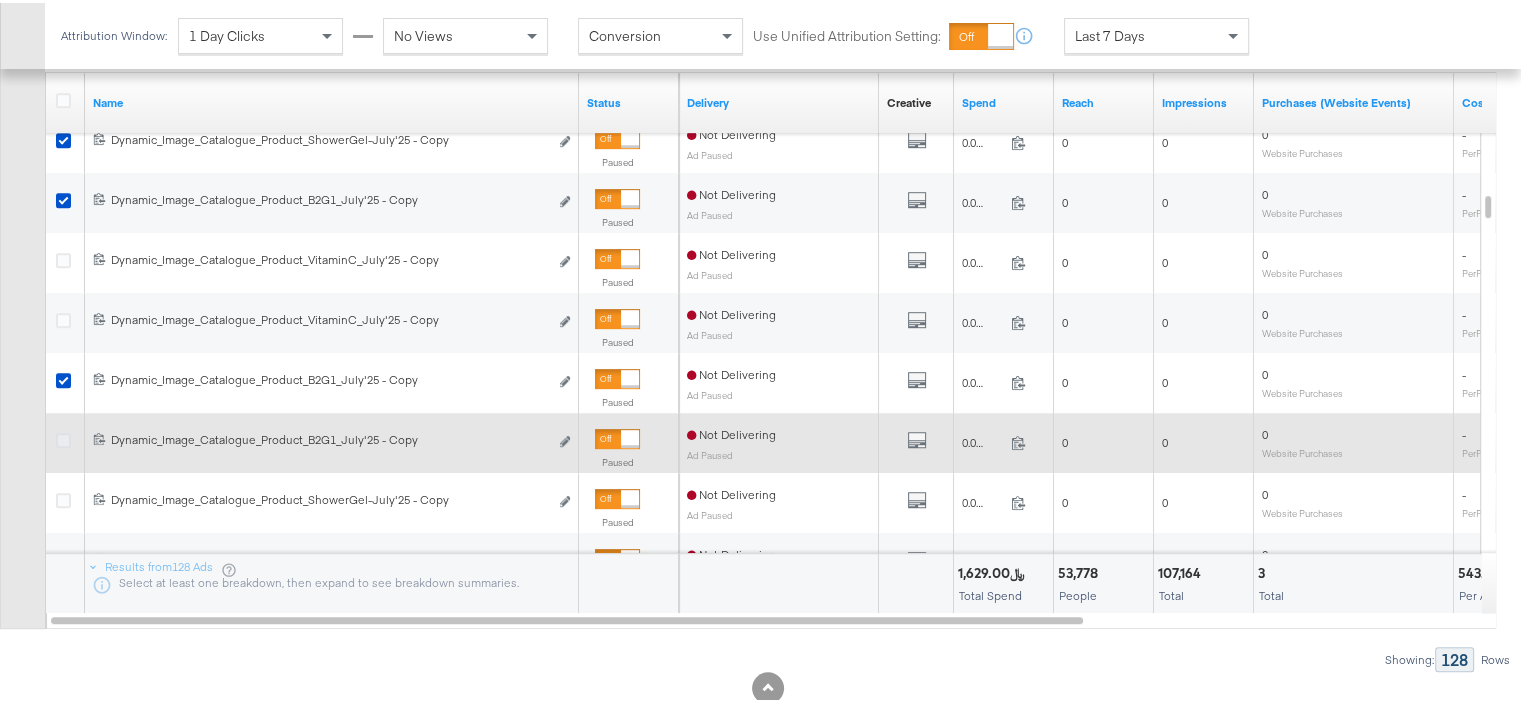 click at bounding box center [63, 437] 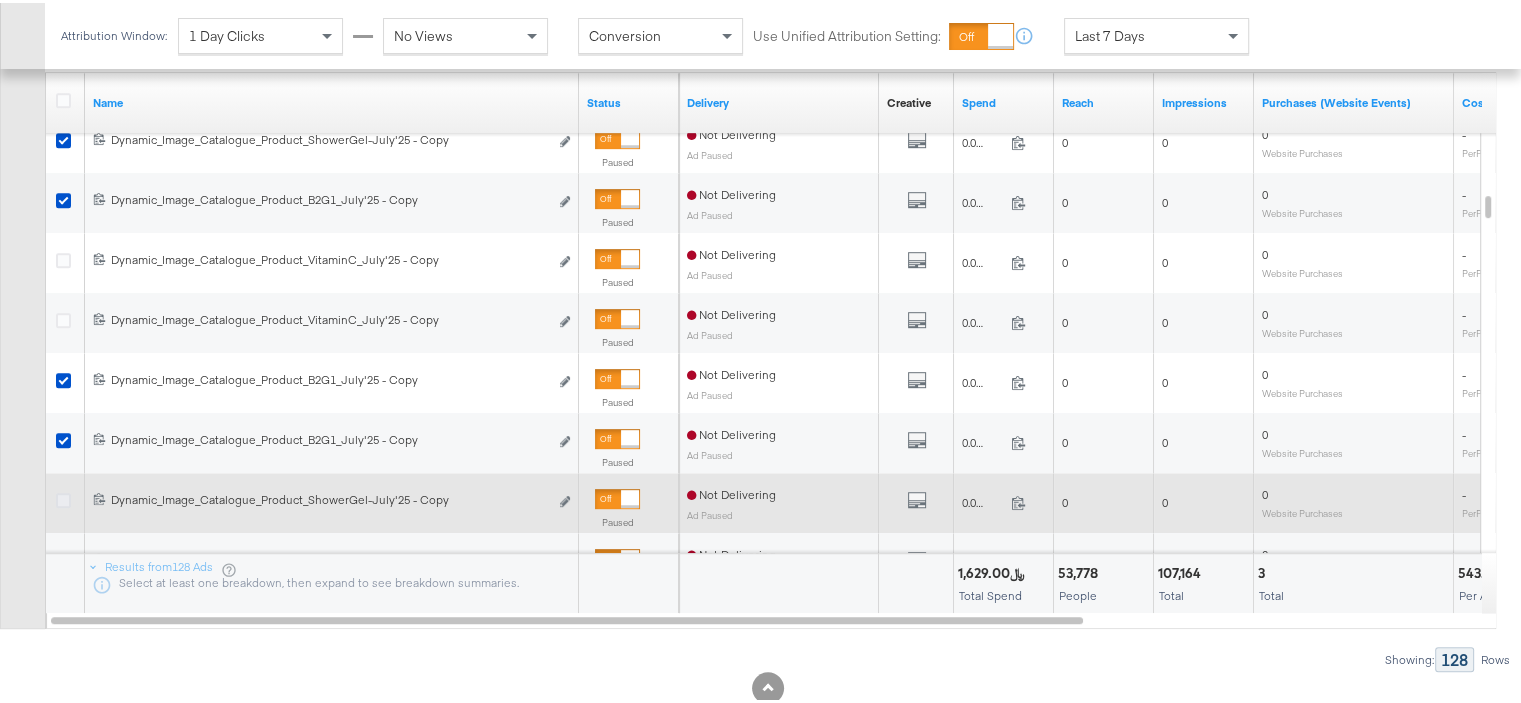 click at bounding box center [63, 497] 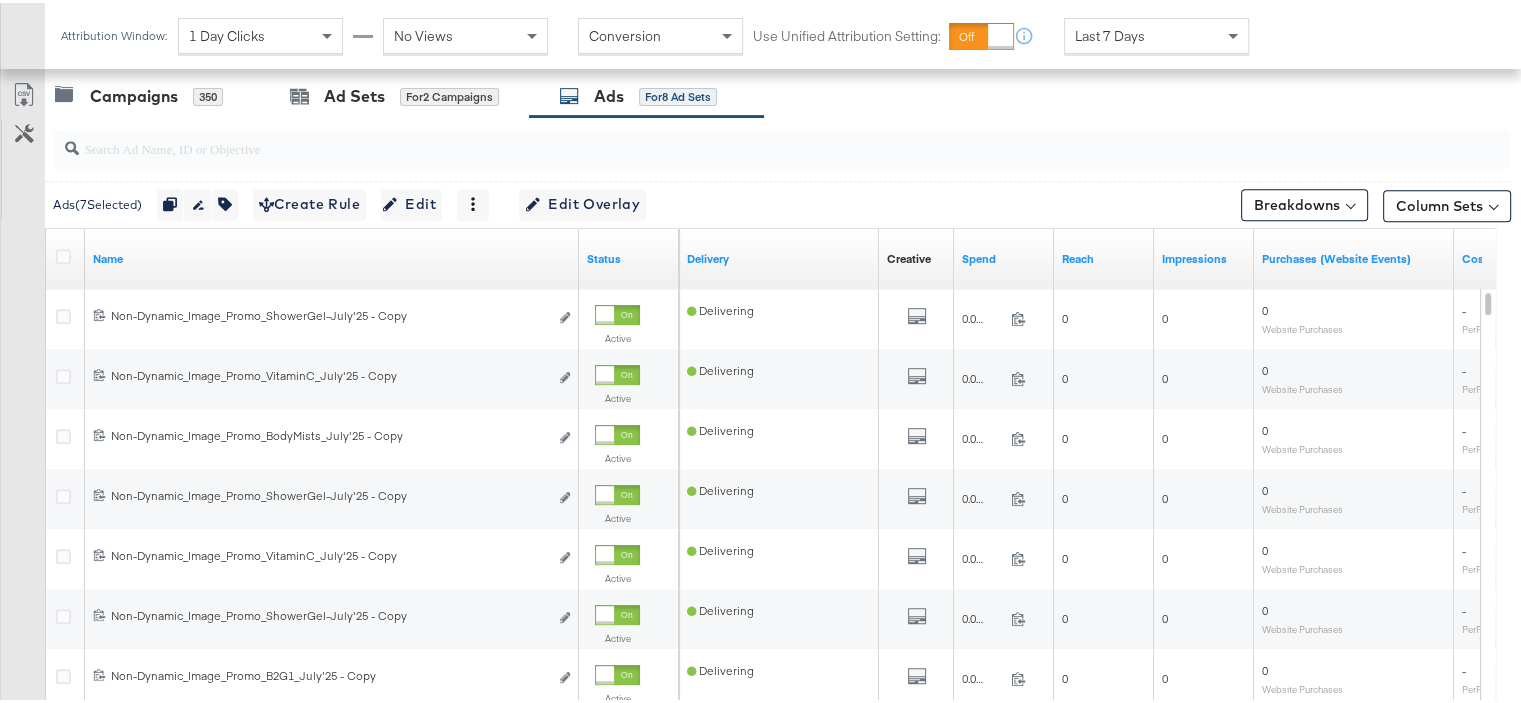 scroll, scrollTop: 800, scrollLeft: 0, axis: vertical 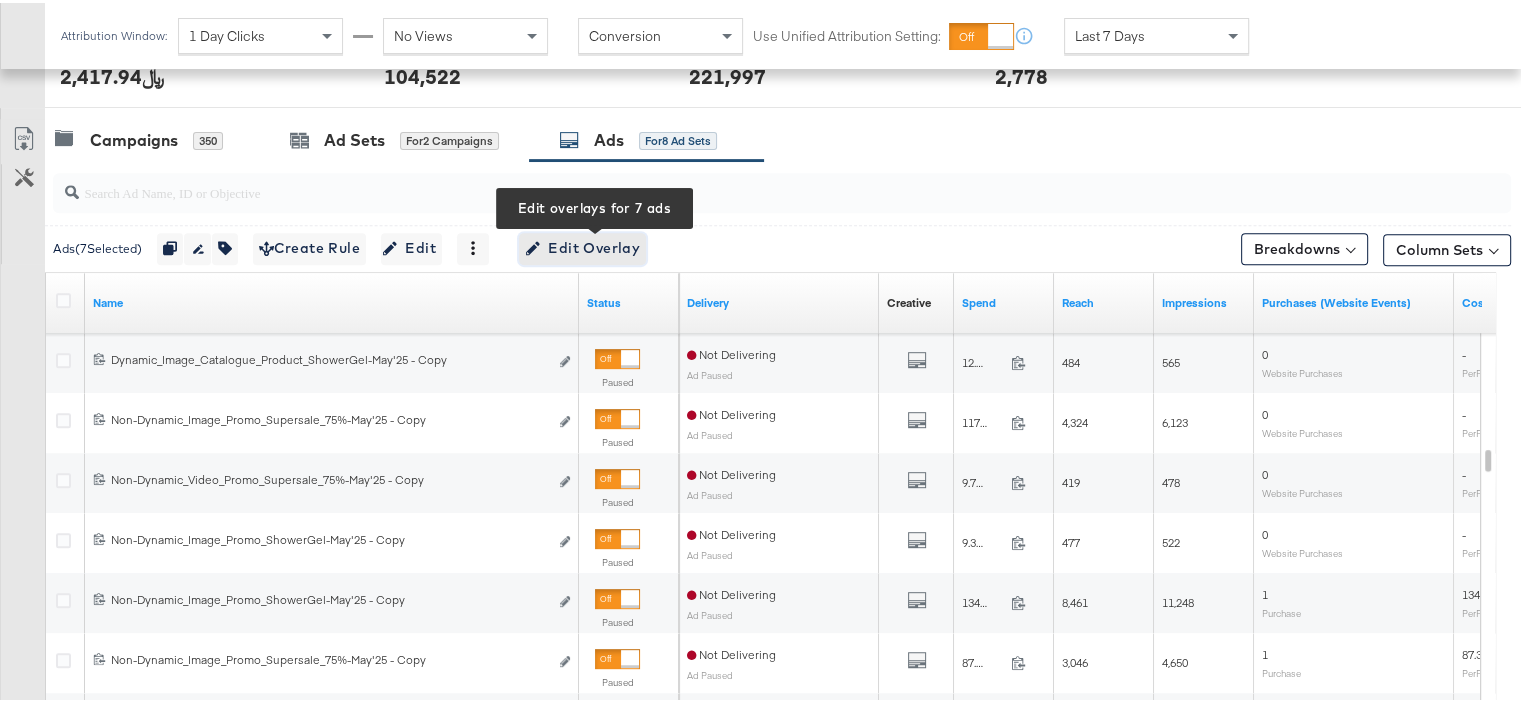 click on "Edit Overlay Edit overlays for 7 ads" at bounding box center [582, 245] 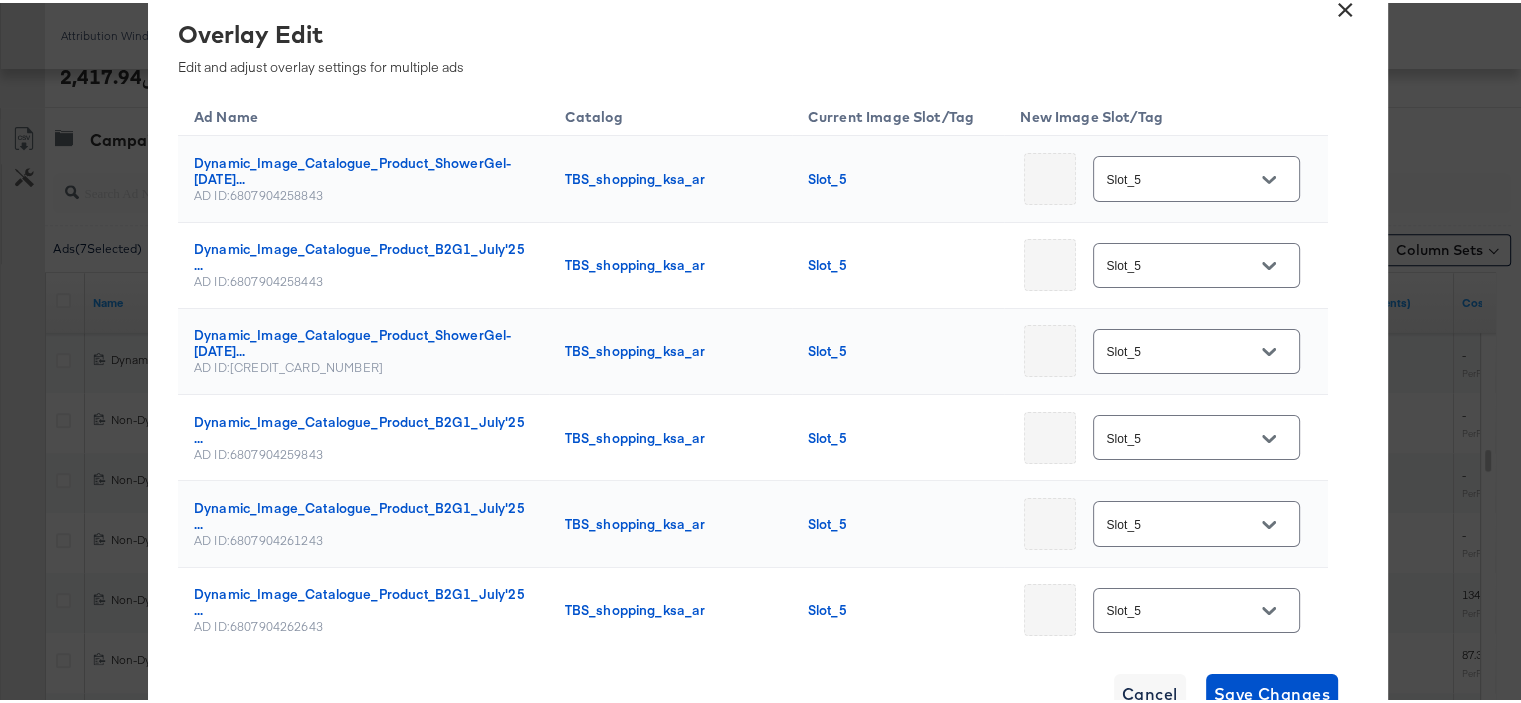 click 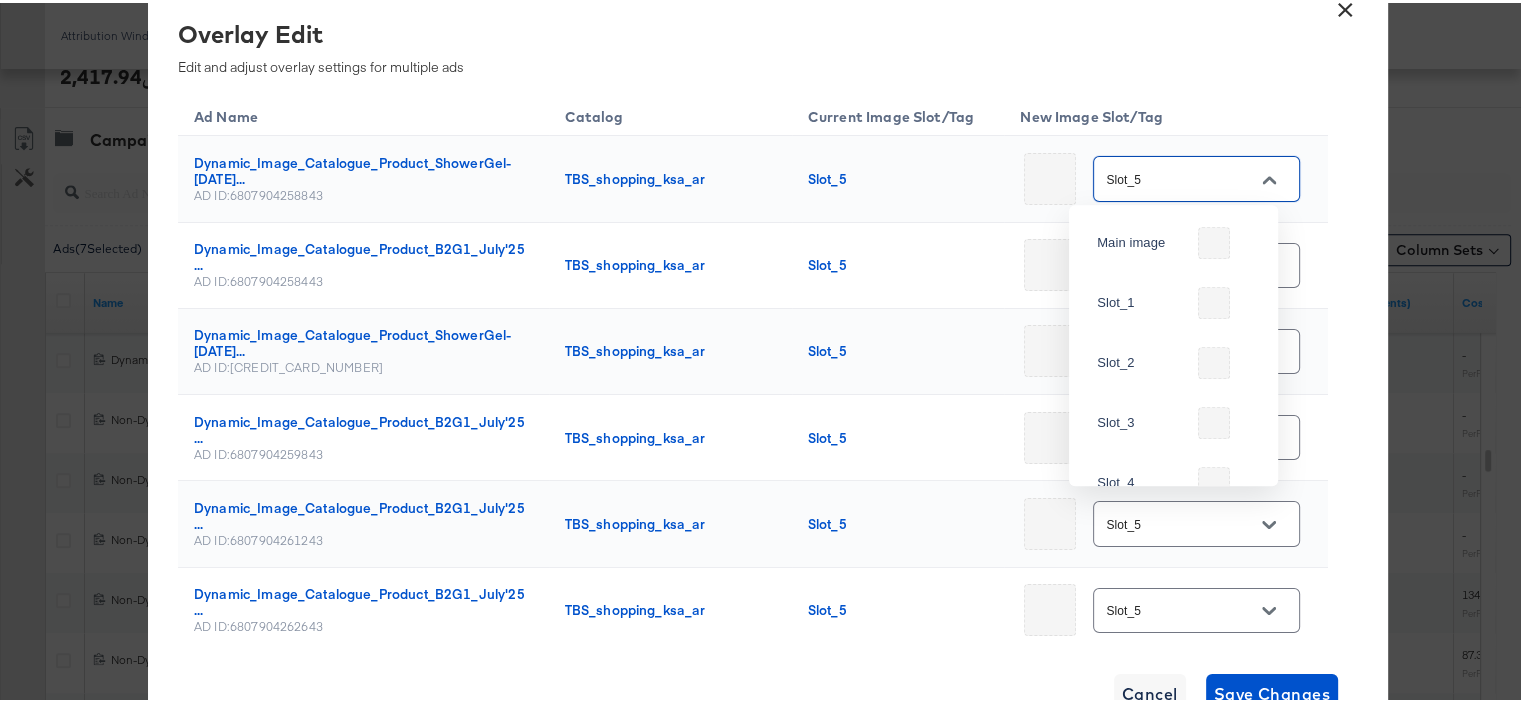 scroll, scrollTop: 98, scrollLeft: 0, axis: vertical 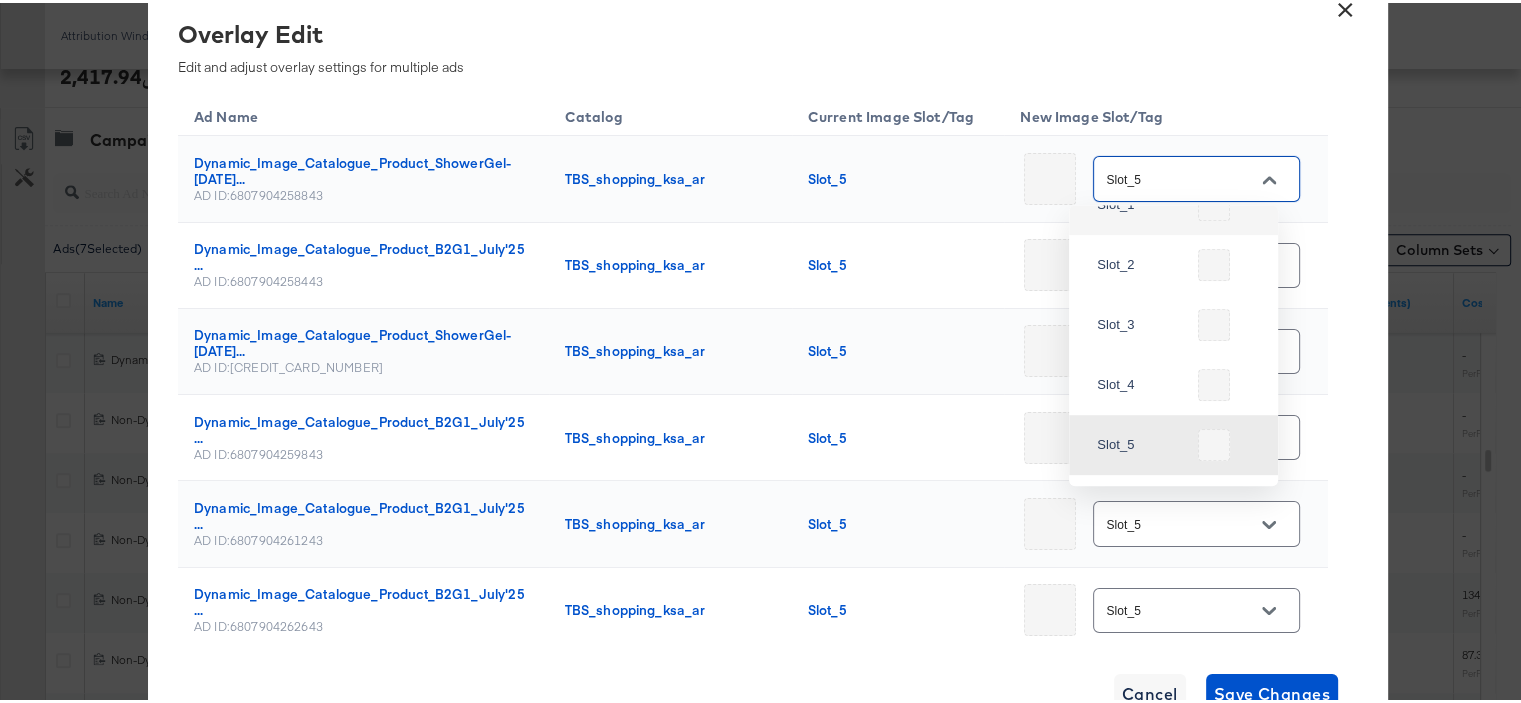 click on "Slot_1" at bounding box center [1173, 202] 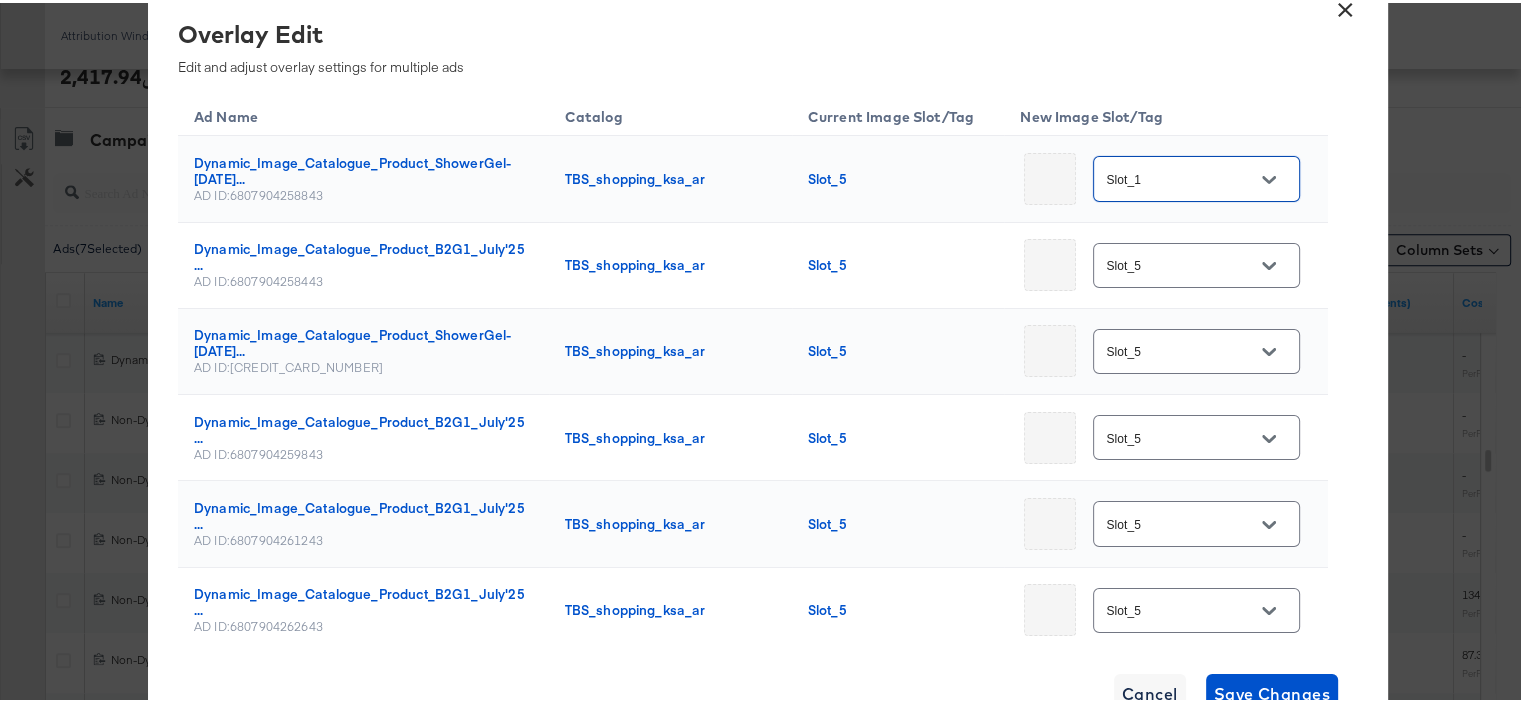 click at bounding box center [1269, 349] 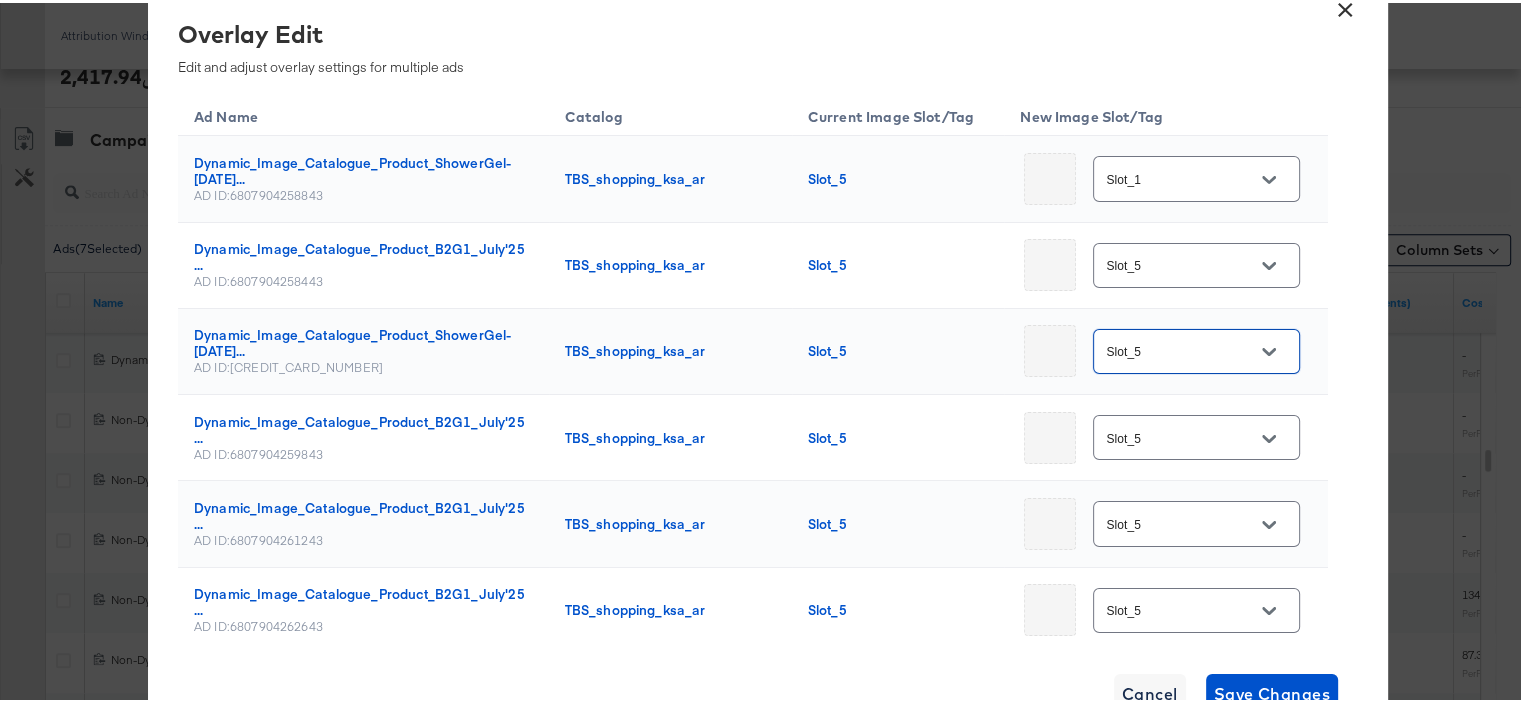 click at bounding box center [1269, 349] 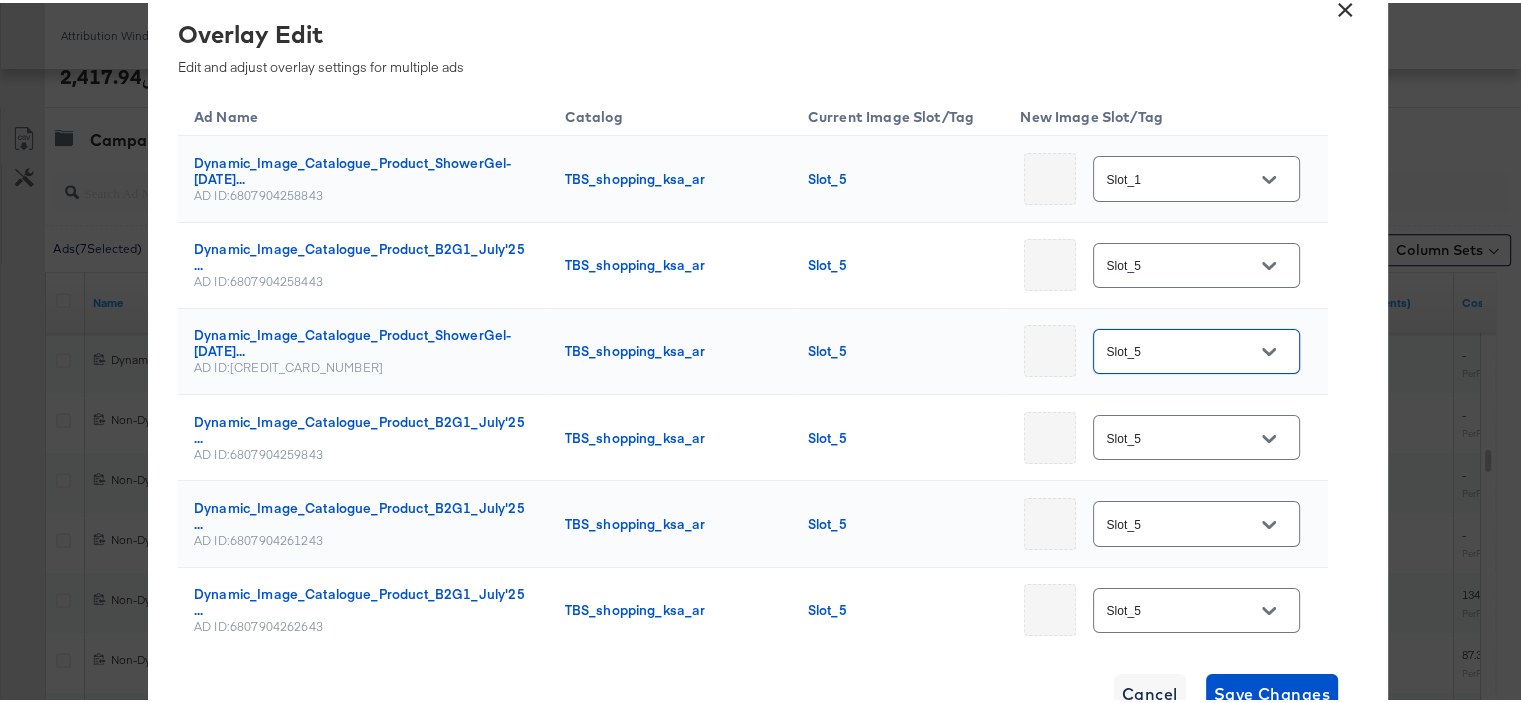 click 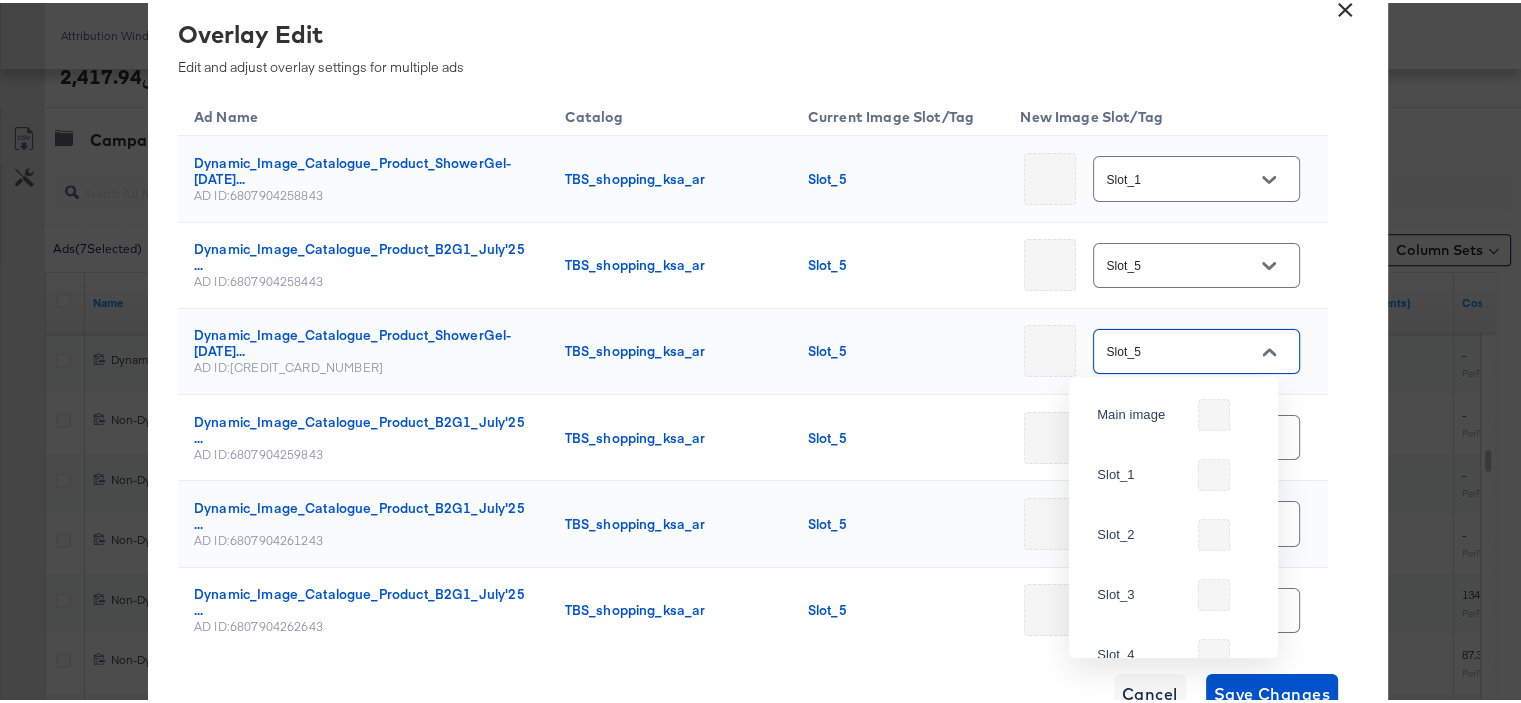 scroll, scrollTop: 98, scrollLeft: 0, axis: vertical 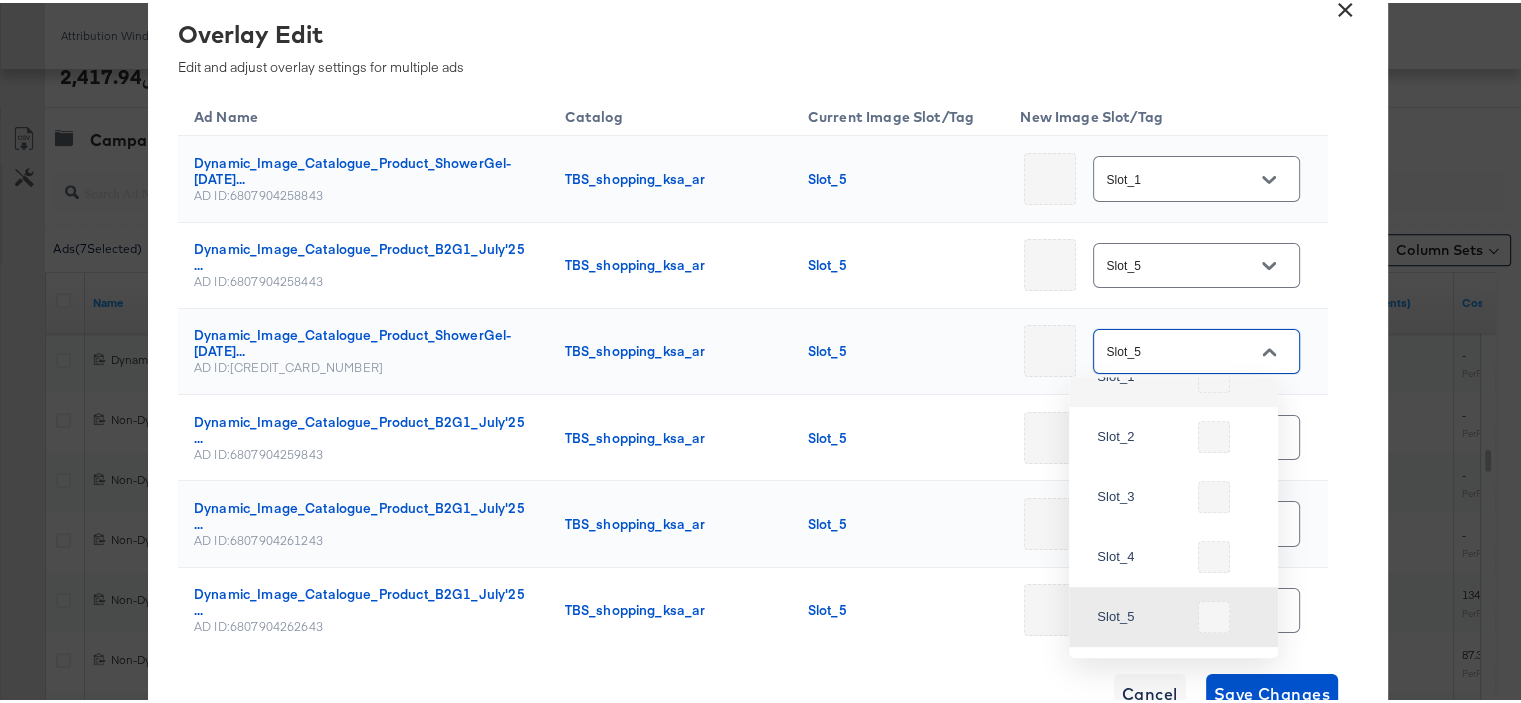 click on "Slot_1" at bounding box center (1137, 374) 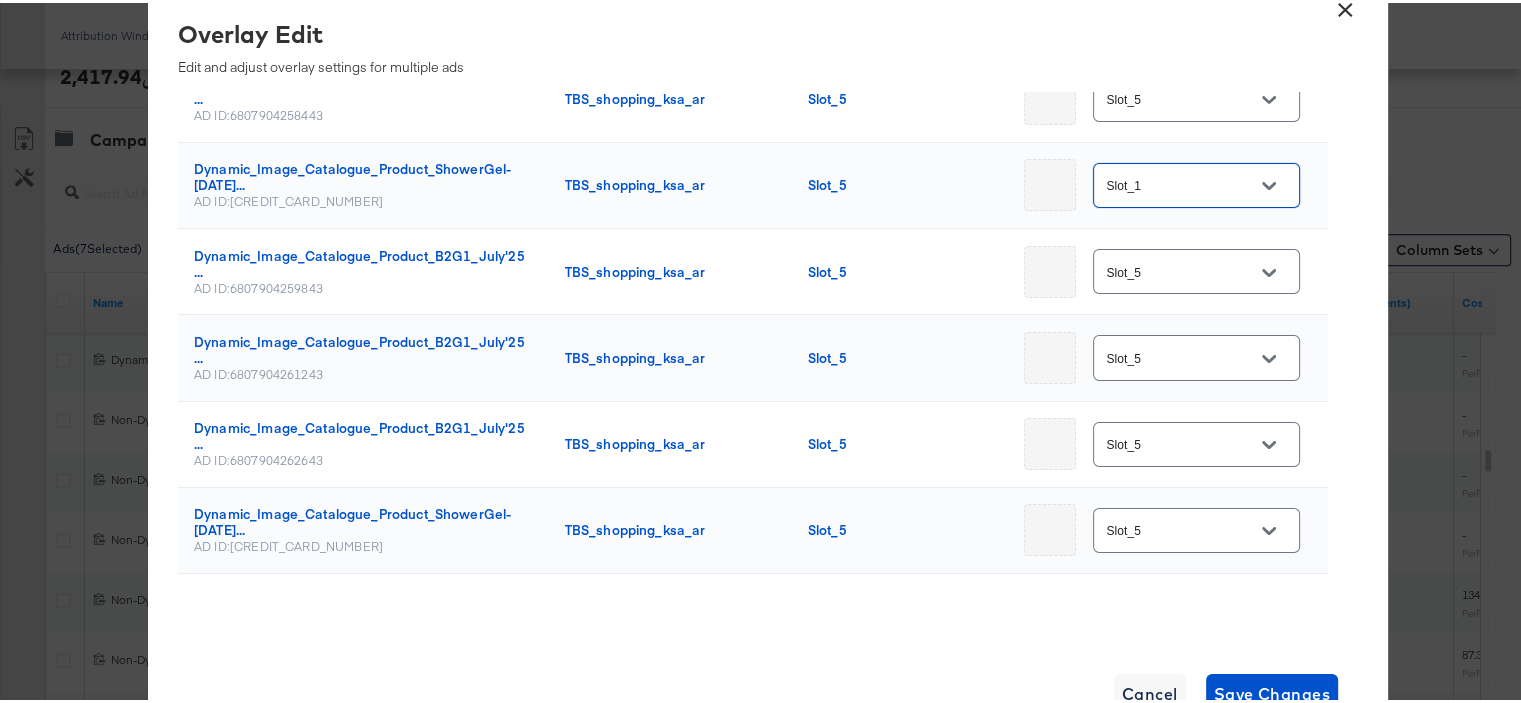 scroll, scrollTop: 194, scrollLeft: 0, axis: vertical 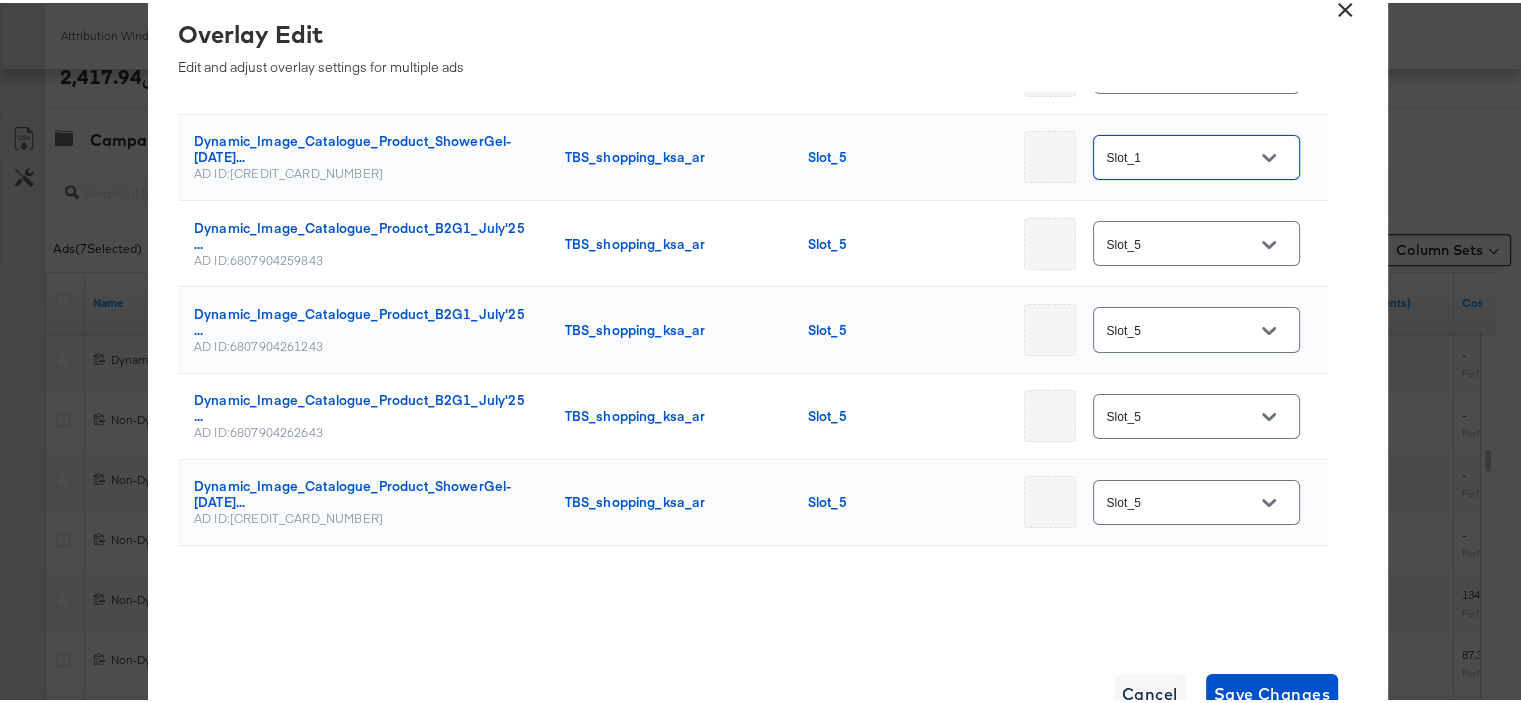 click 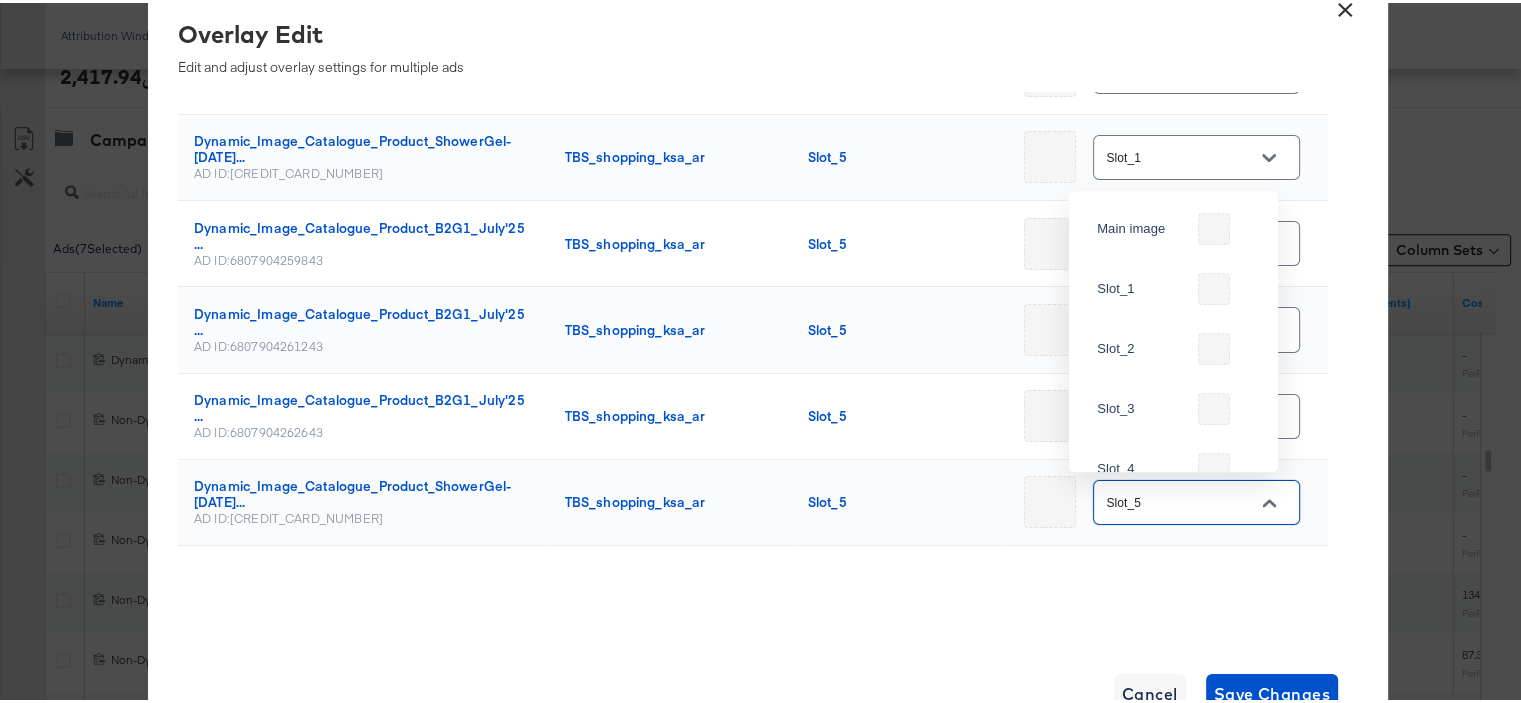 scroll, scrollTop: 98, scrollLeft: 0, axis: vertical 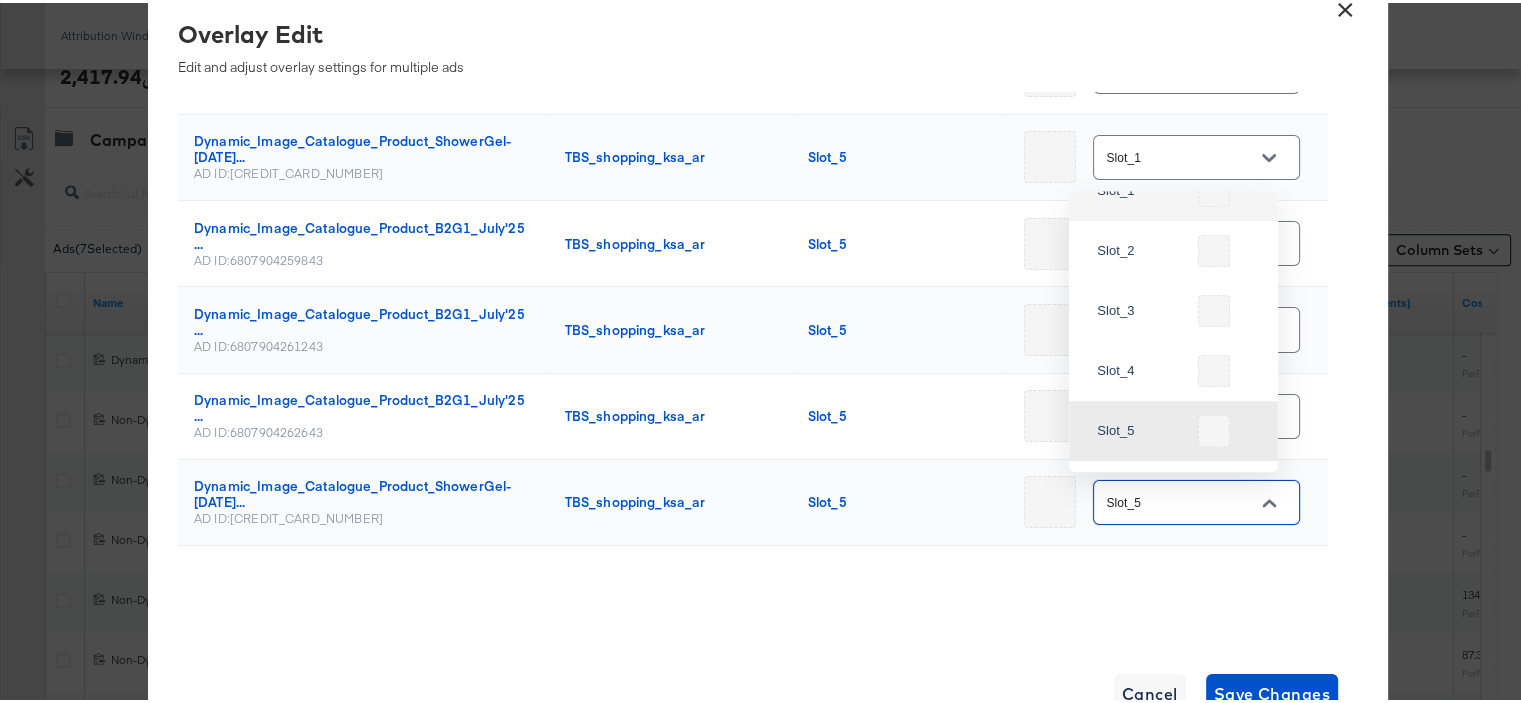 click on "Slot_1" at bounding box center (1173, 188) 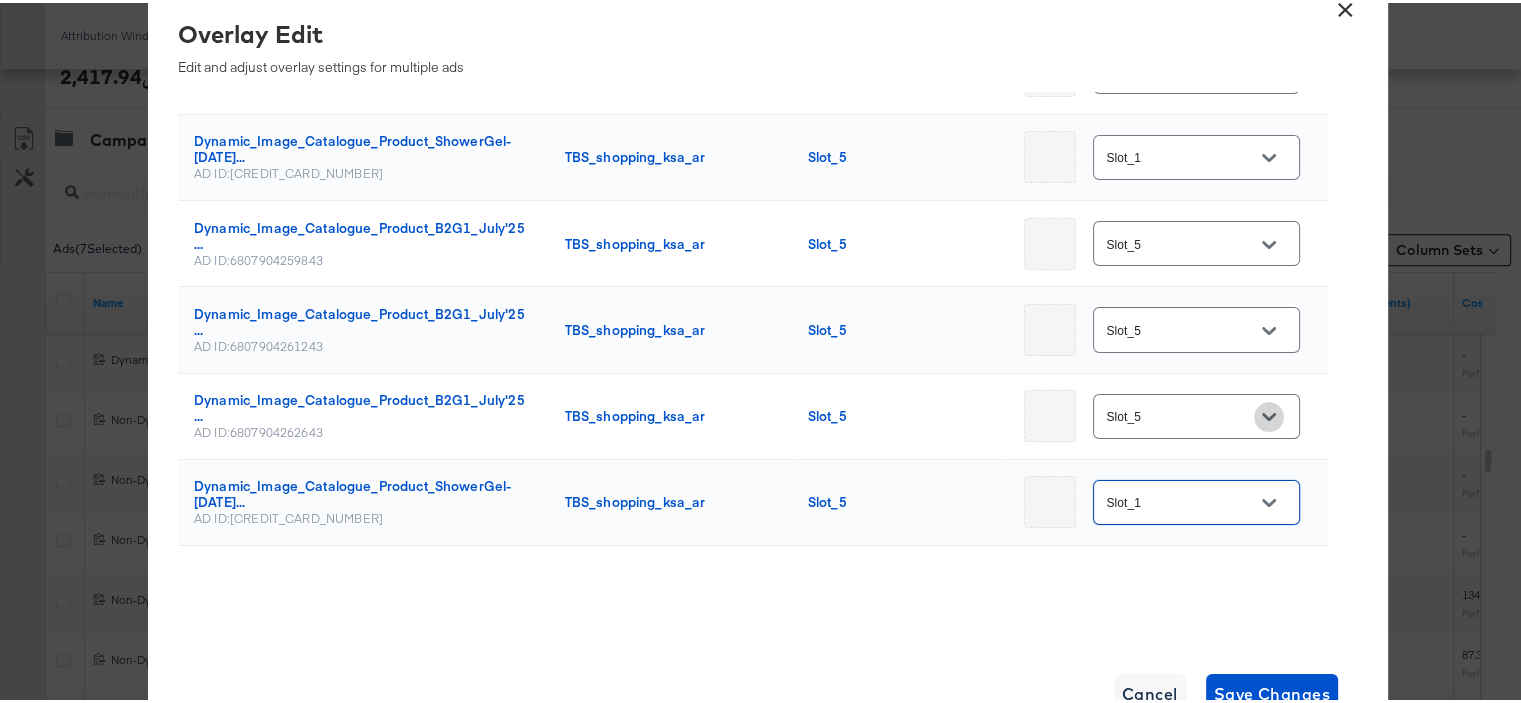 click 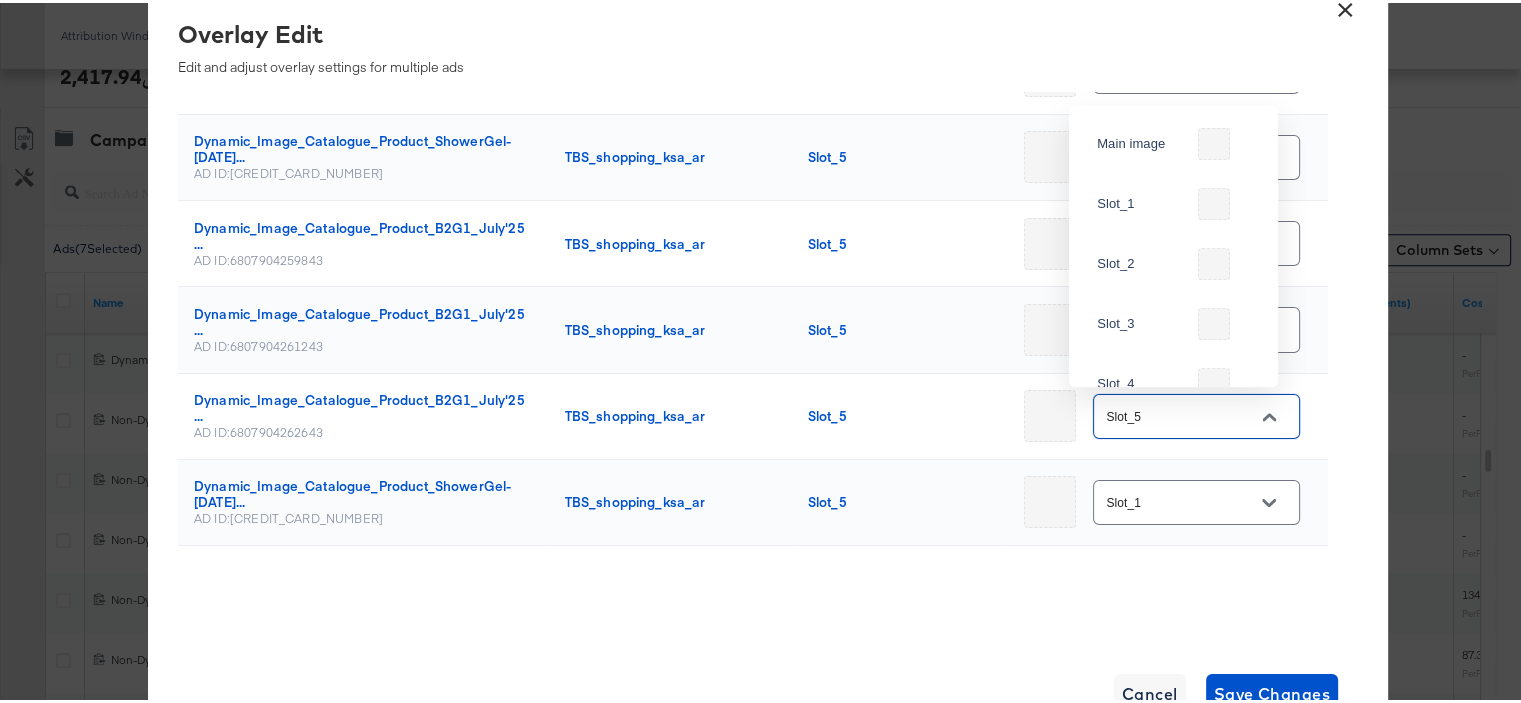 scroll, scrollTop: 98, scrollLeft: 0, axis: vertical 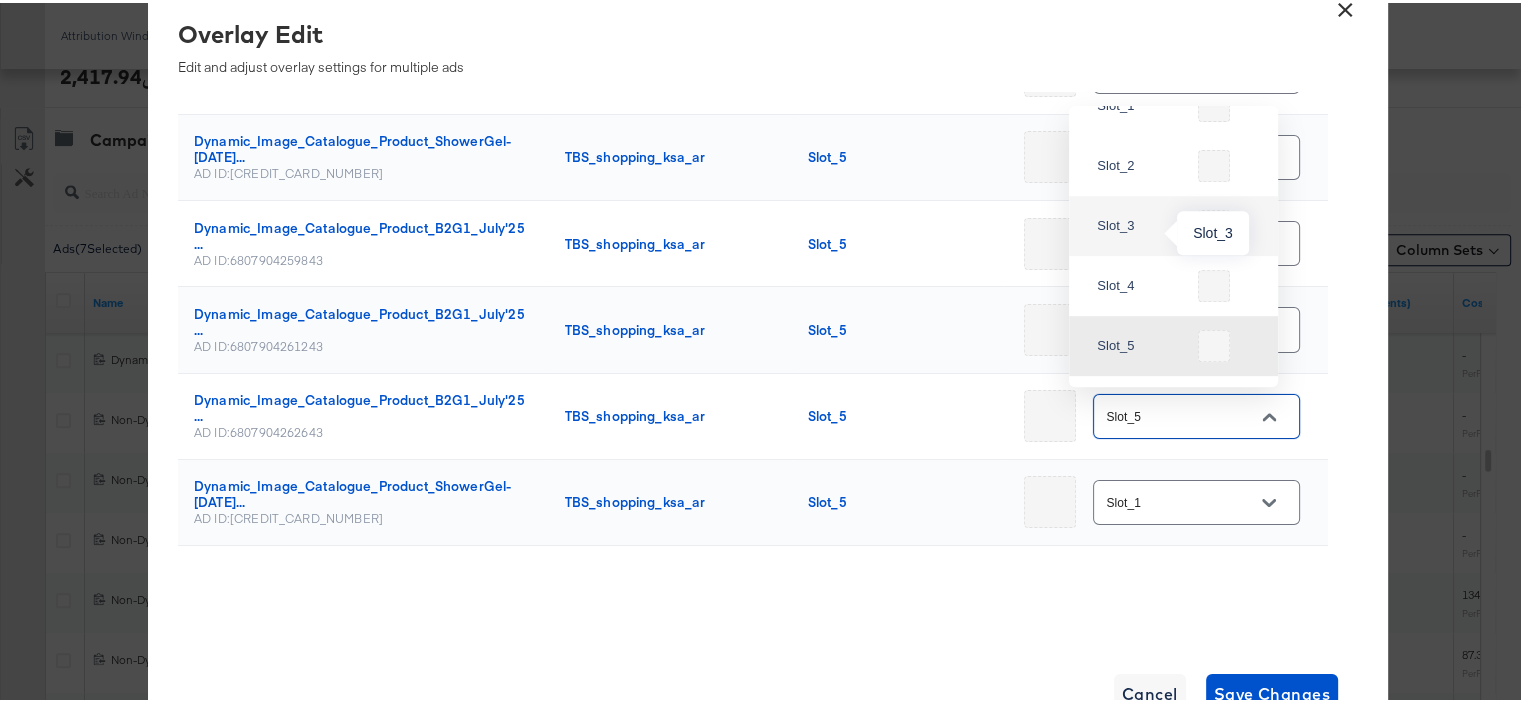 click on "Slot_3" at bounding box center (1137, 223) 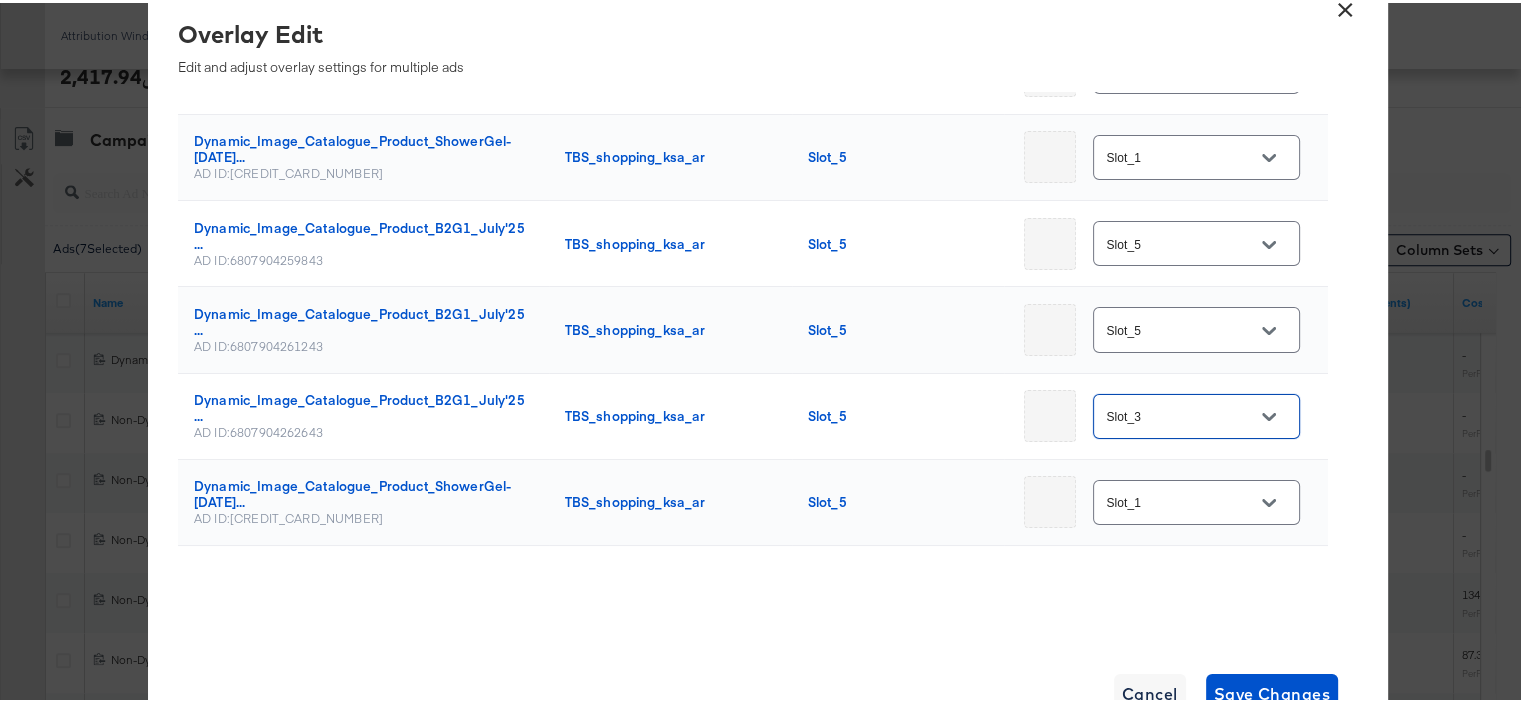 click 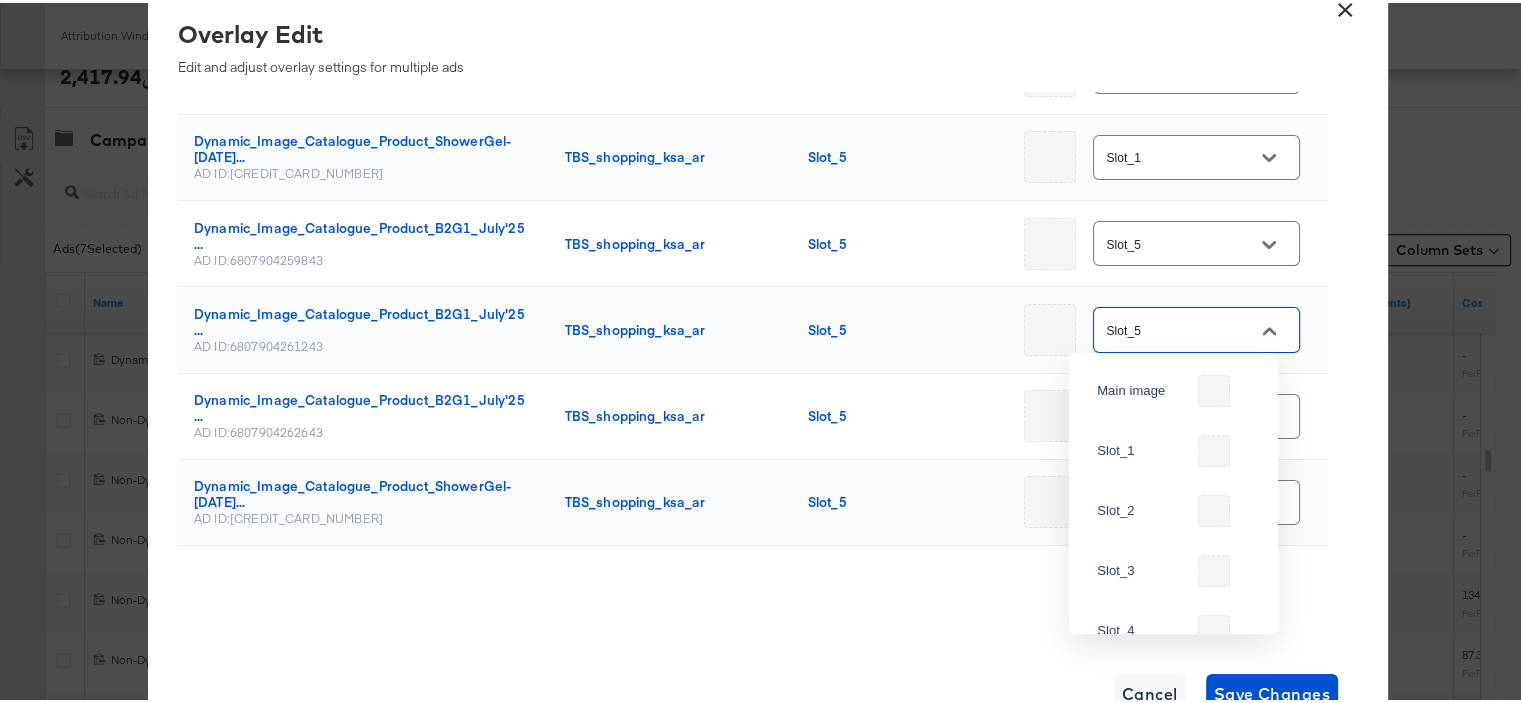 scroll, scrollTop: 98, scrollLeft: 0, axis: vertical 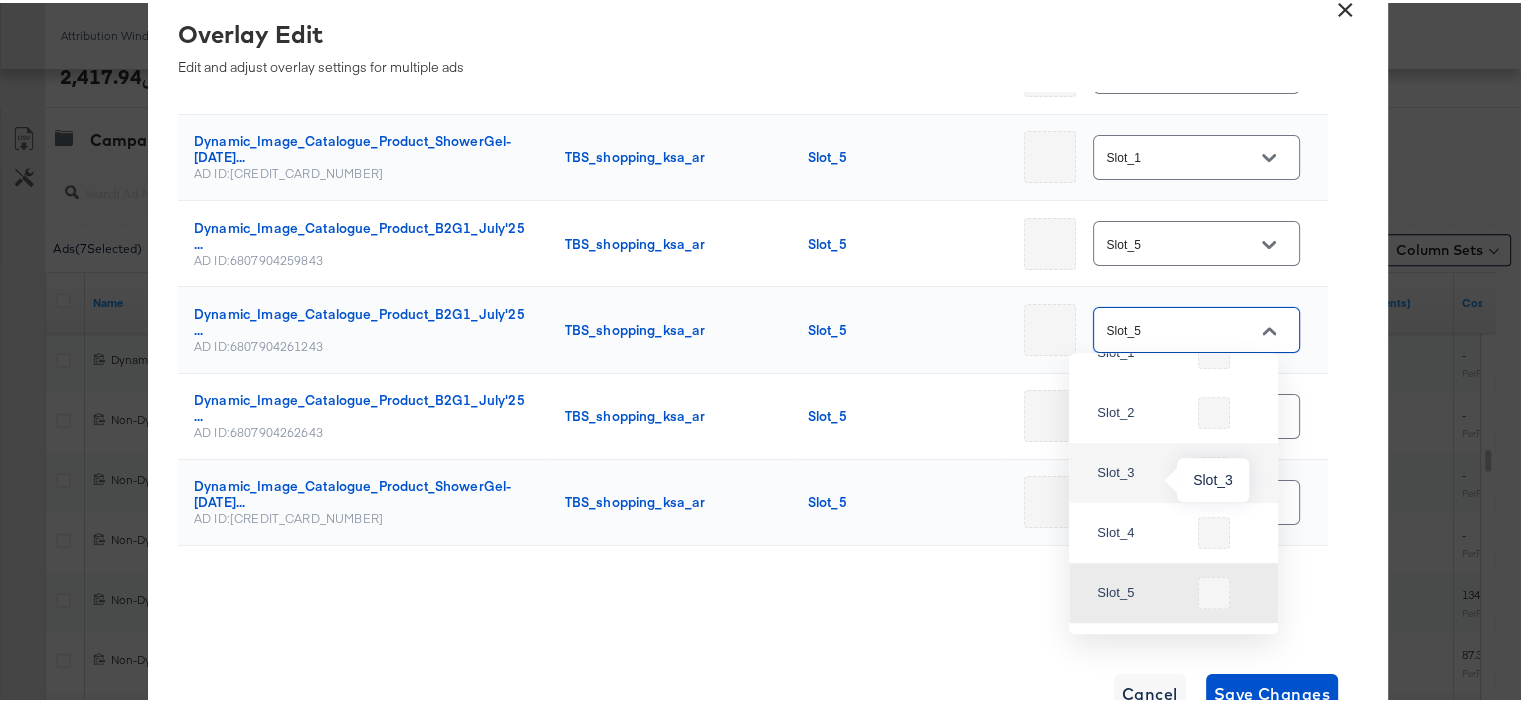 click on "Slot_3" at bounding box center (1137, 470) 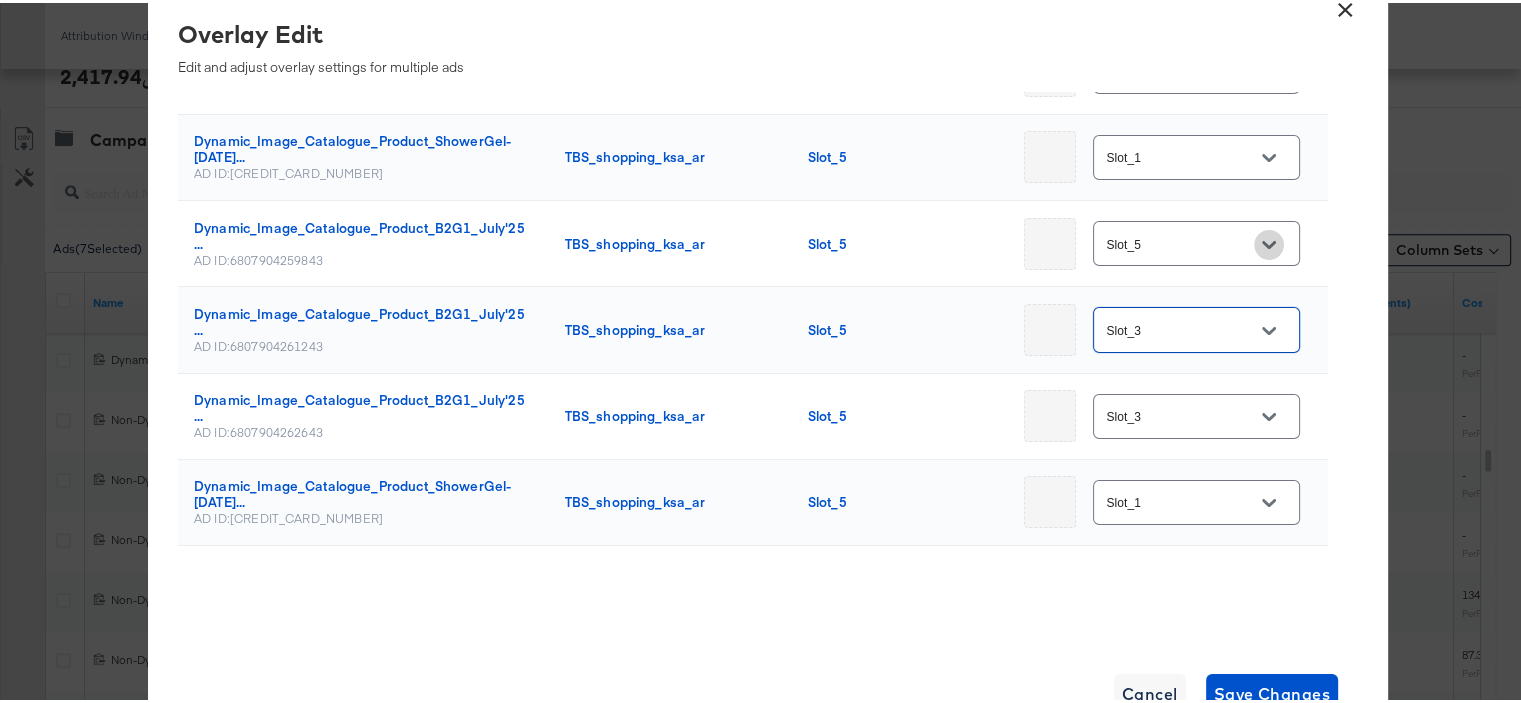 click at bounding box center (1269, 242) 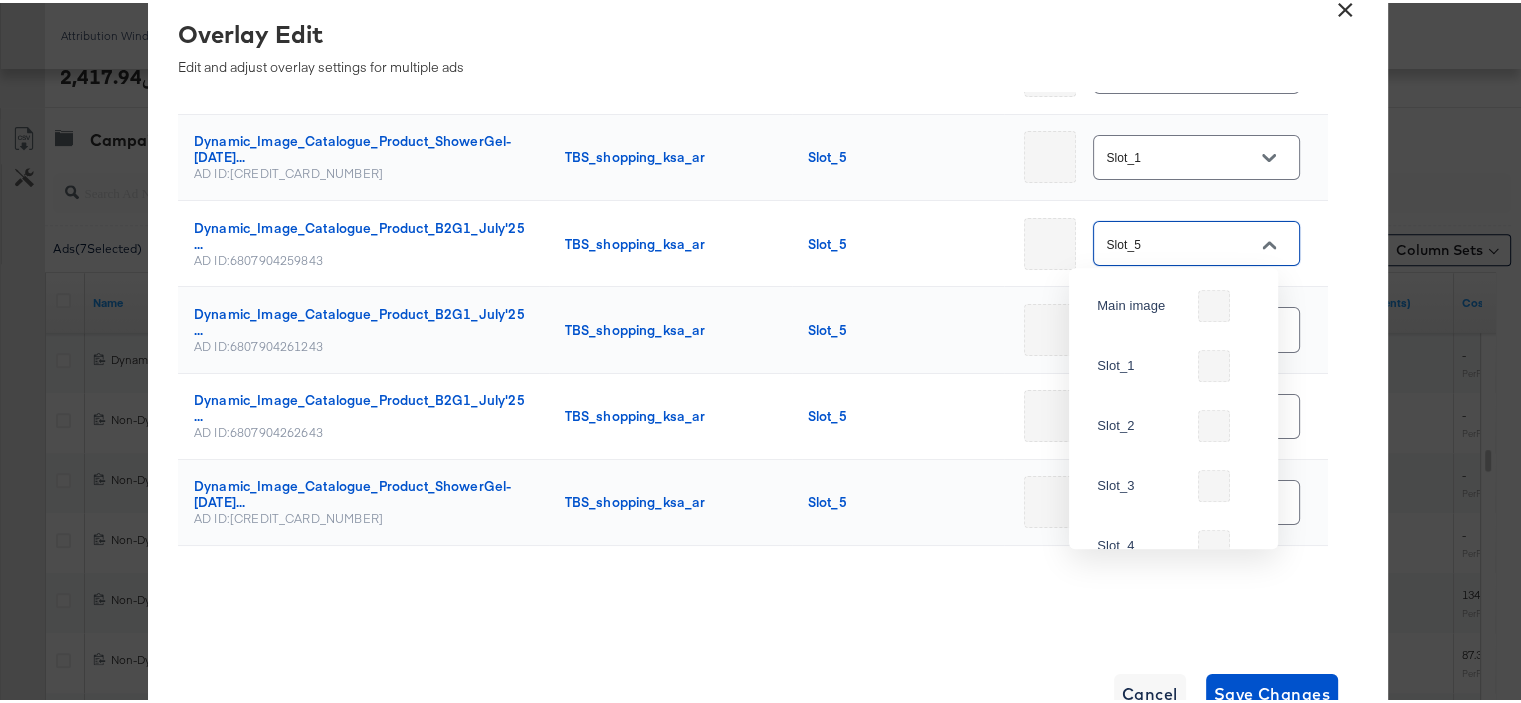 scroll, scrollTop: 98, scrollLeft: 0, axis: vertical 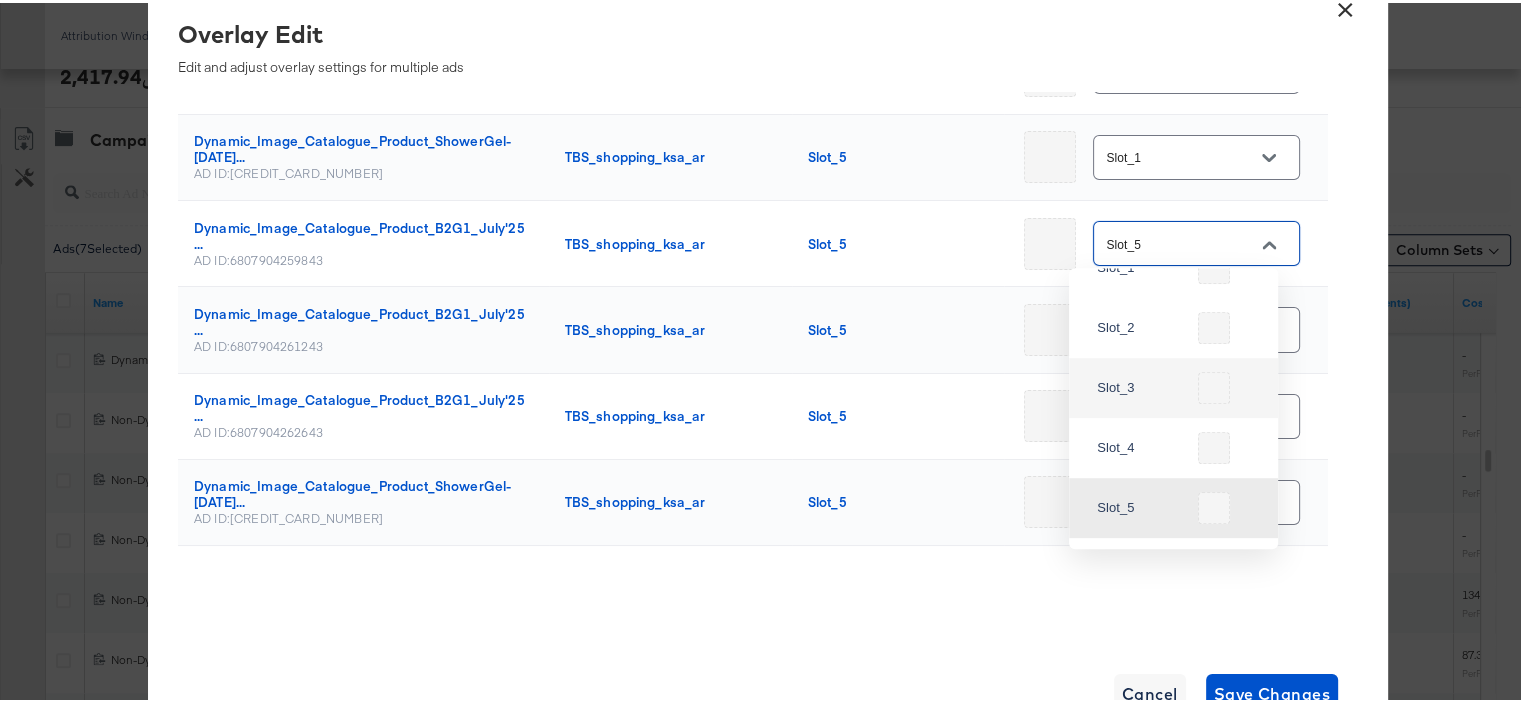 click on "Slot_3" at bounding box center (1137, 385) 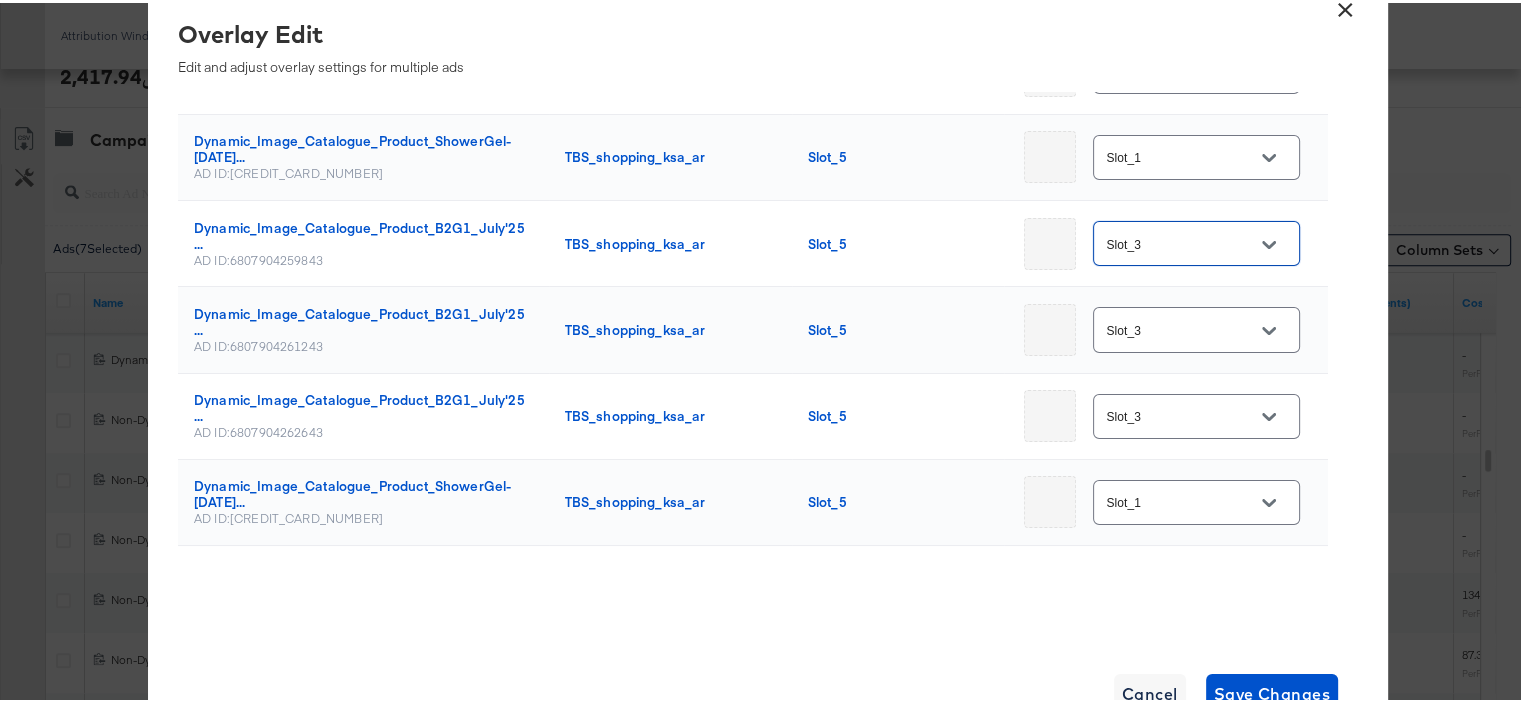 type on "Slot_3" 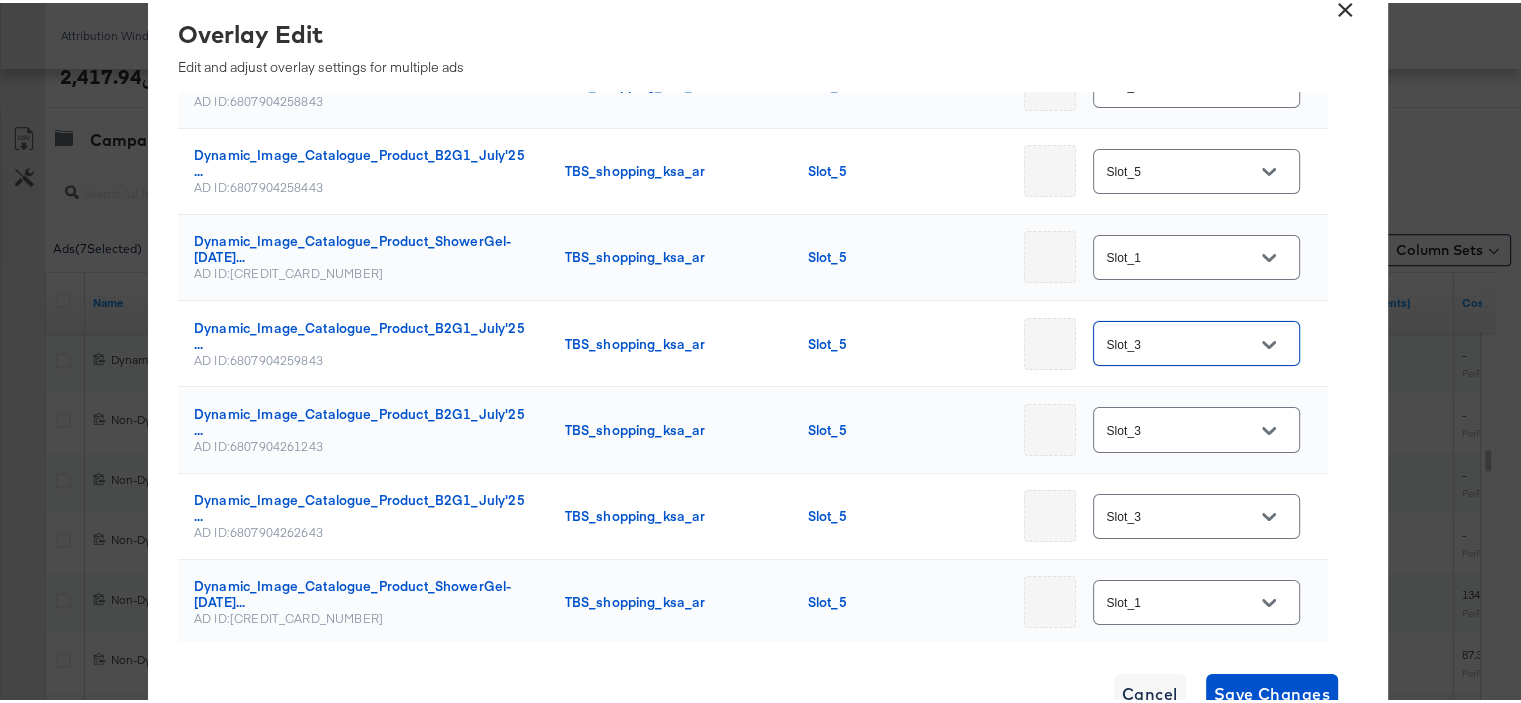 scroll, scrollTop: 0, scrollLeft: 0, axis: both 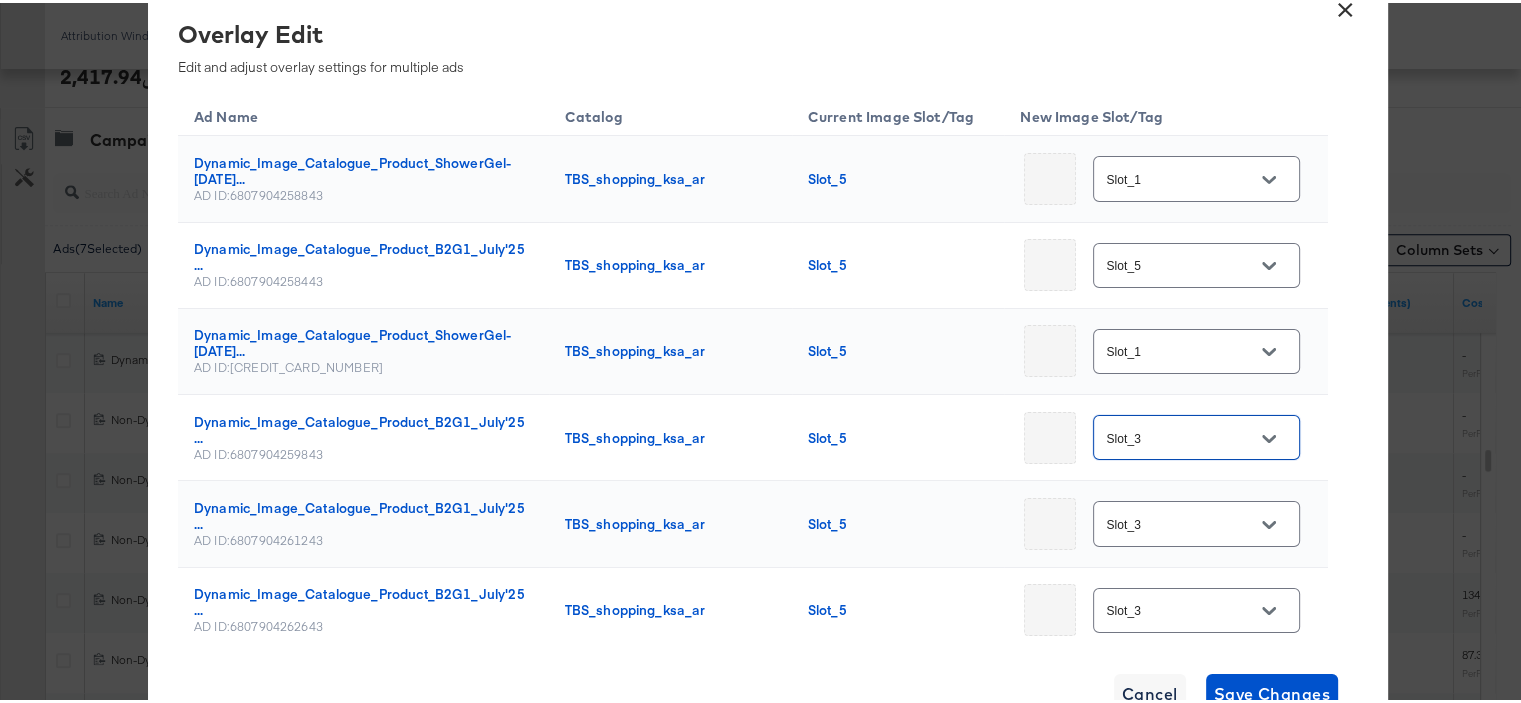 click 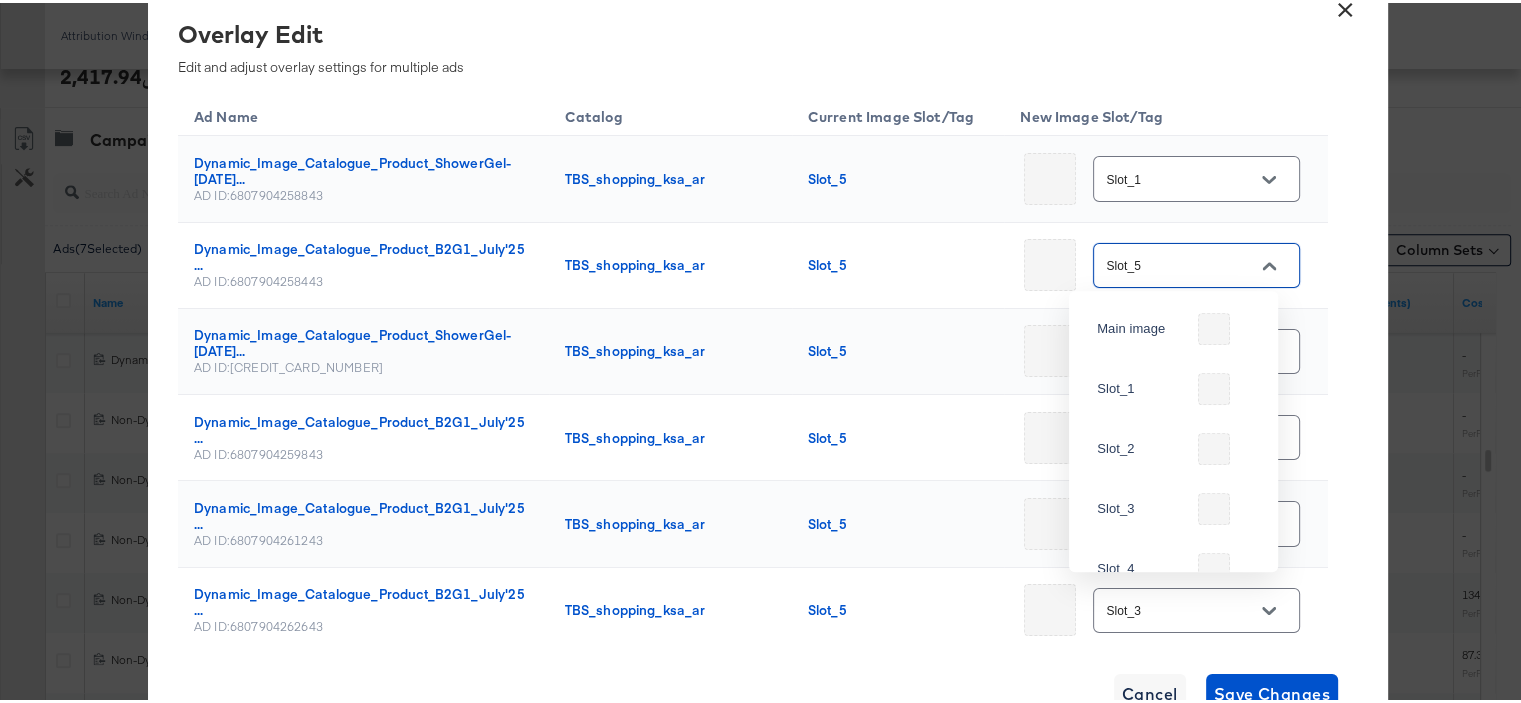 scroll, scrollTop: 98, scrollLeft: 0, axis: vertical 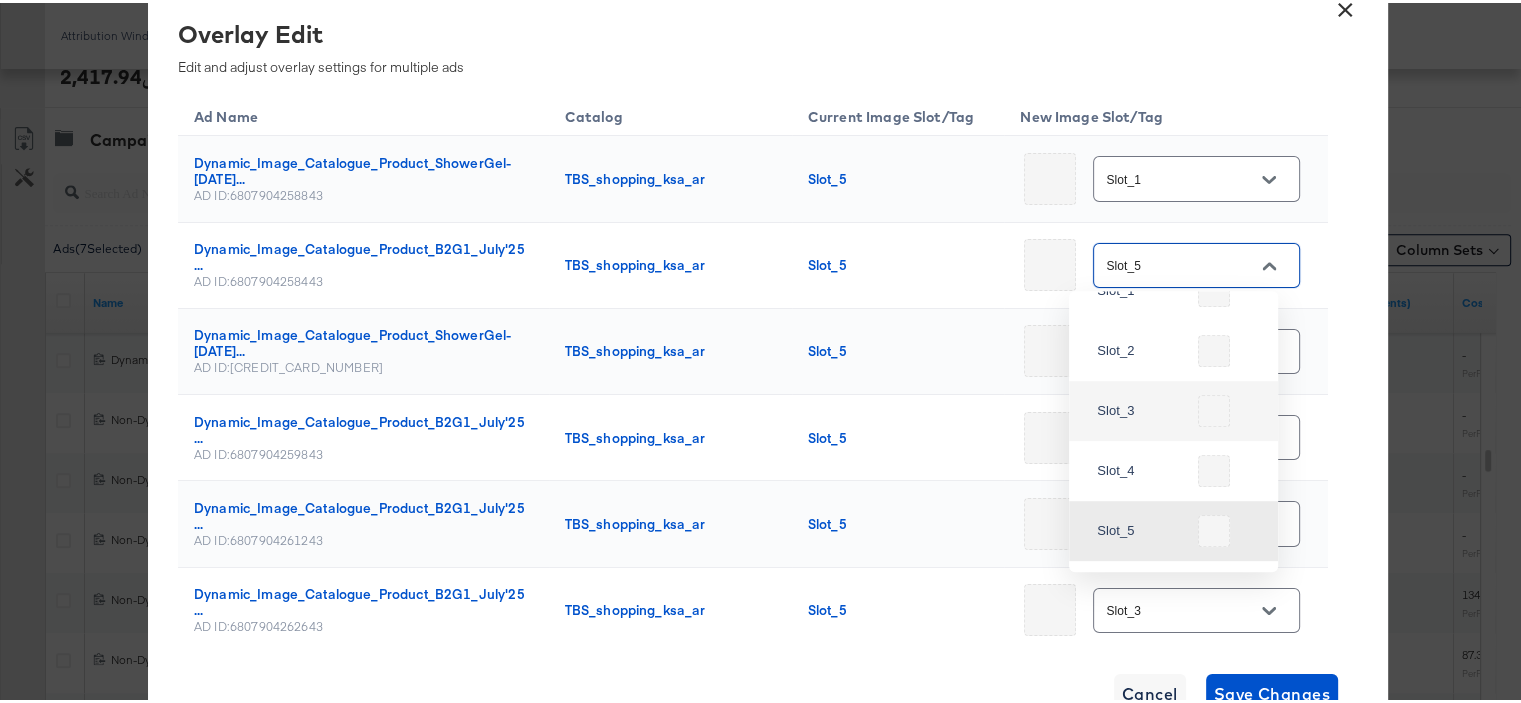click on "Slot_3" at bounding box center (1173, 408) 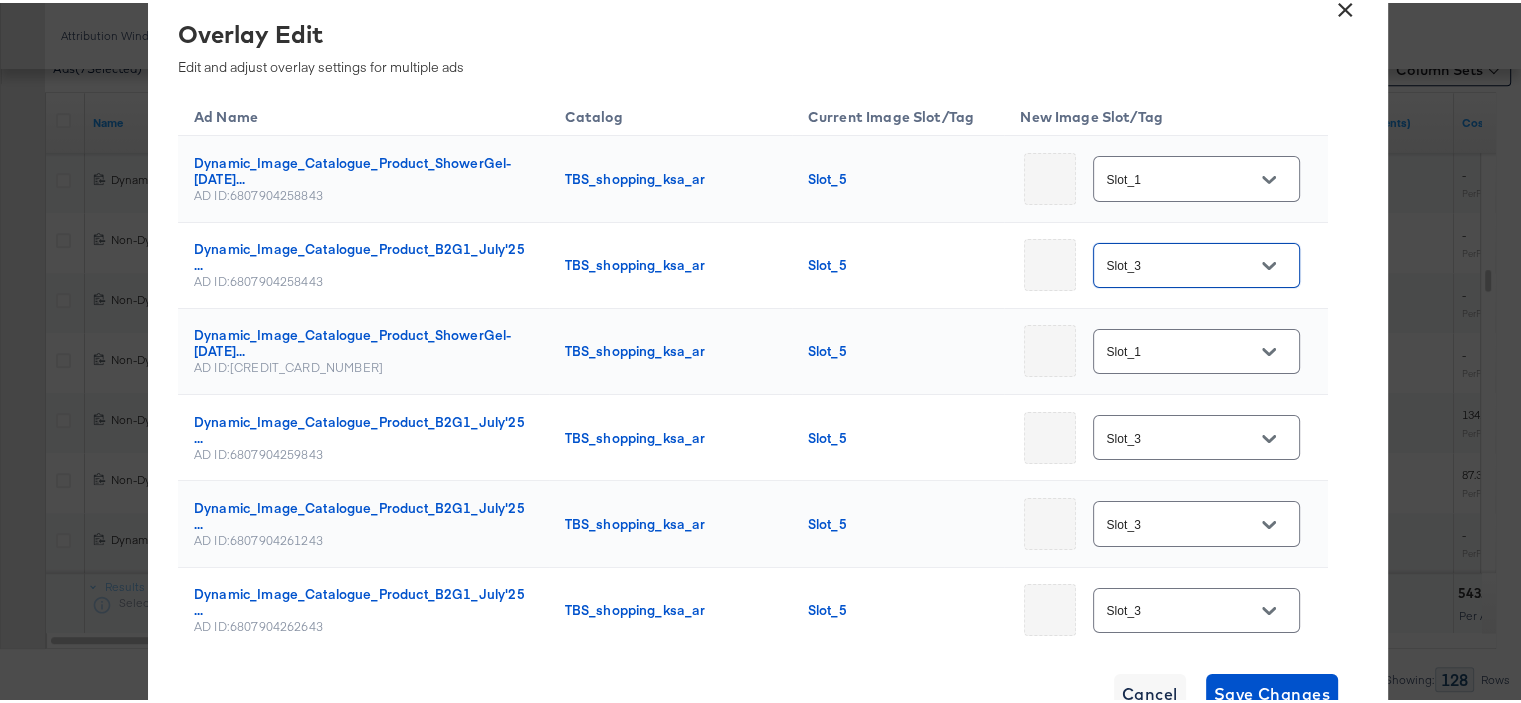scroll, scrollTop: 1051, scrollLeft: 0, axis: vertical 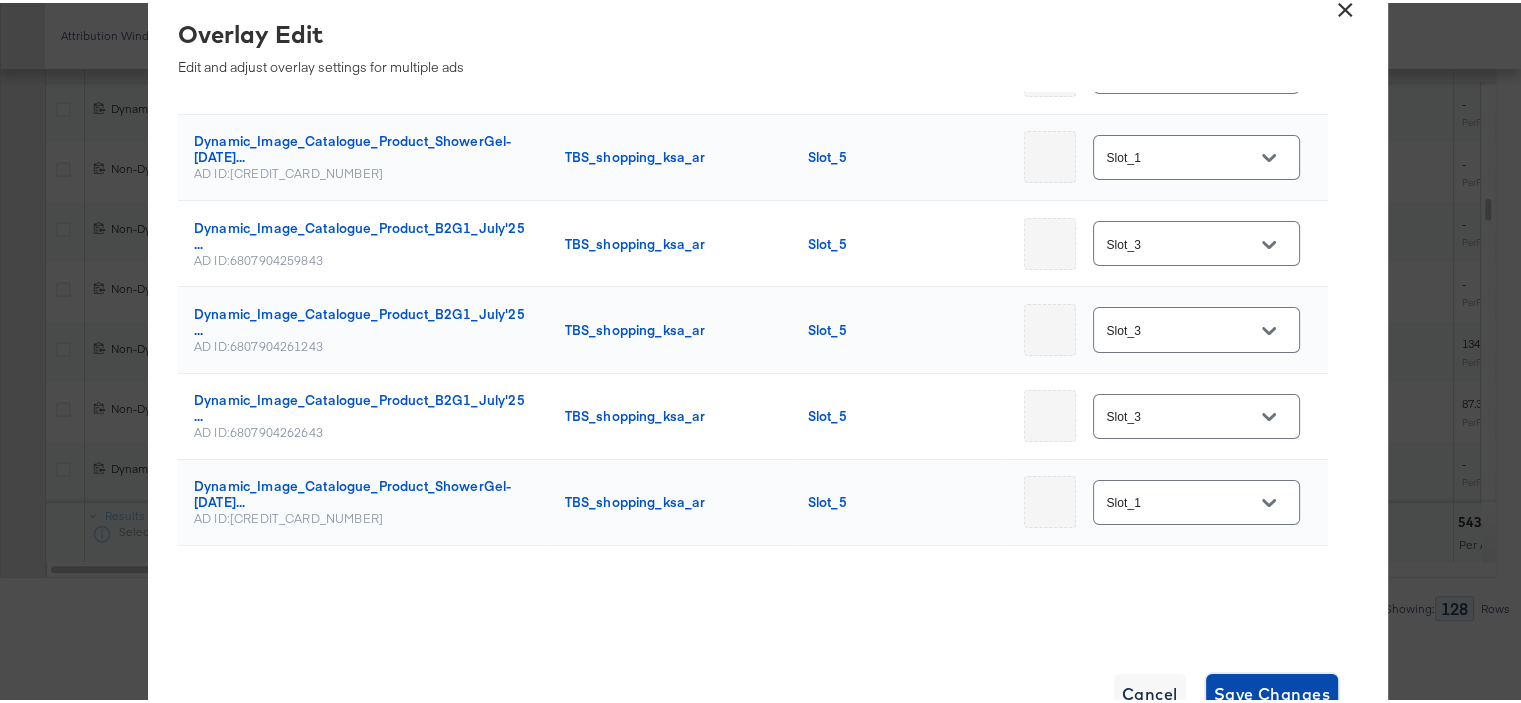 click on "Save Changes" at bounding box center [1272, 691] 